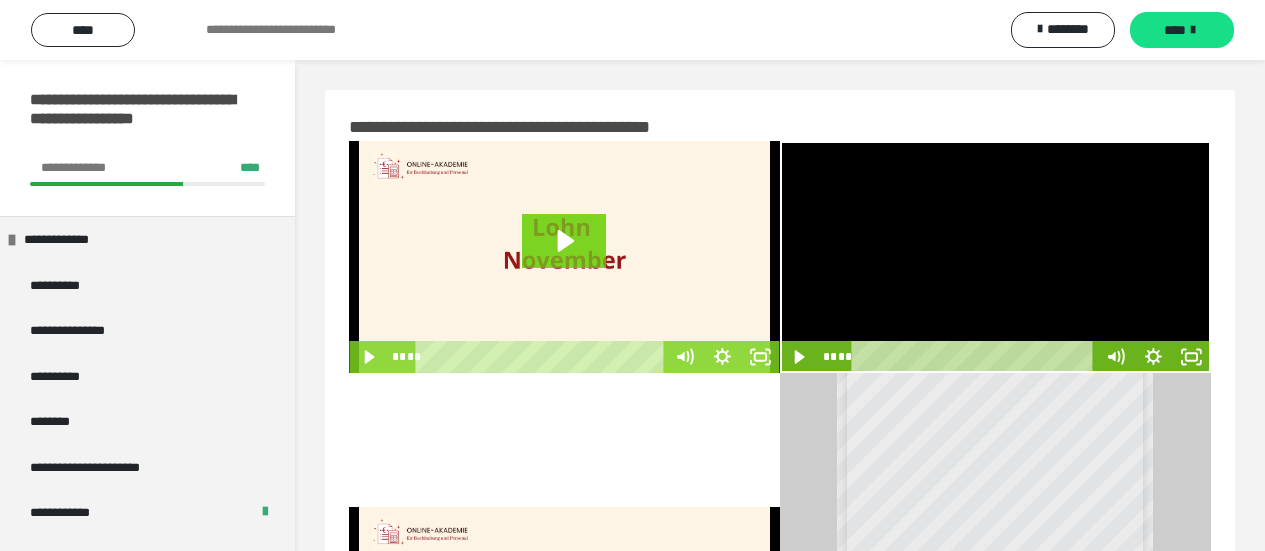 scroll, scrollTop: 0, scrollLeft: 0, axis: both 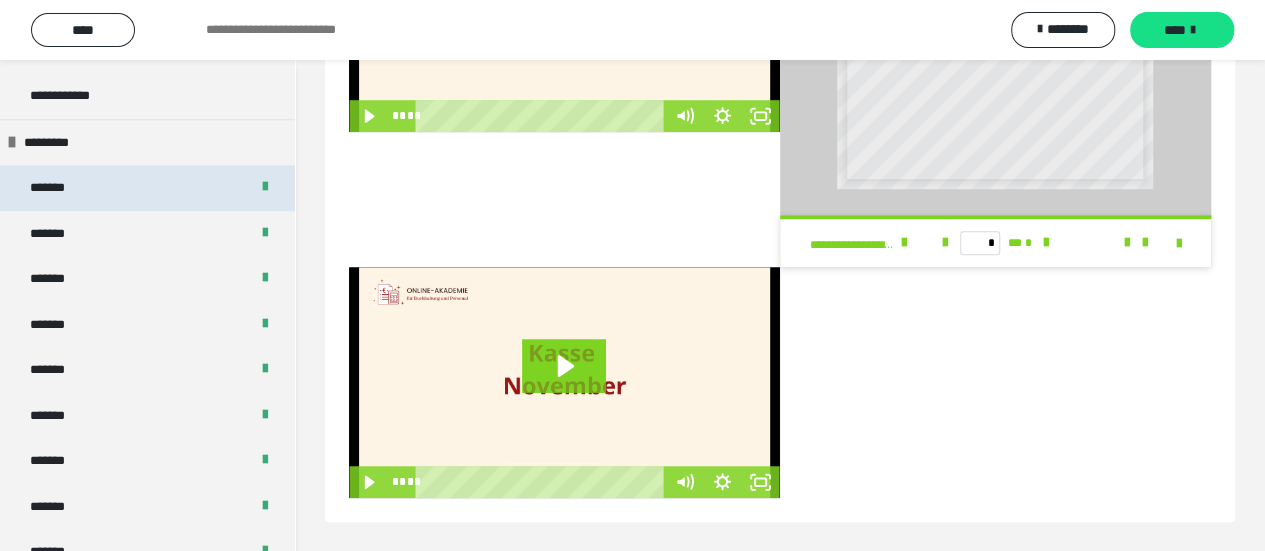 click on "*******" at bounding box center (147, 188) 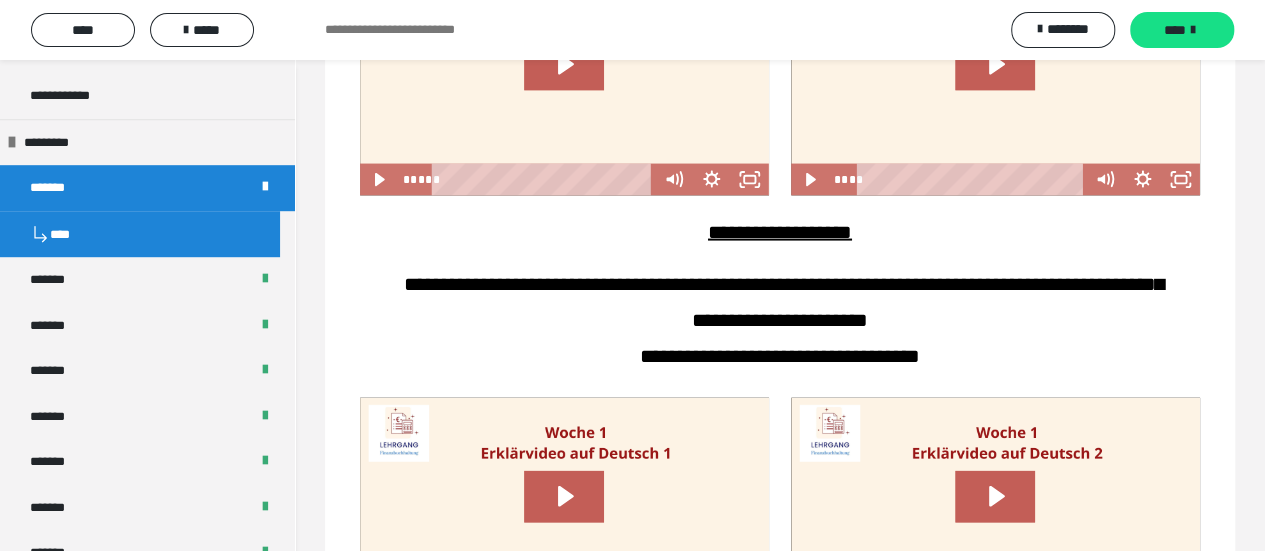 scroll, scrollTop: 1952, scrollLeft: 0, axis: vertical 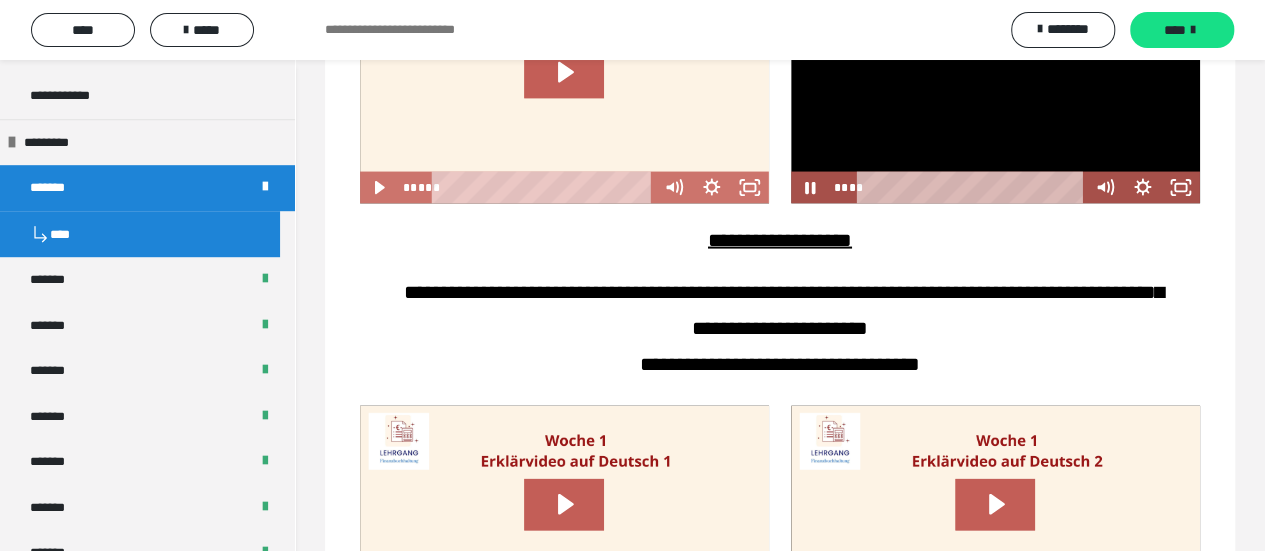 click at bounding box center (995, 89) 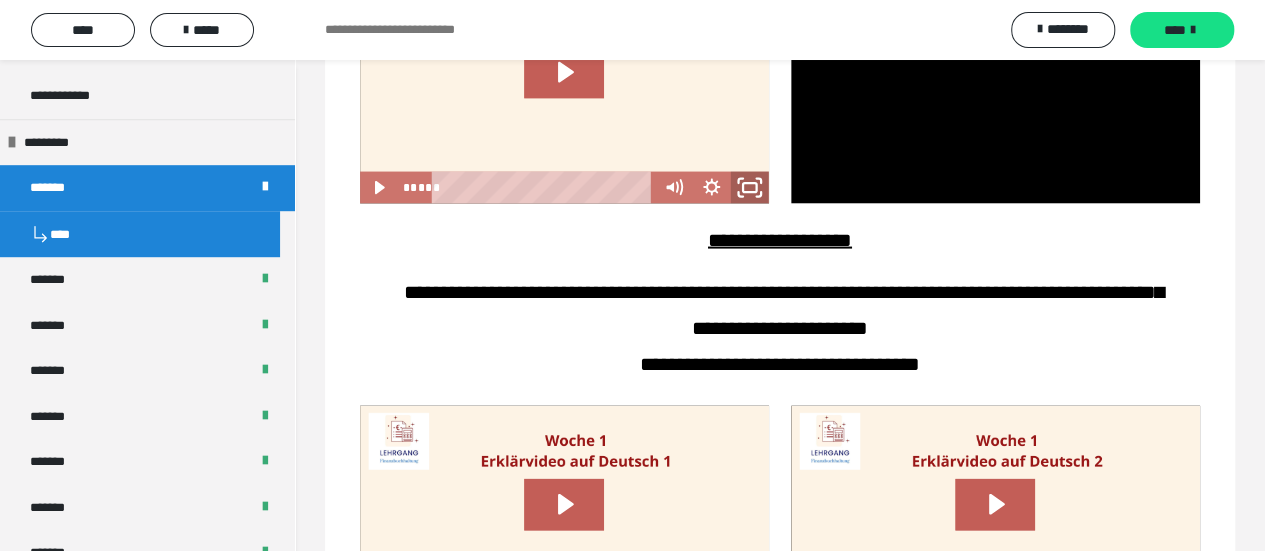 click 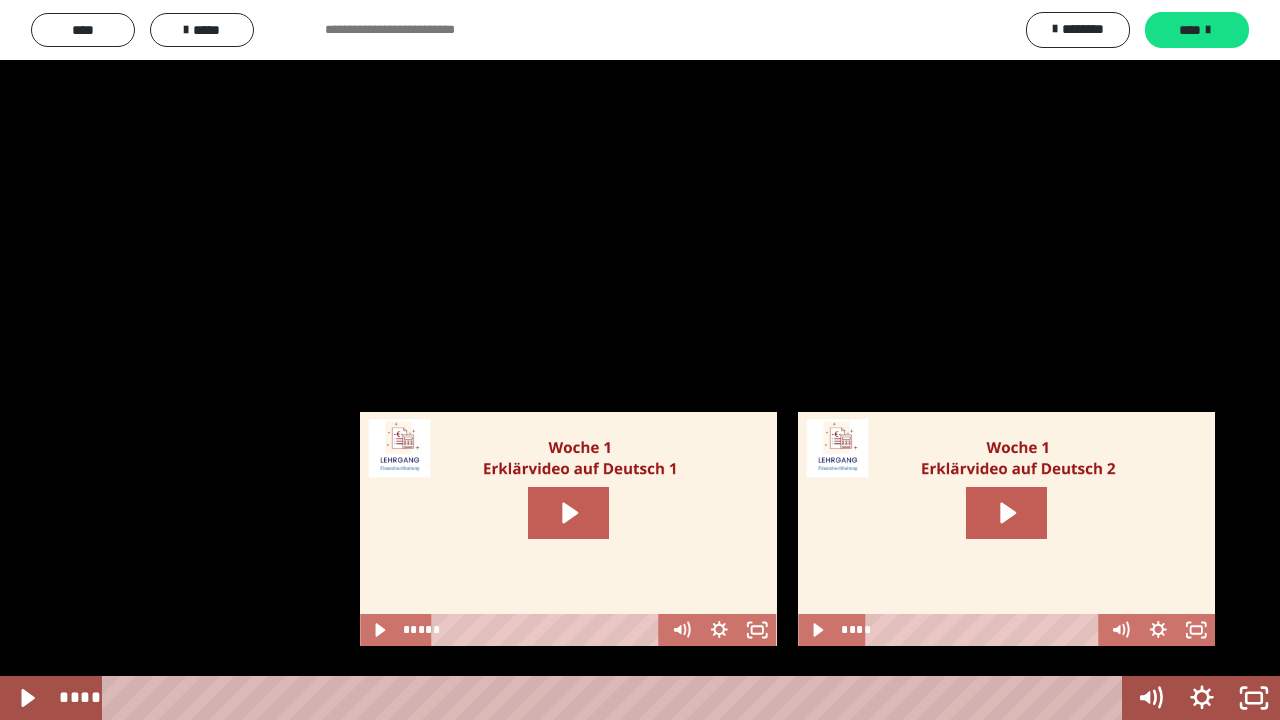 drag, startPoint x: 964, startPoint y: 694, endPoint x: 50, endPoint y: 578, distance: 921.33167 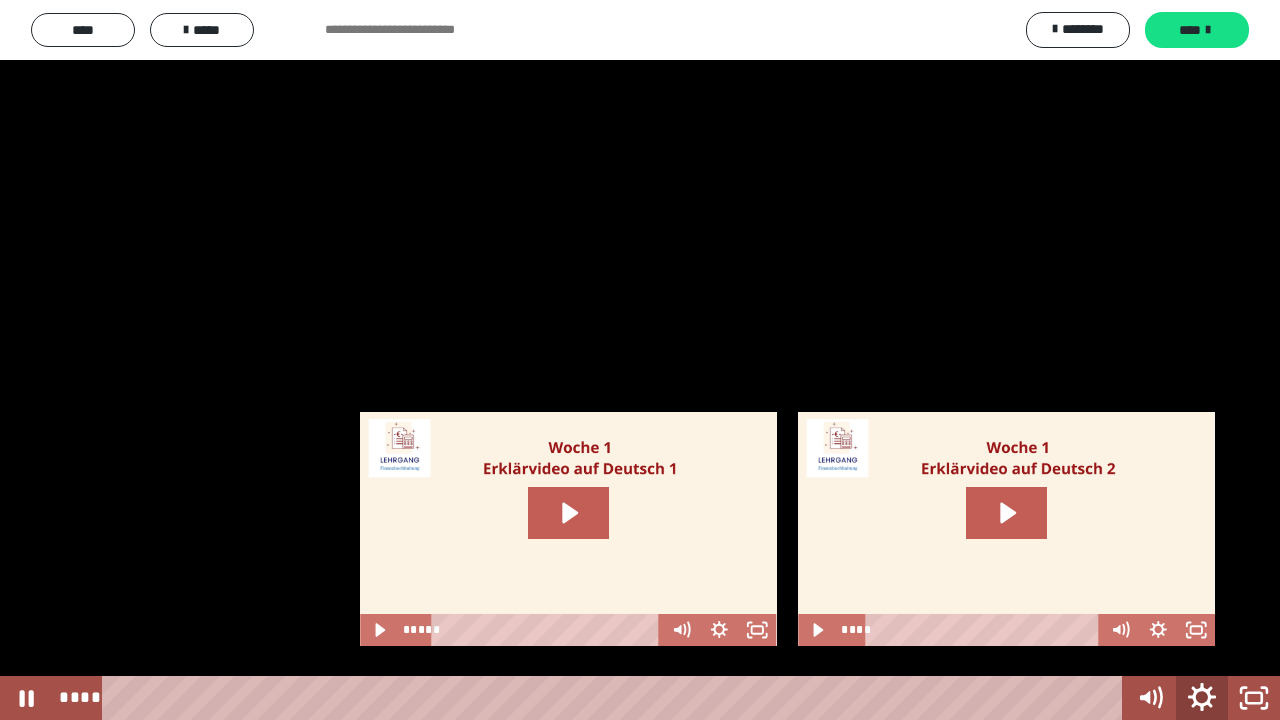 click 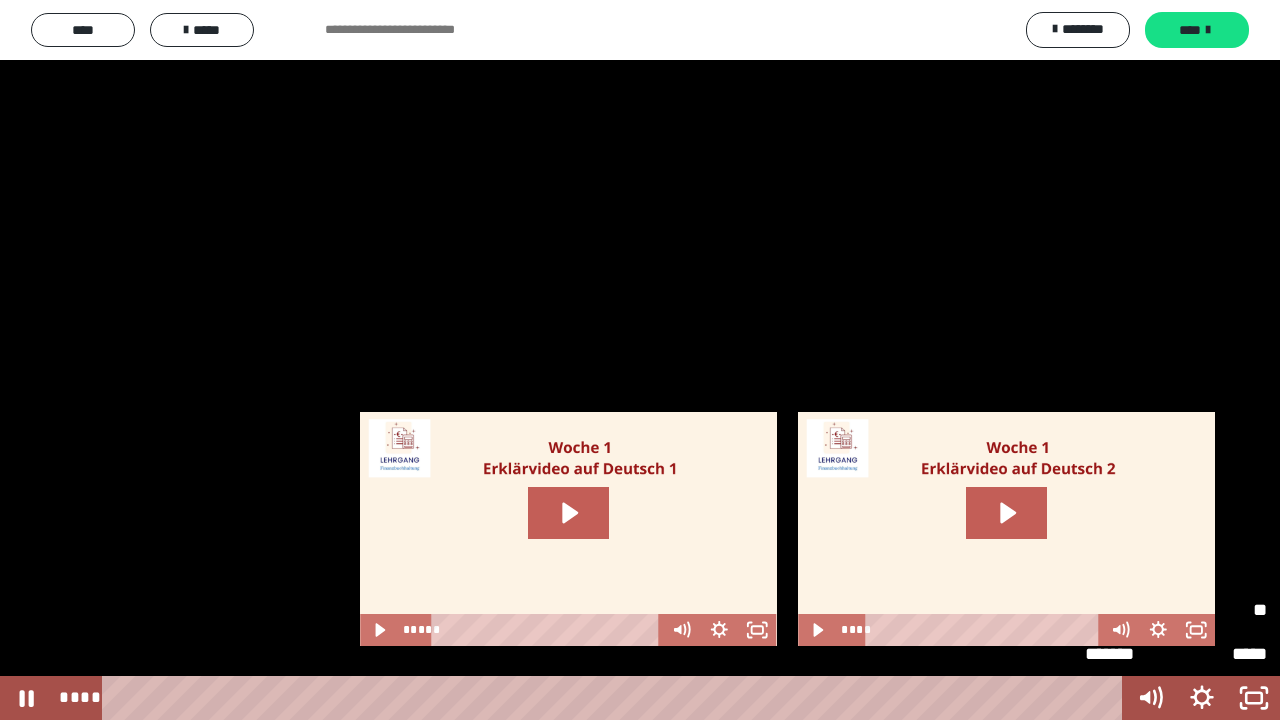 click on "*****" at bounding box center [1130, 610] 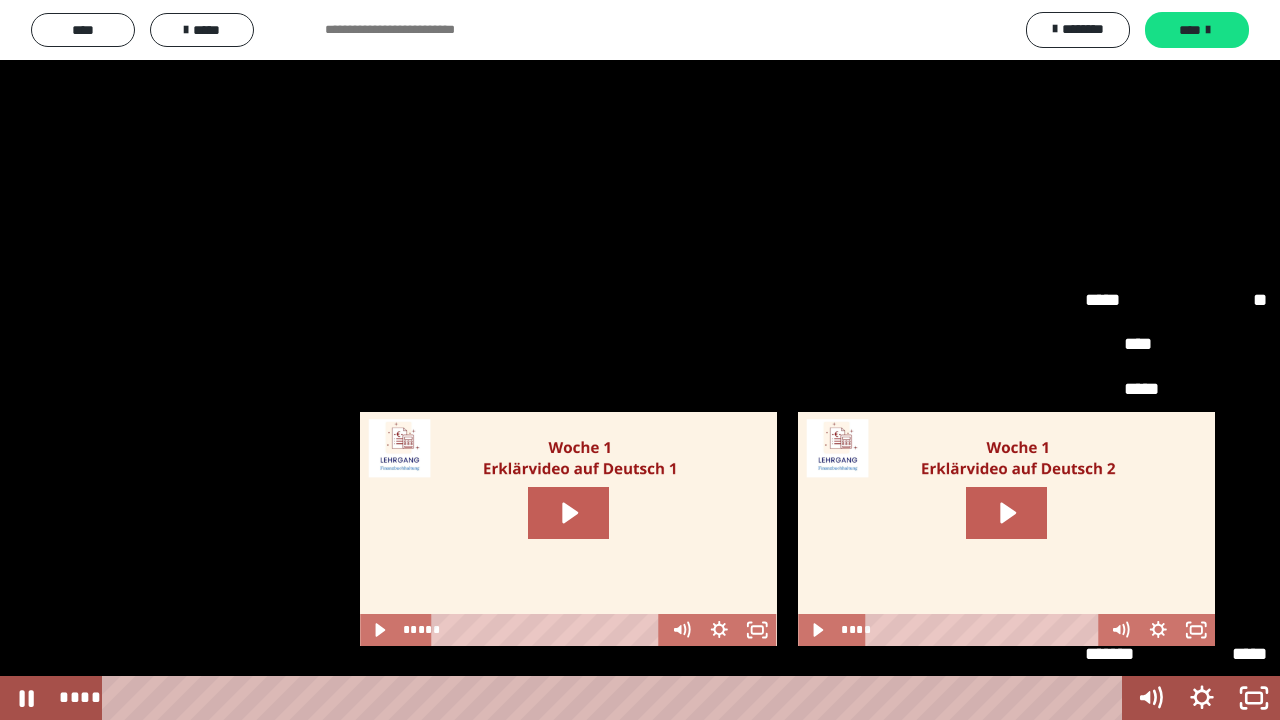 click on "**" at bounding box center (1176, 610) 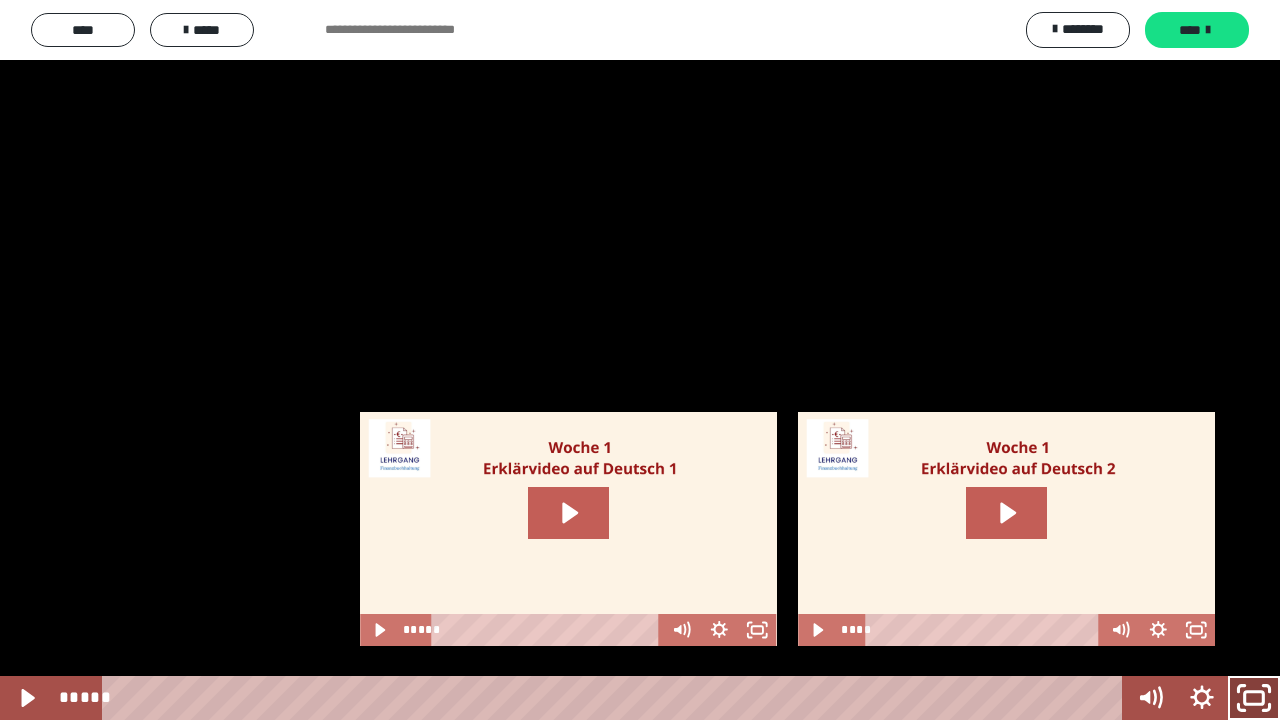 click 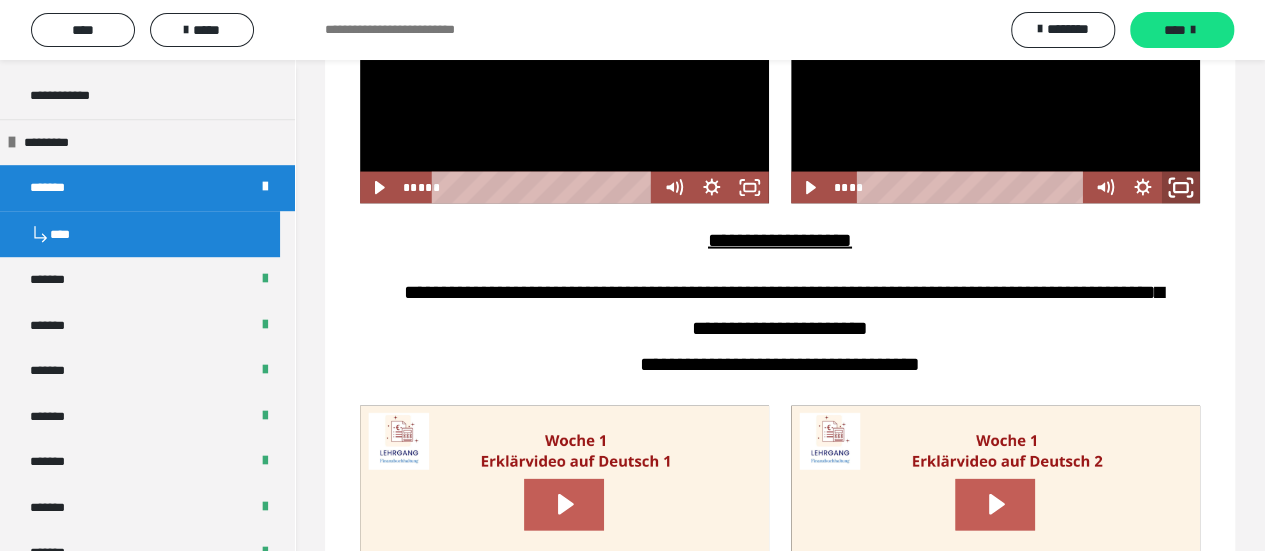 click 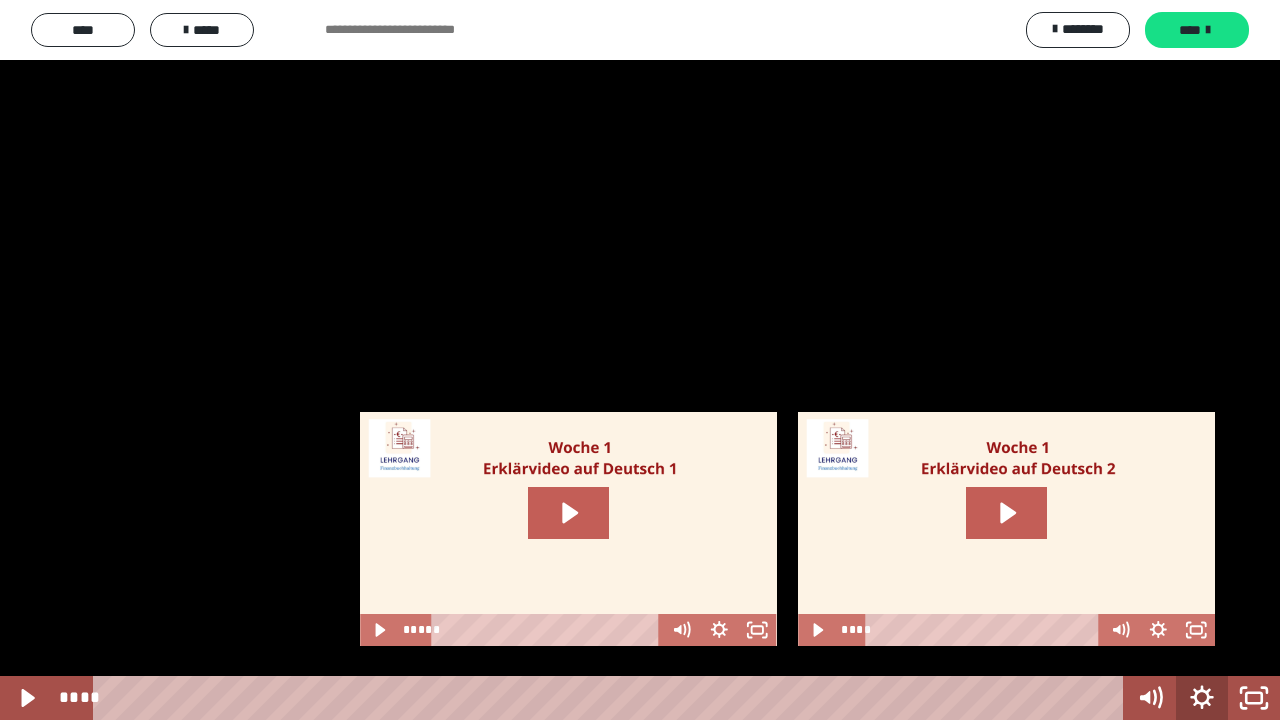click 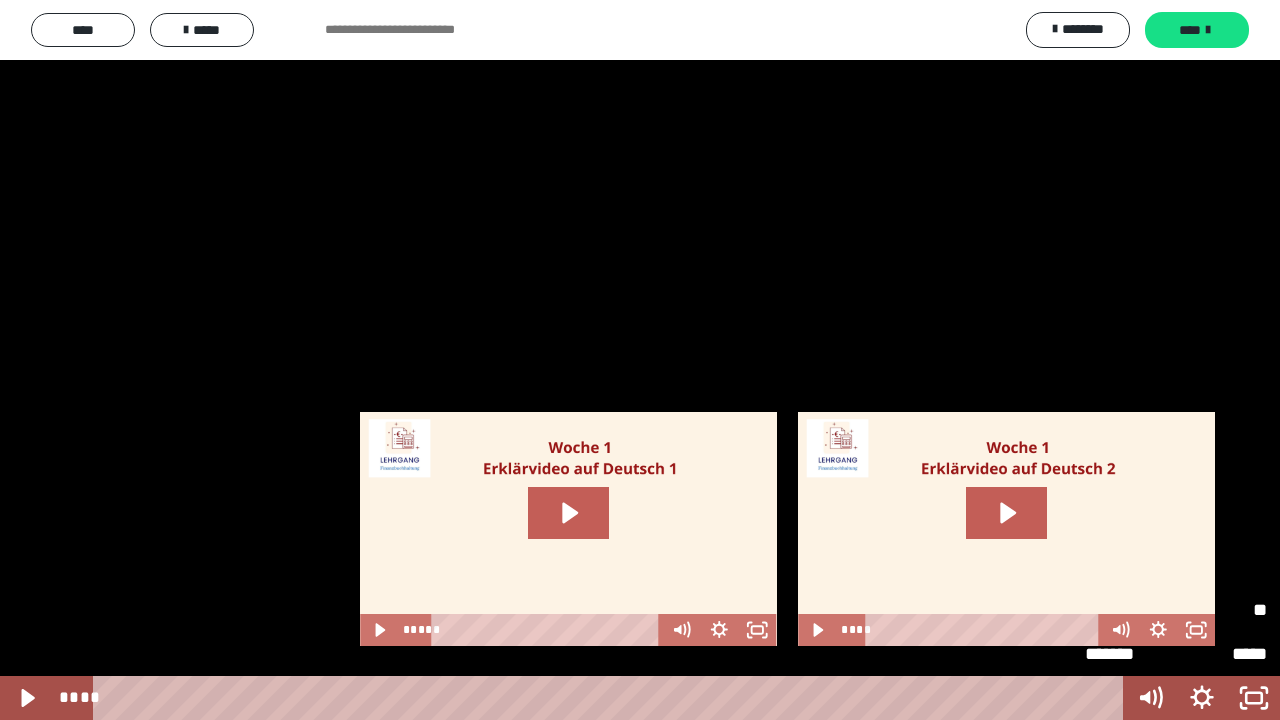 click on "*****" at bounding box center (1130, 610) 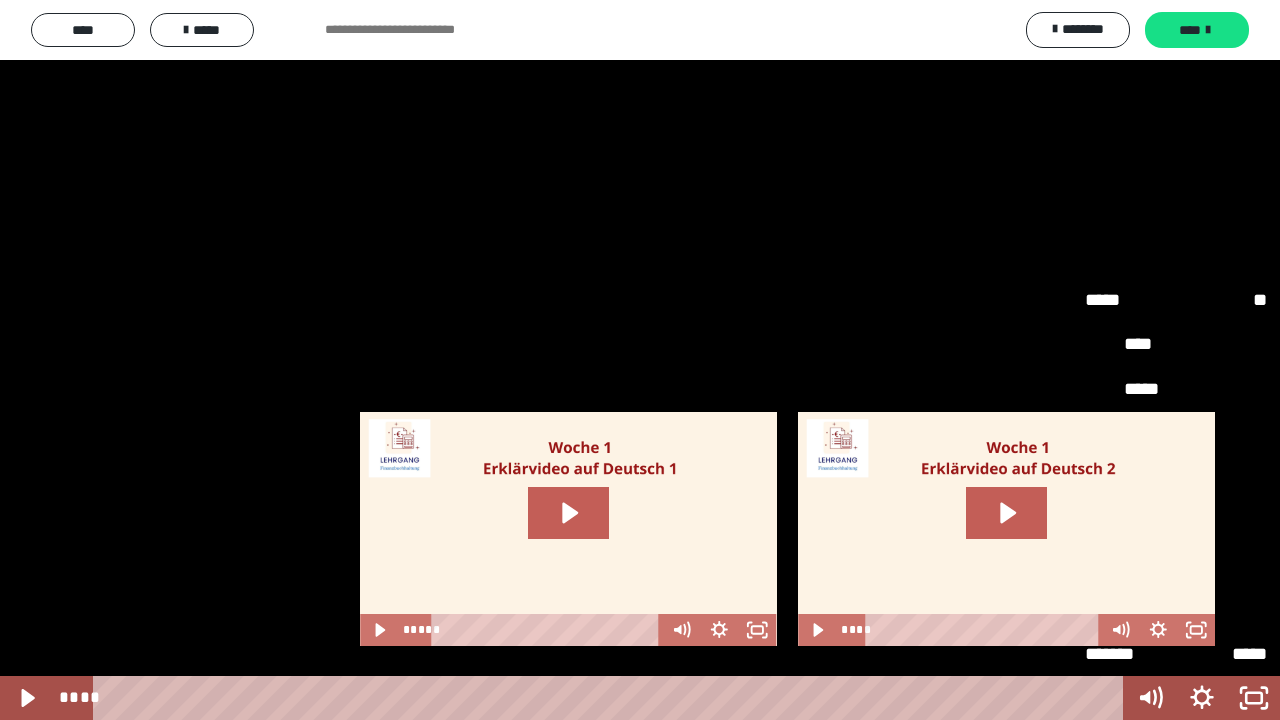 click on "**" at bounding box center [1176, 610] 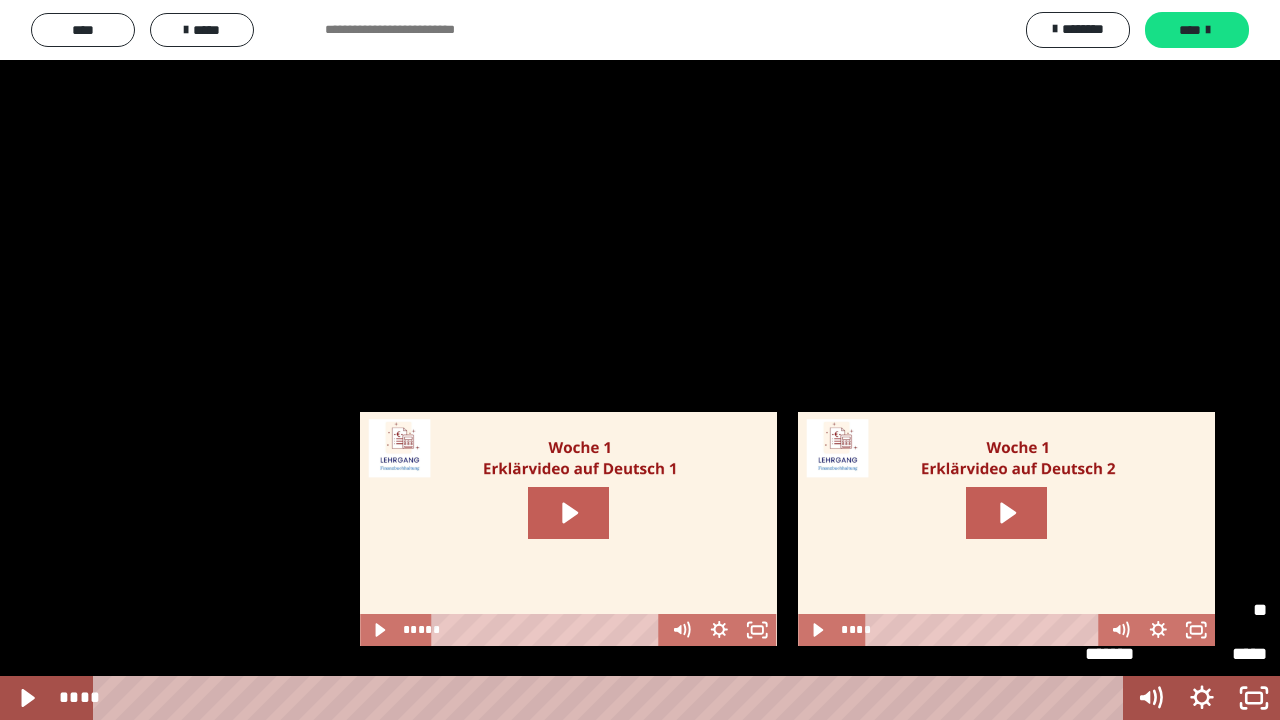 click at bounding box center [640, 360] 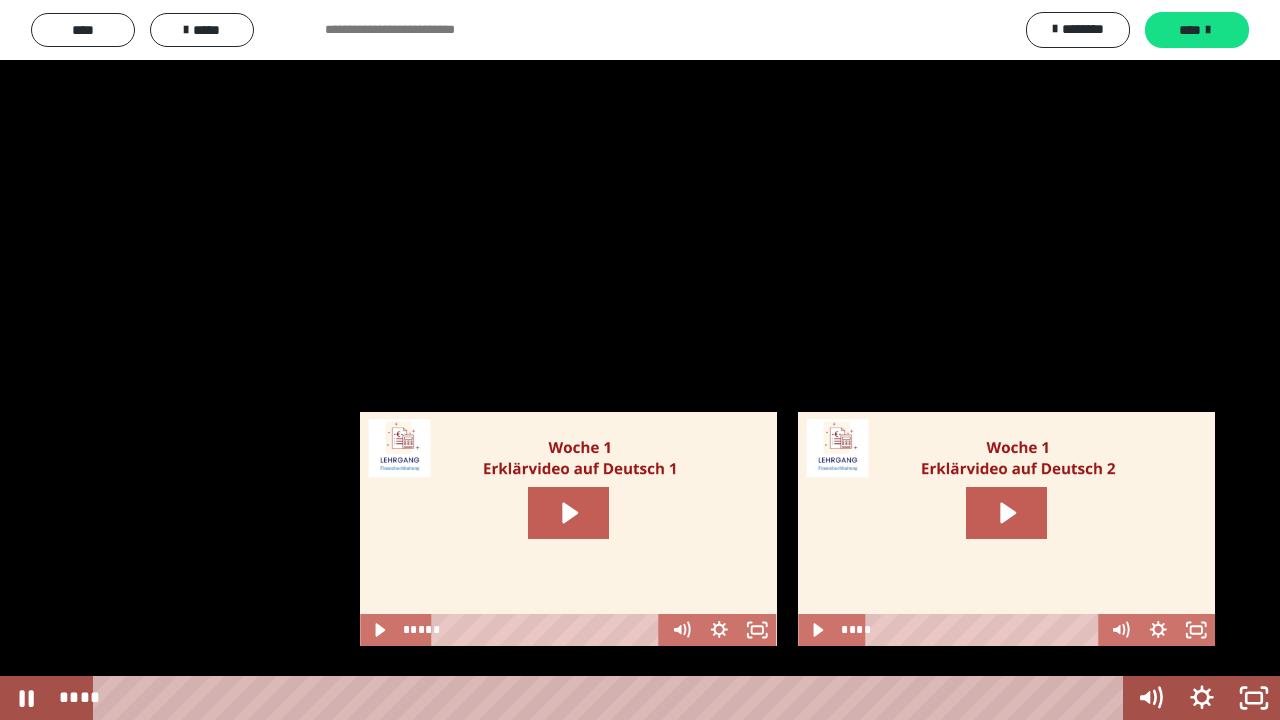 click at bounding box center (640, 360) 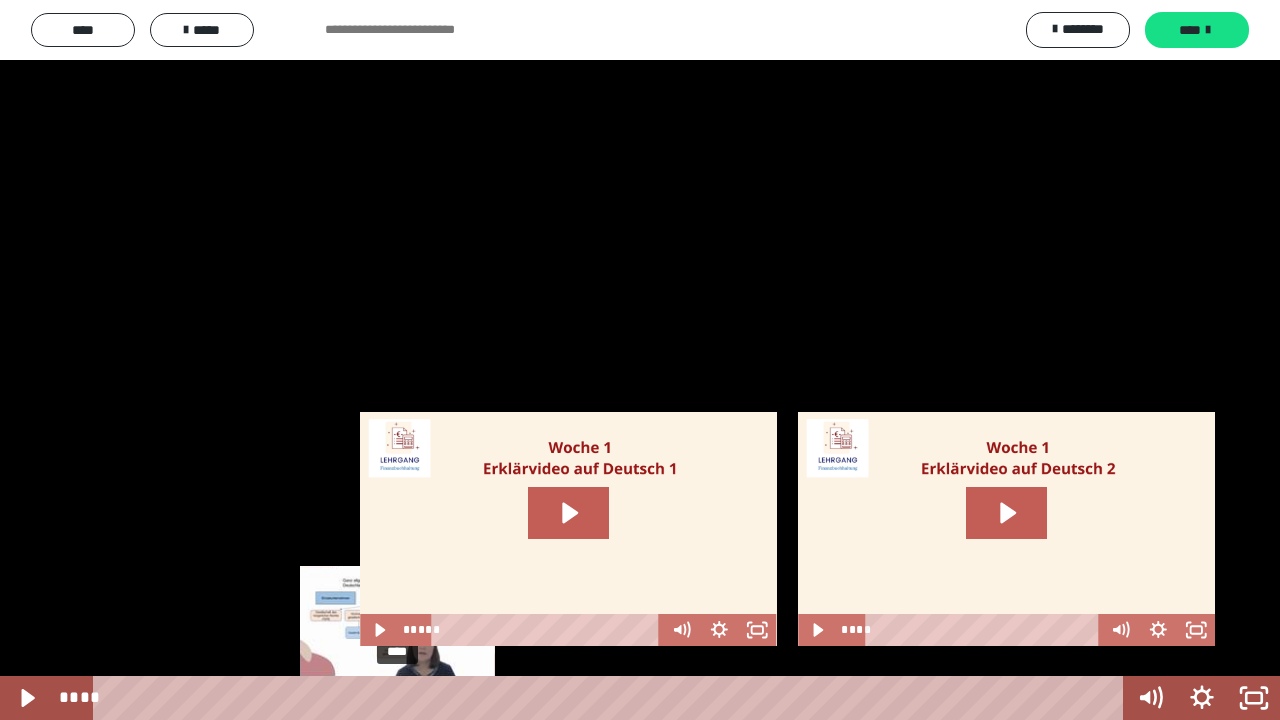 click on "****" at bounding box center [612, 698] 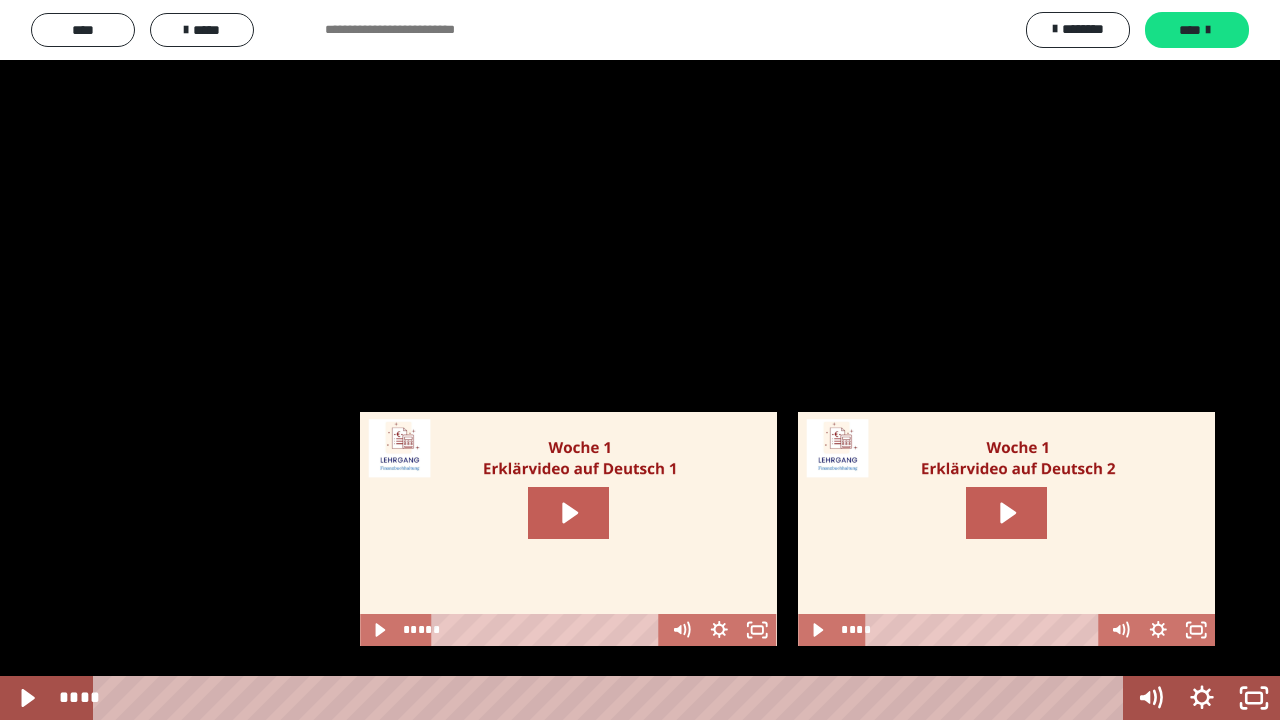 click at bounding box center (640, 360) 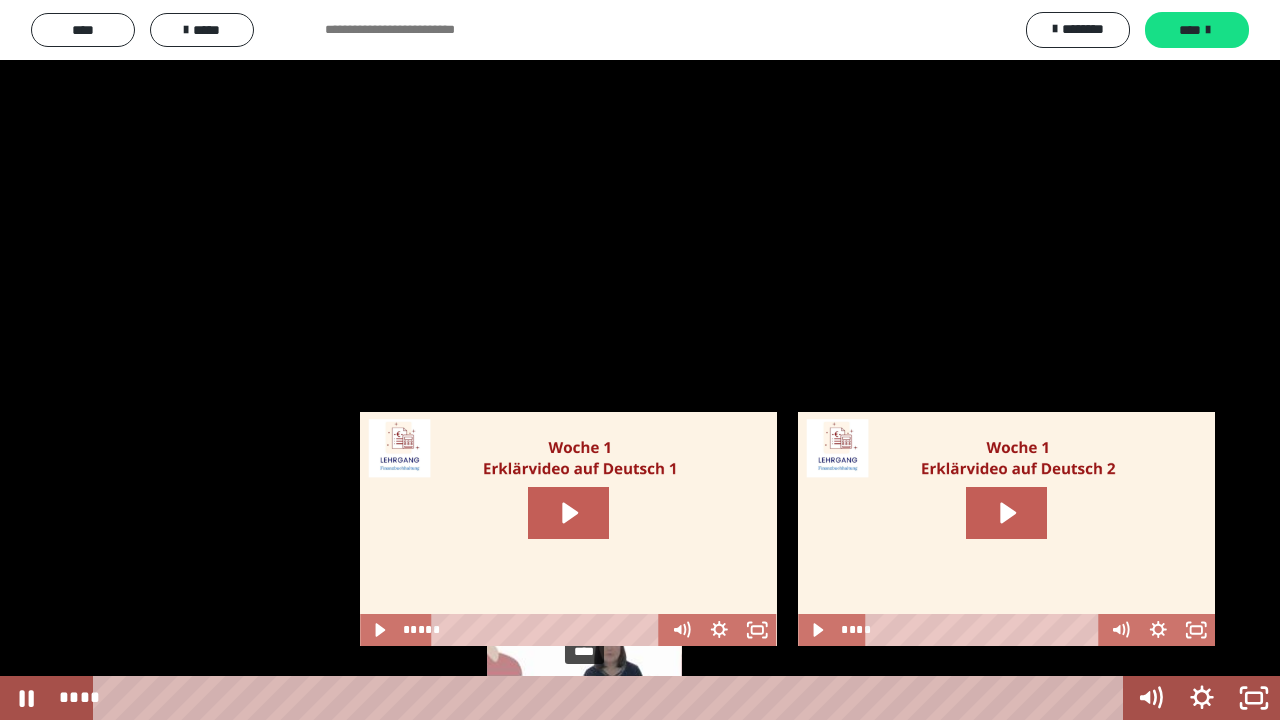 click on "****" at bounding box center [612, 698] 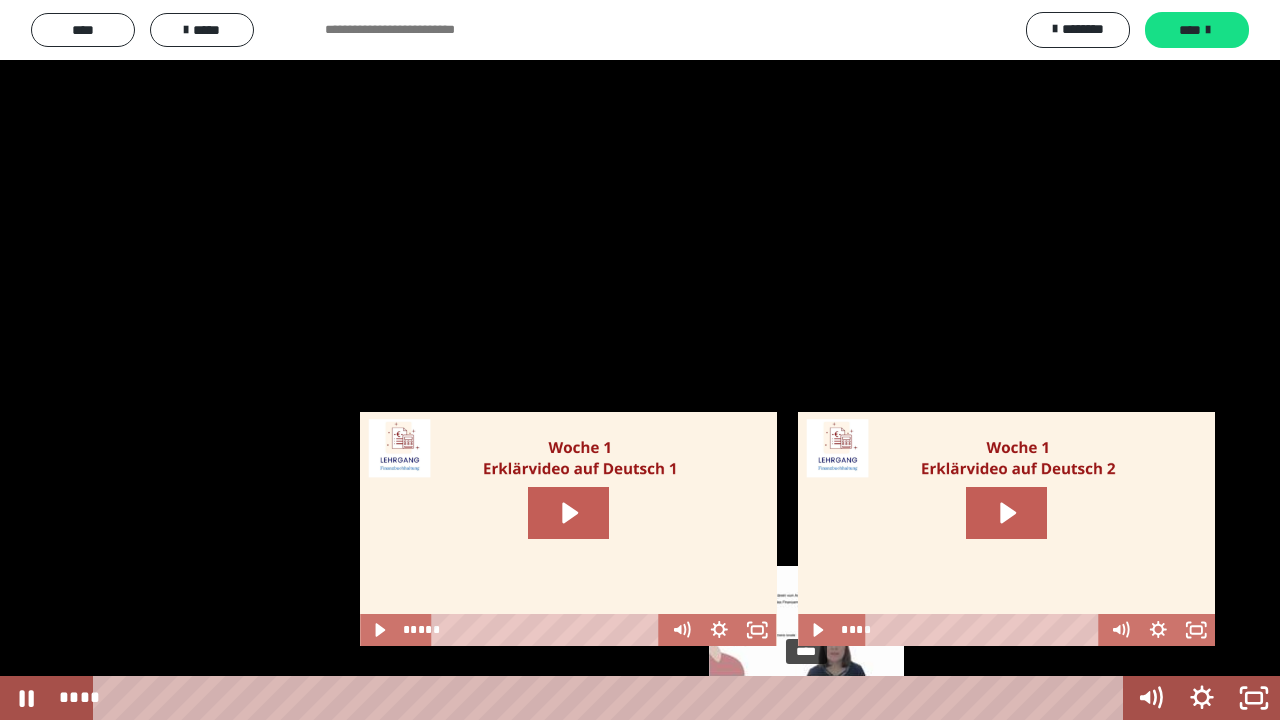 click on "****" at bounding box center [612, 698] 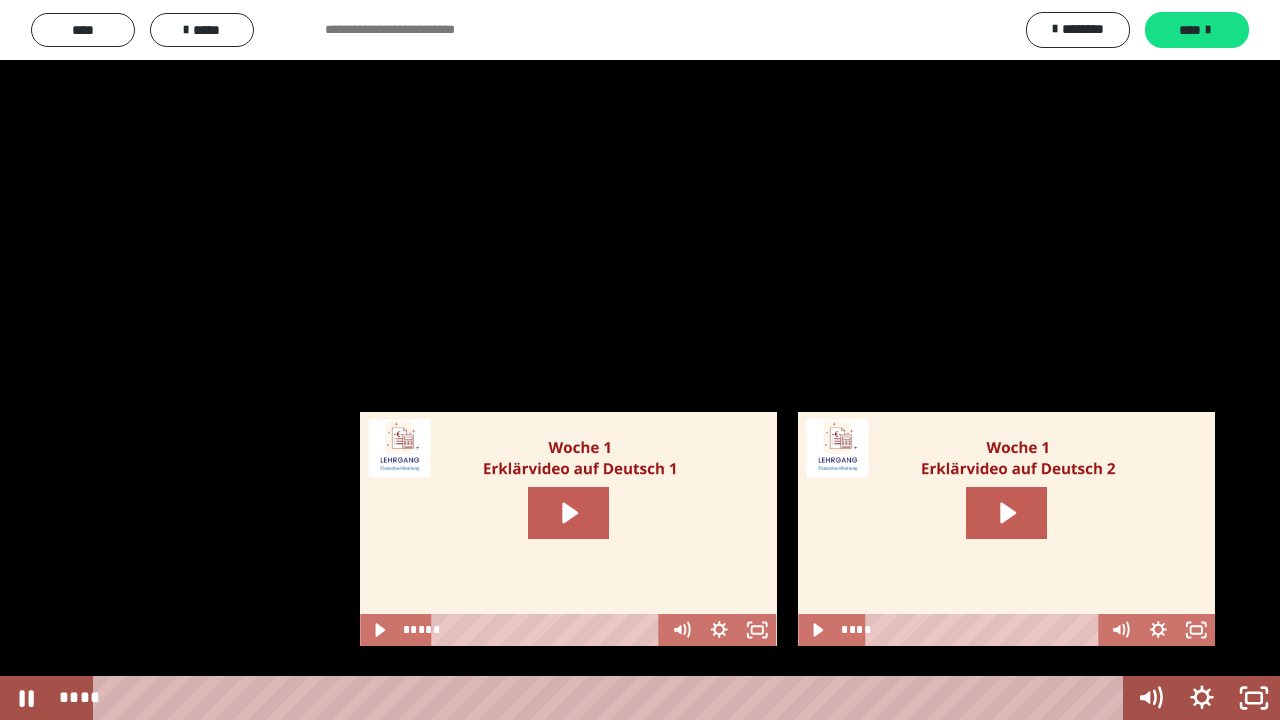 click at bounding box center [640, 360] 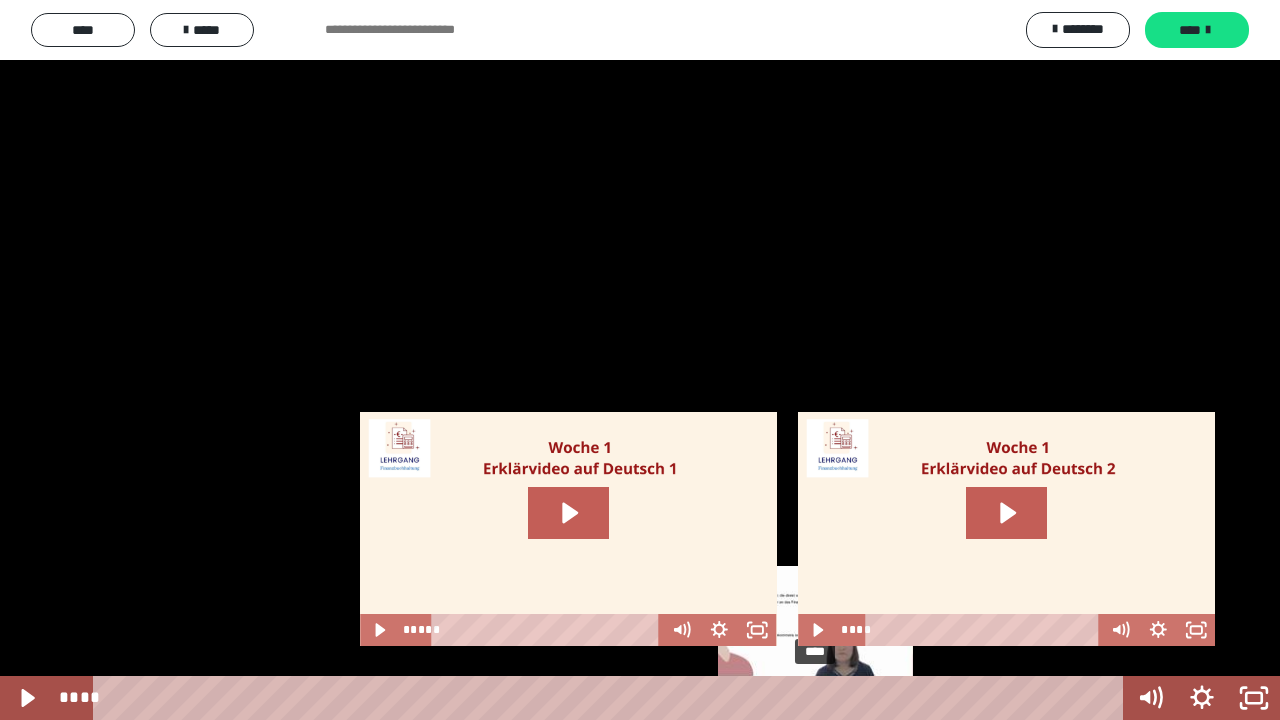 click on "****" at bounding box center (612, 698) 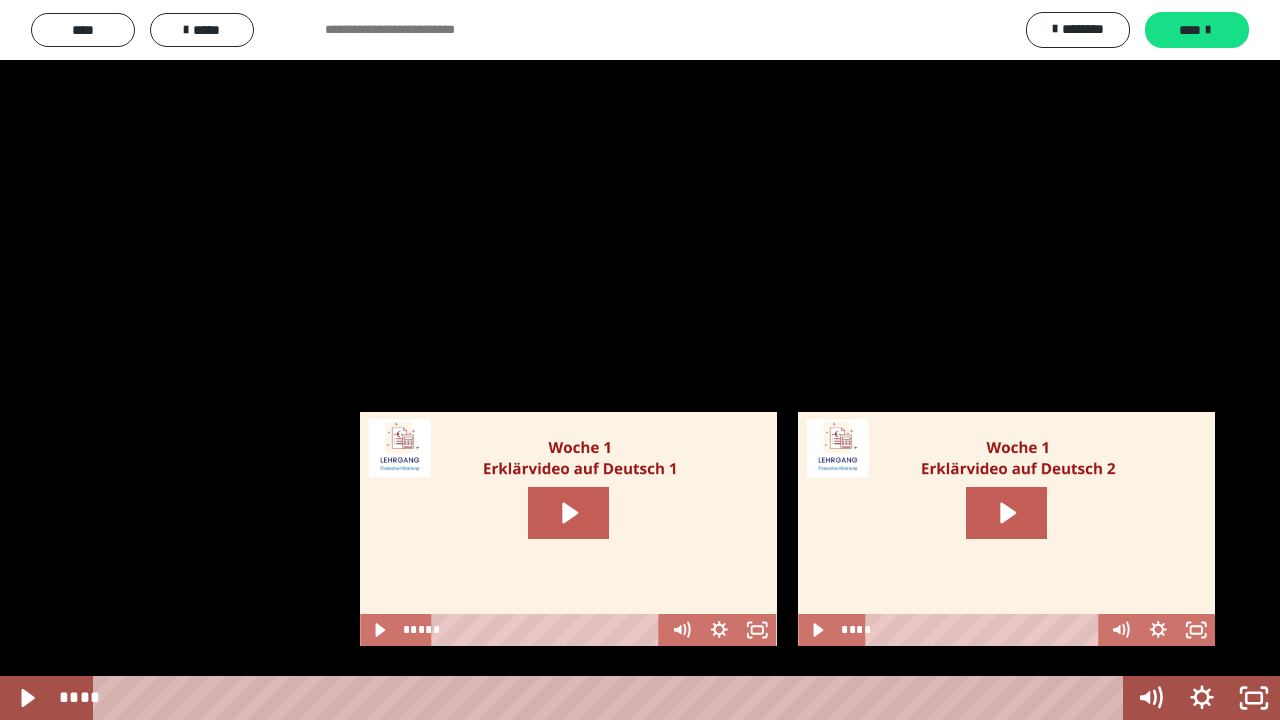 click at bounding box center [640, 360] 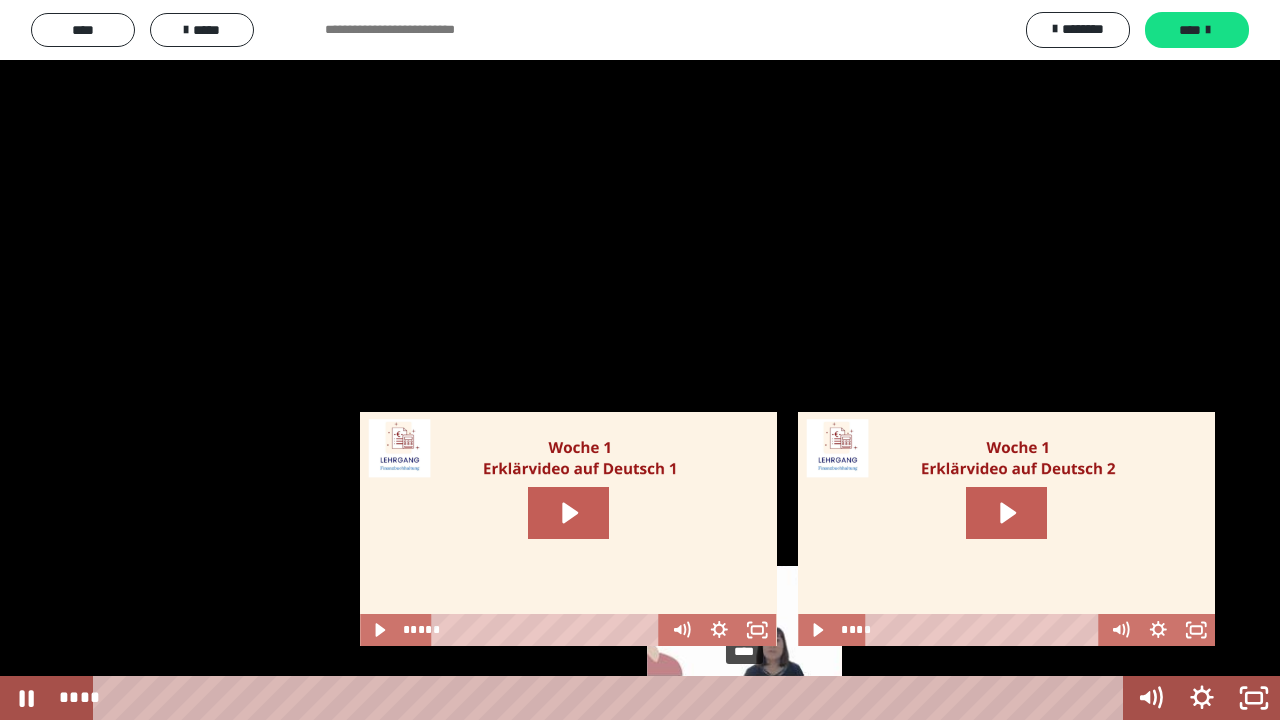 click on "****" at bounding box center (612, 698) 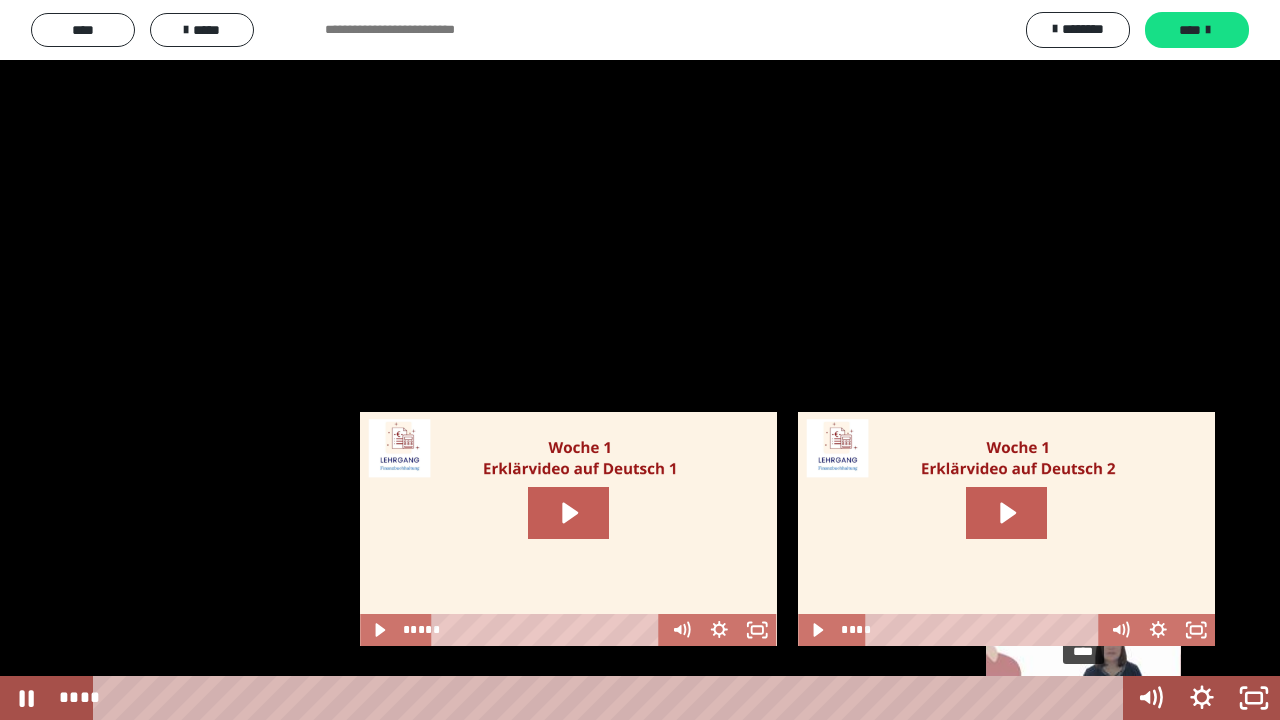 click on "****" at bounding box center (612, 698) 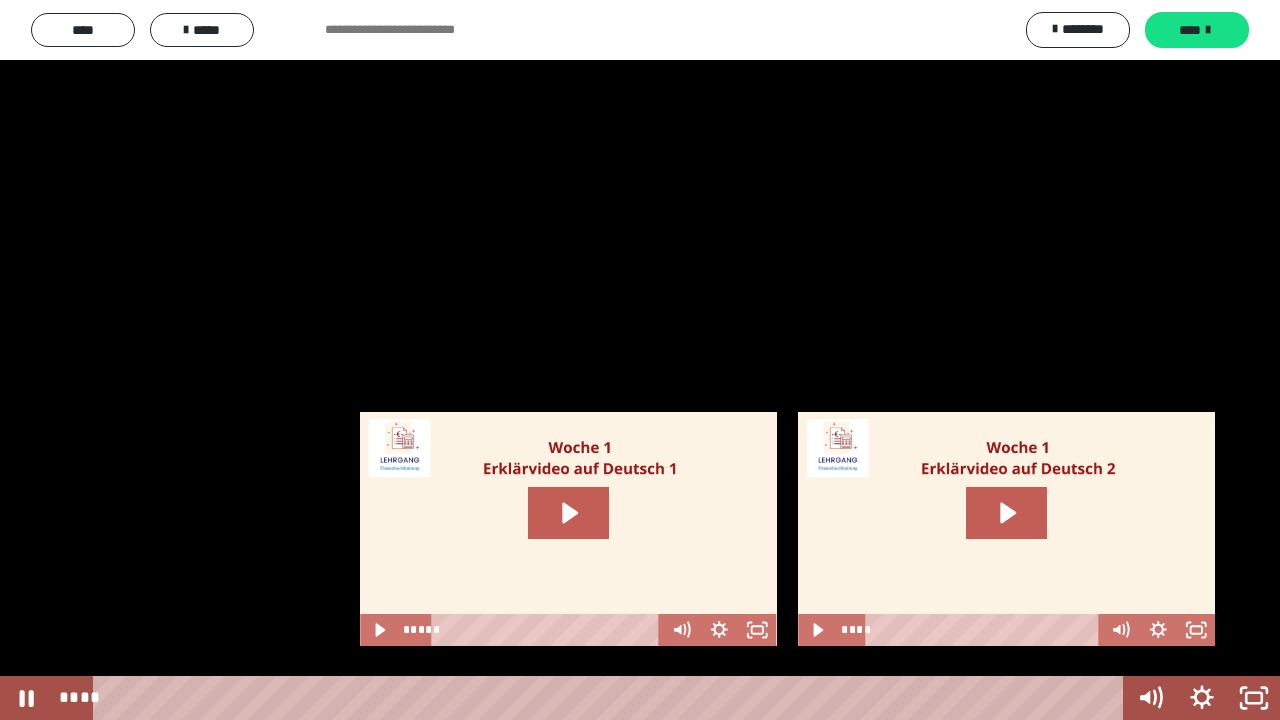 click at bounding box center (640, 360) 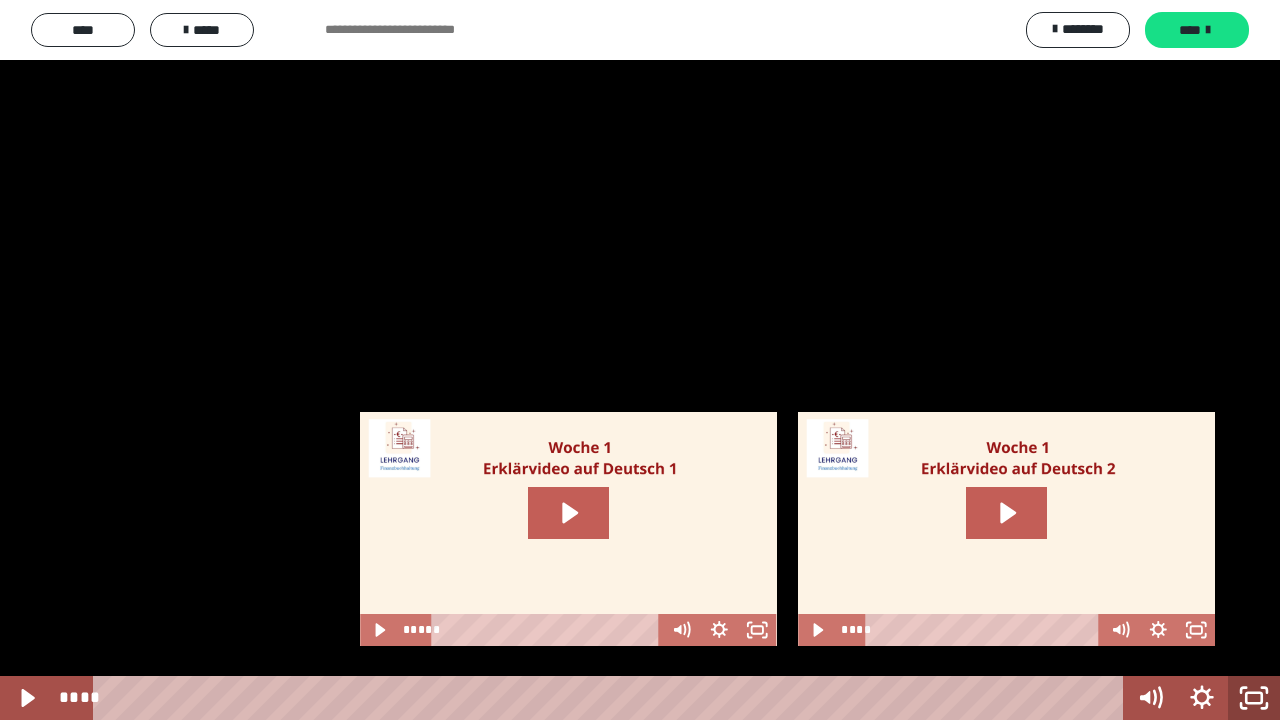 click 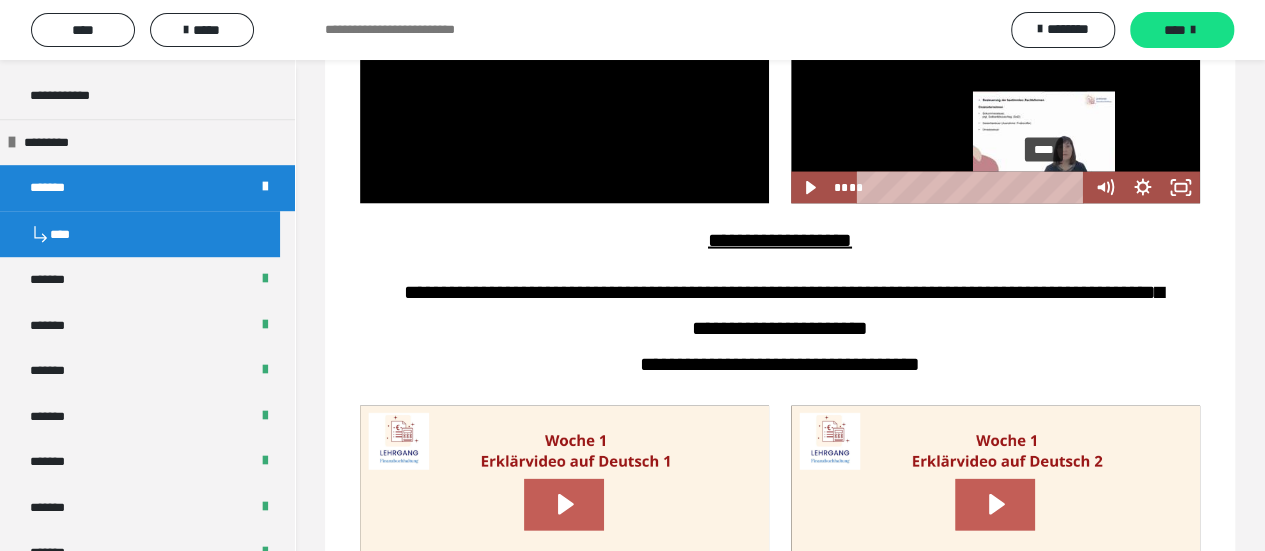 click on "****" at bounding box center [973, 188] 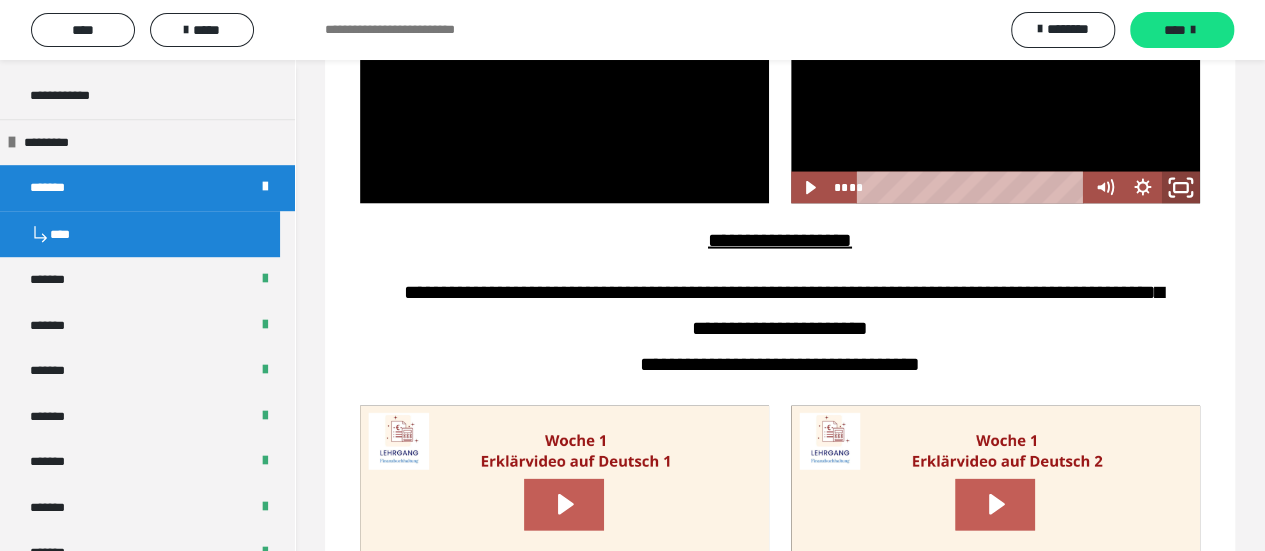 click 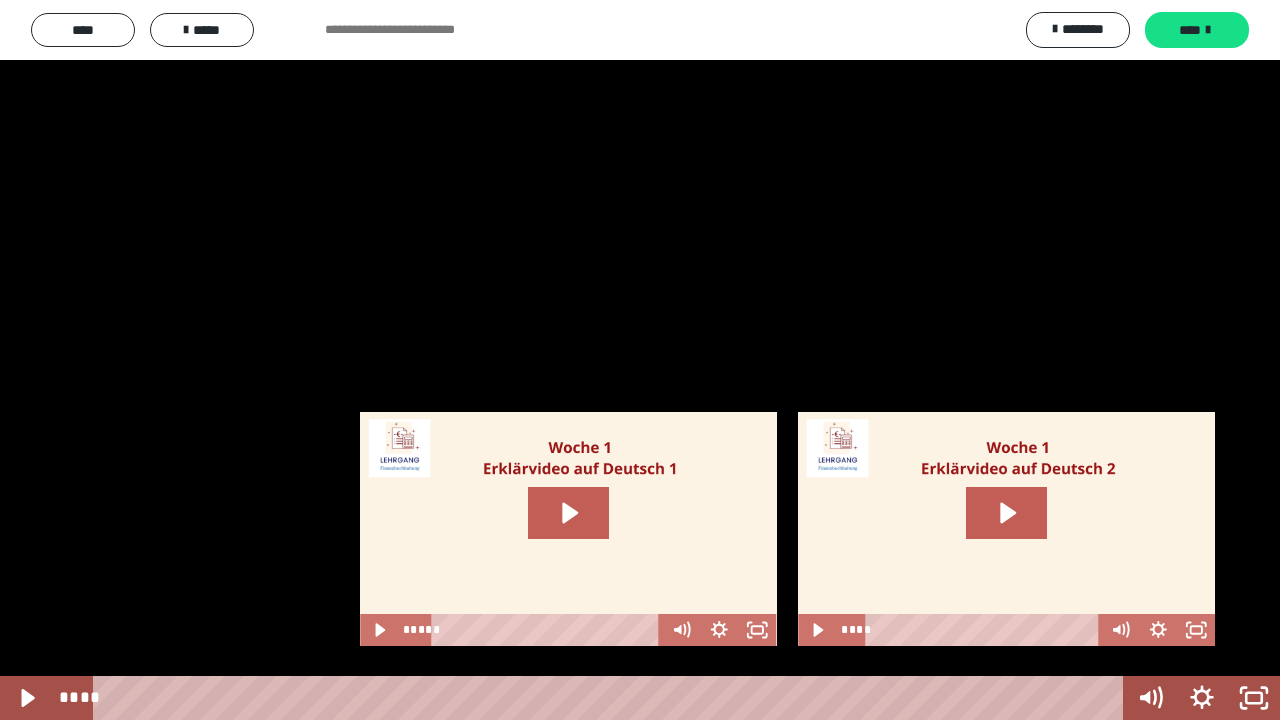 click at bounding box center (640, 360) 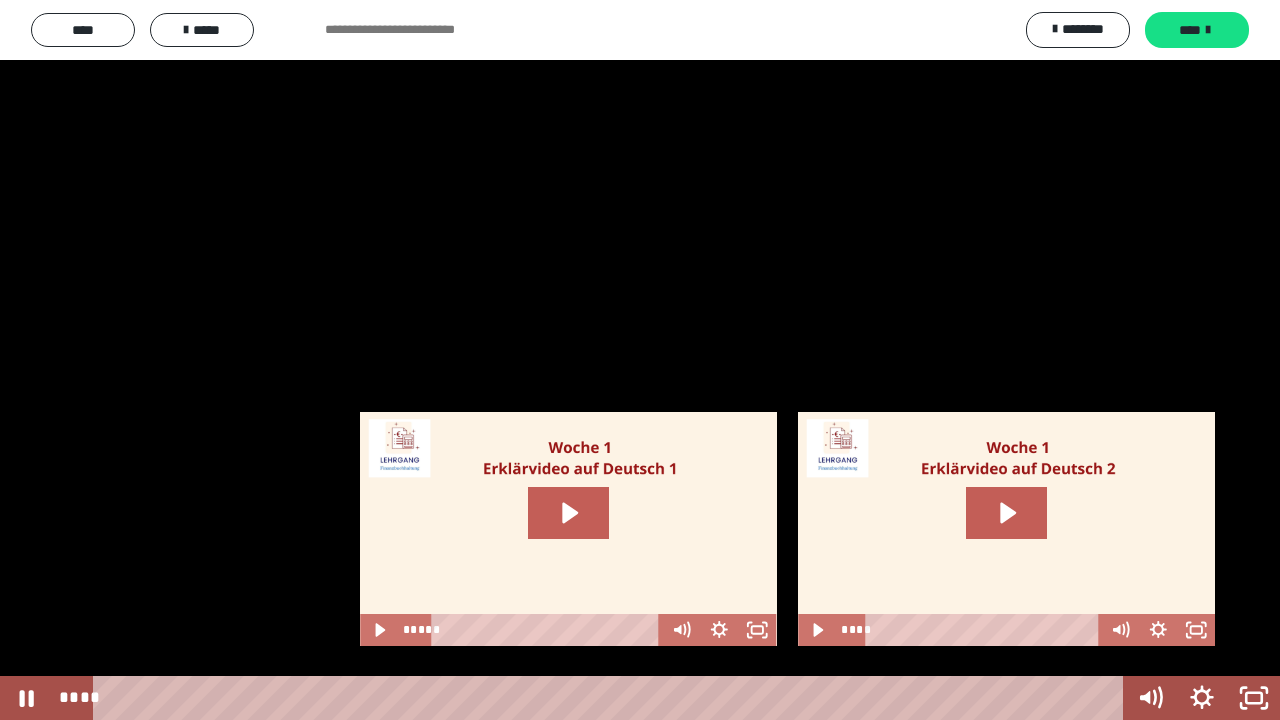 click at bounding box center [640, 360] 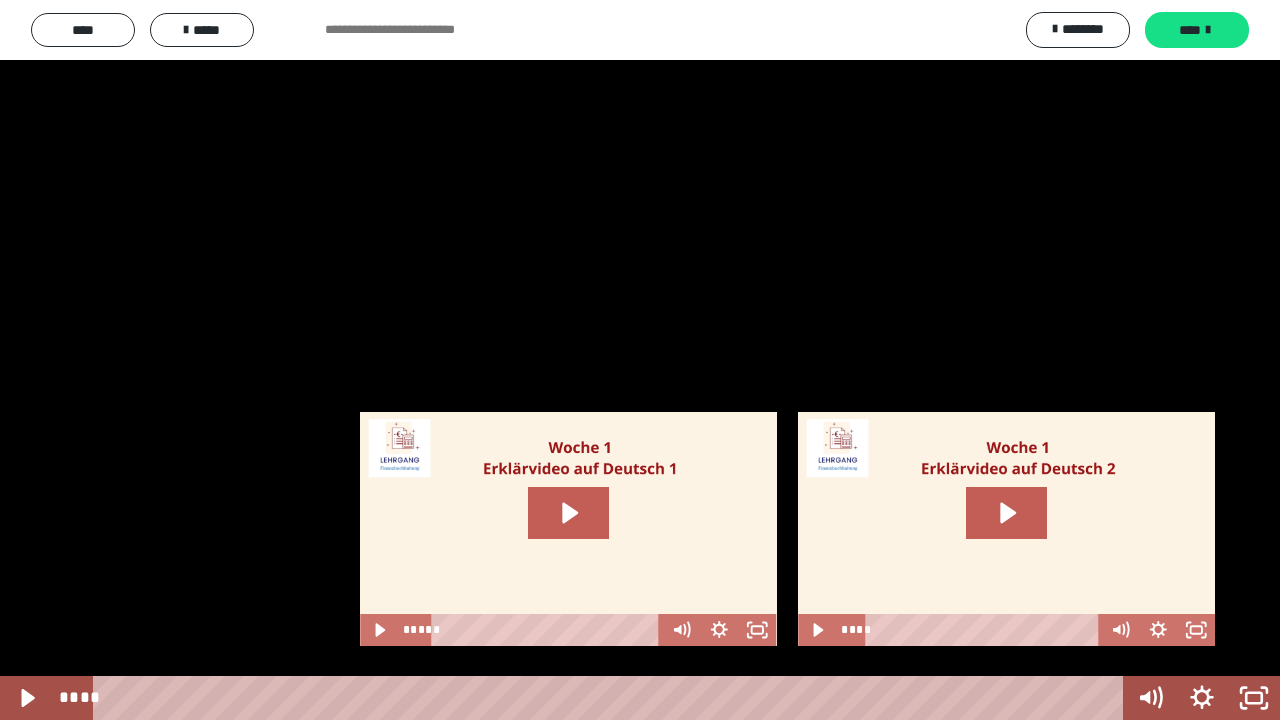 click at bounding box center (640, 360) 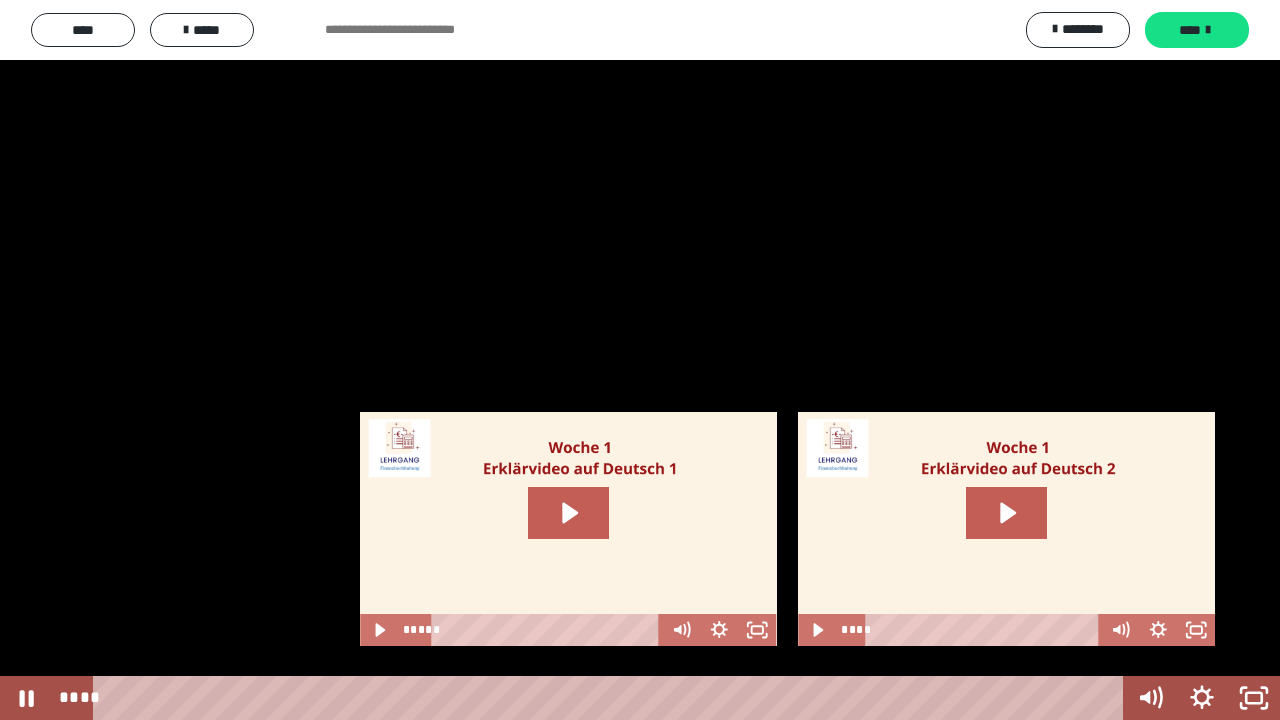 click at bounding box center (640, 360) 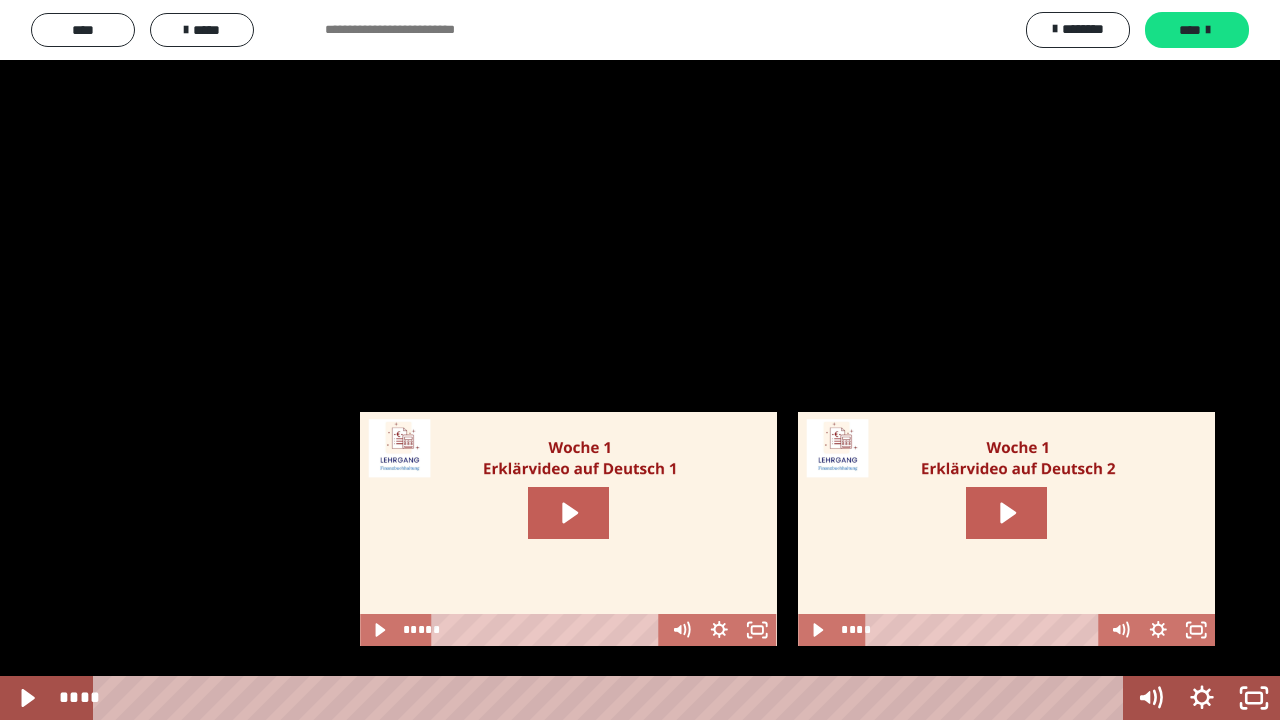 click at bounding box center (640, 360) 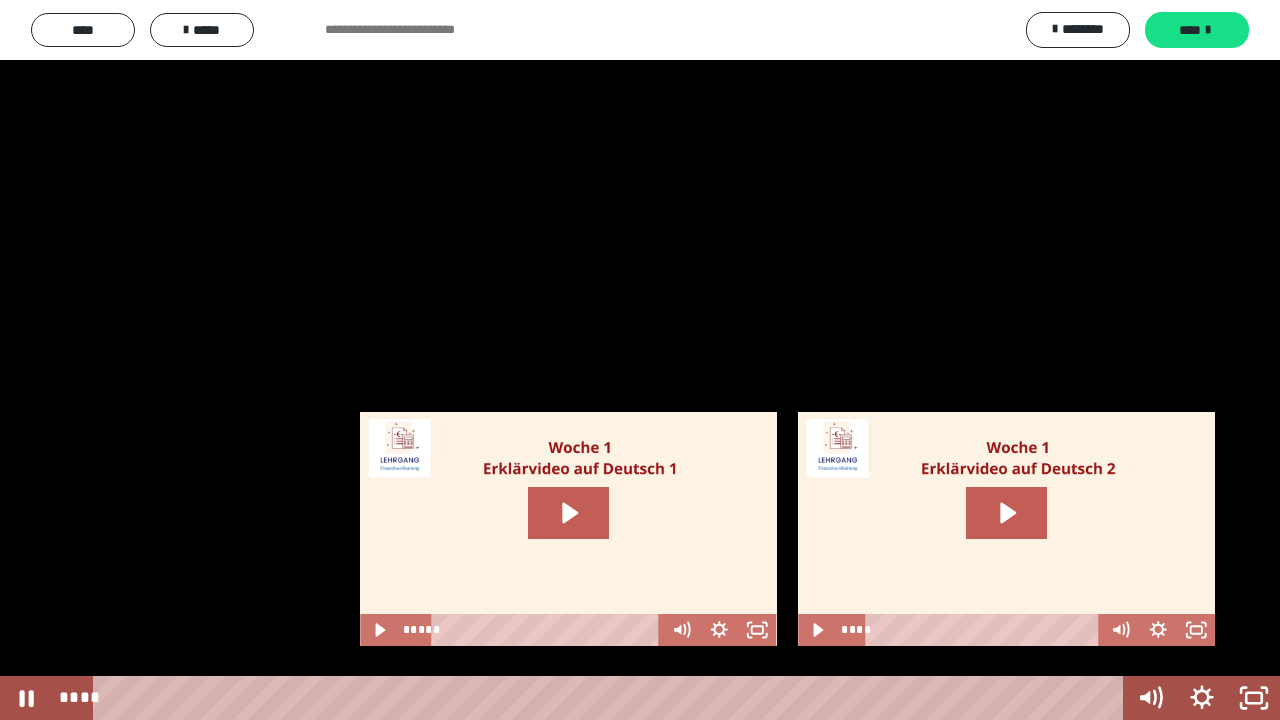 click at bounding box center [640, 360] 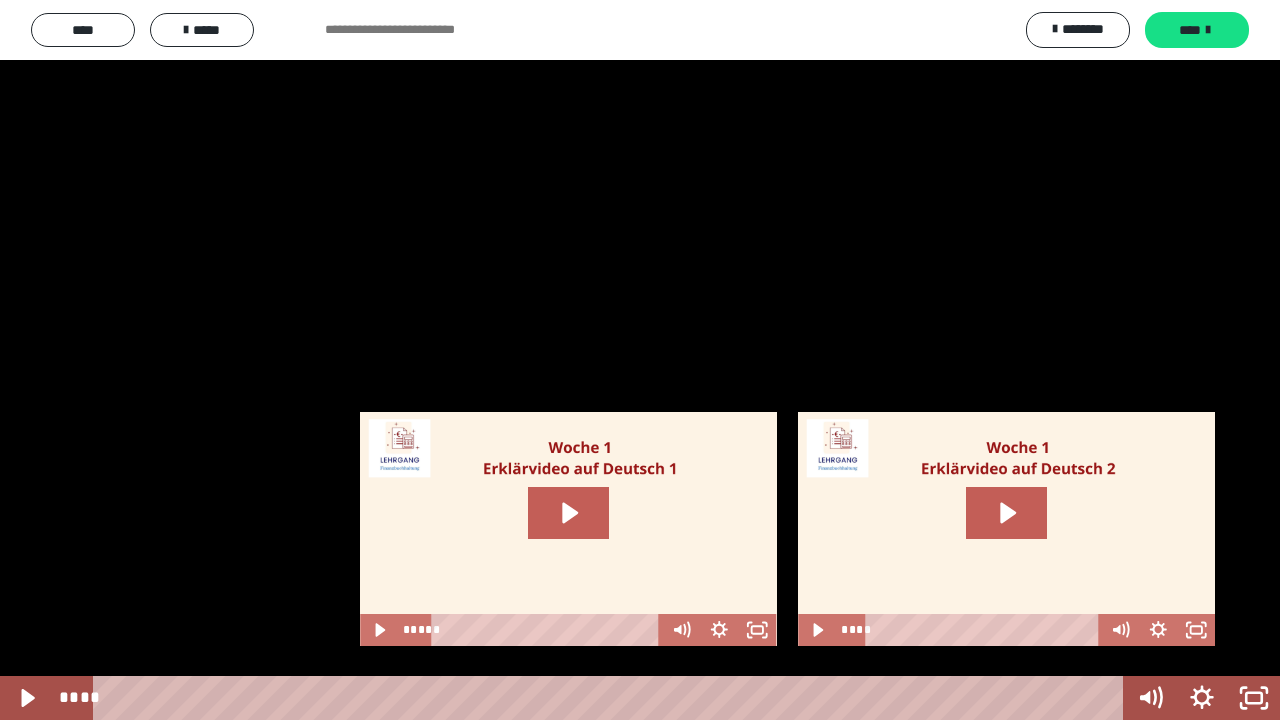 click at bounding box center (640, 360) 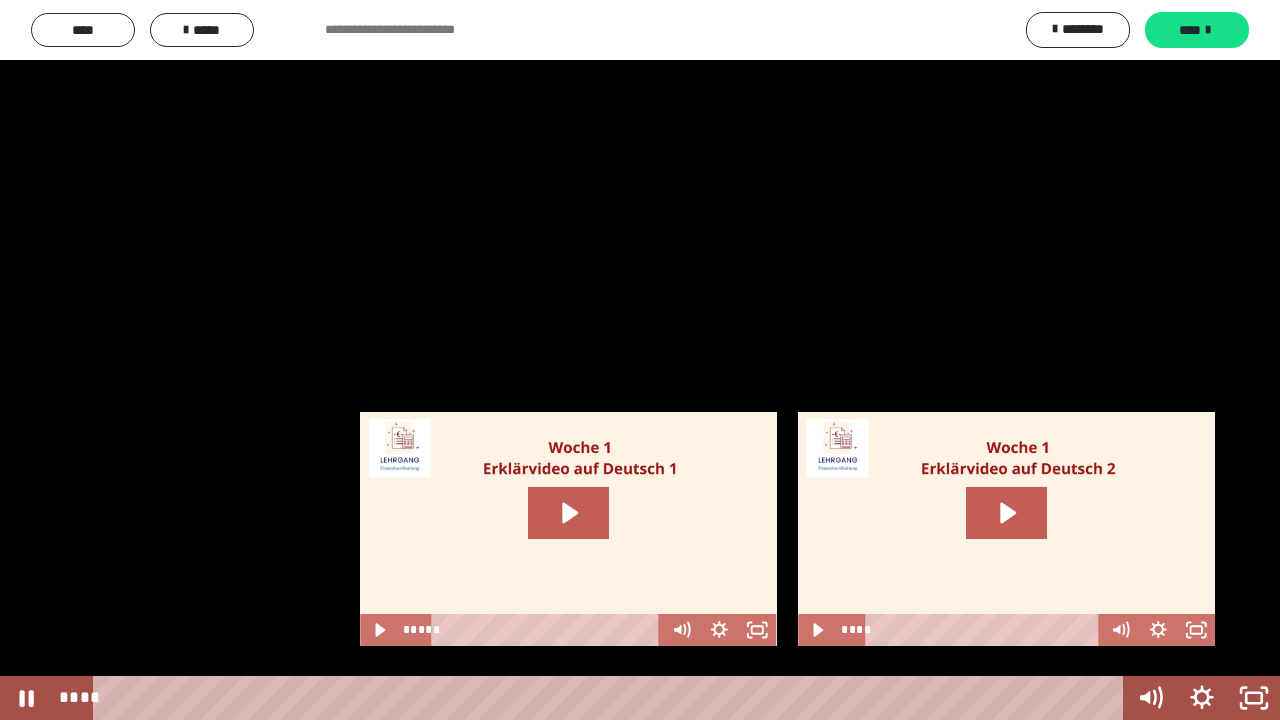 click at bounding box center [640, 360] 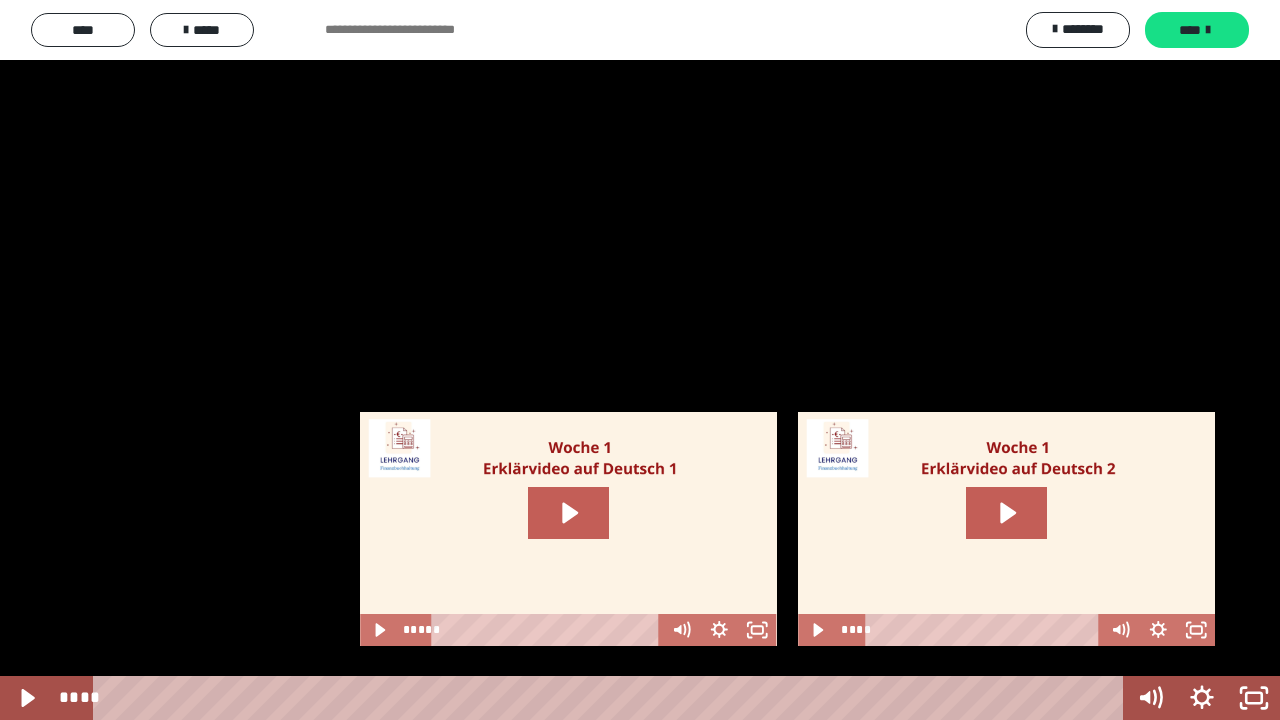 click at bounding box center (640, 360) 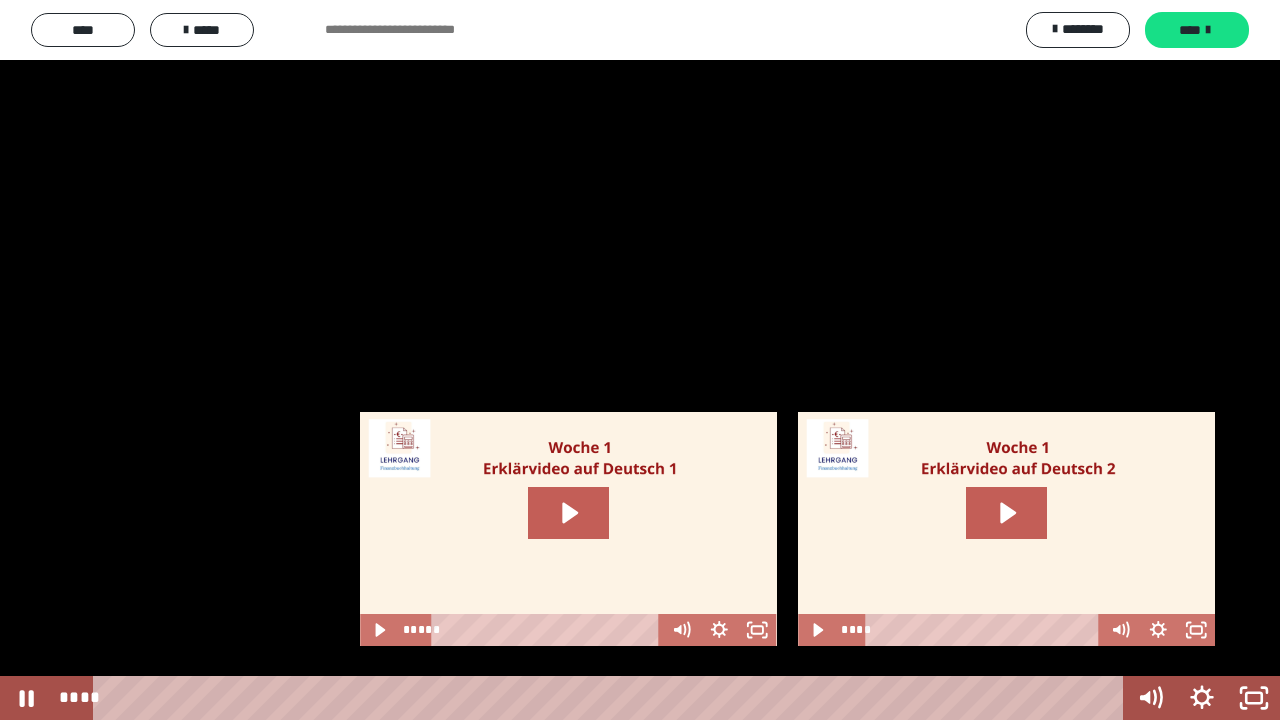 click at bounding box center [640, 360] 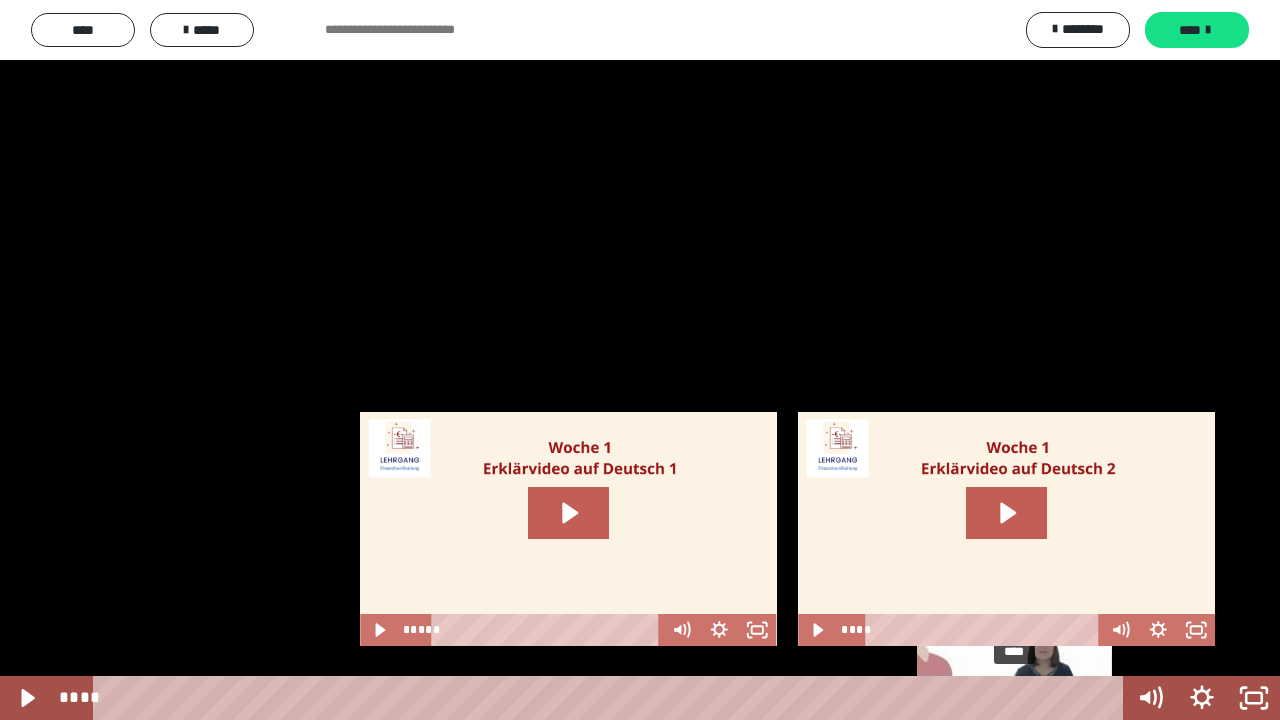 click on "****" at bounding box center (612, 698) 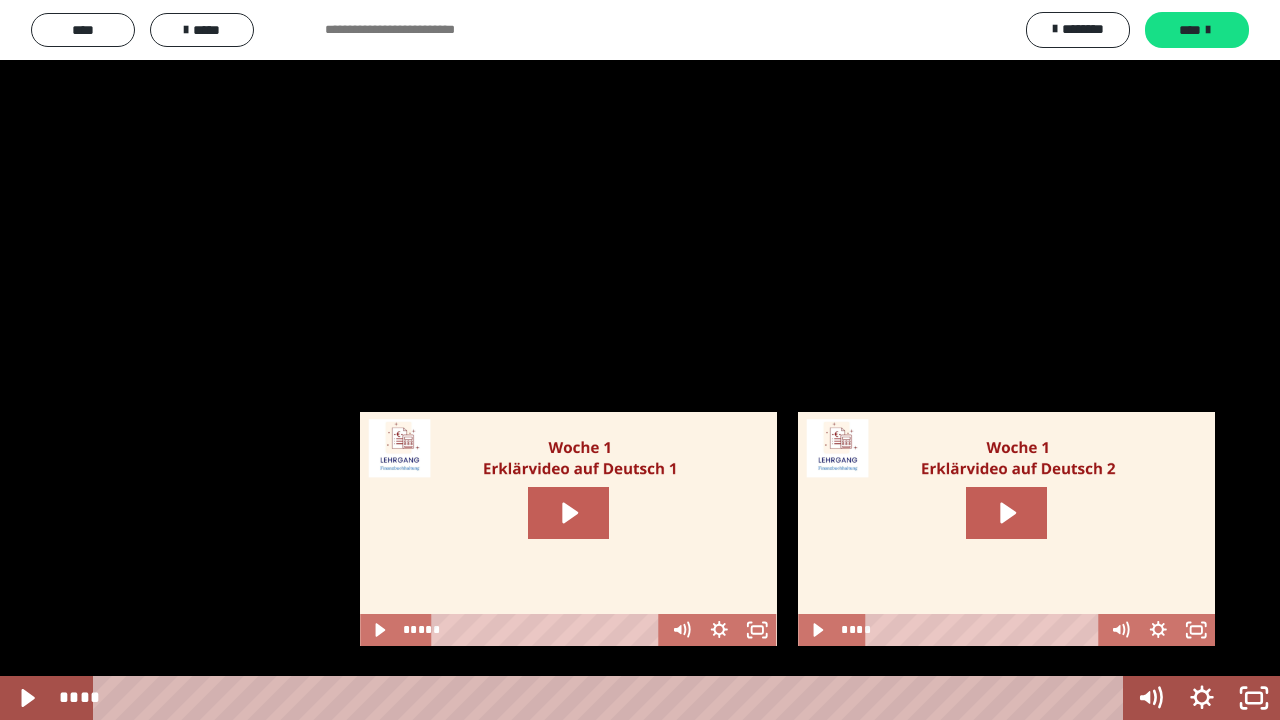 click at bounding box center [640, 360] 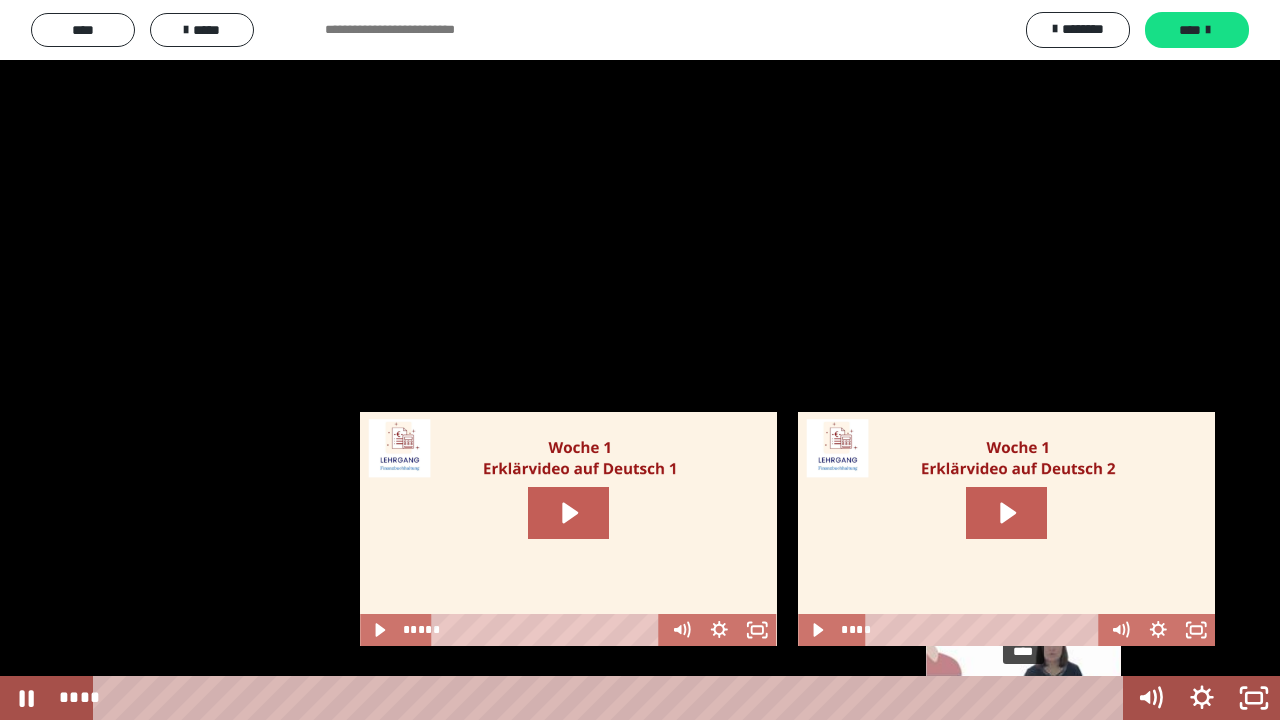 click on "****" at bounding box center [612, 698] 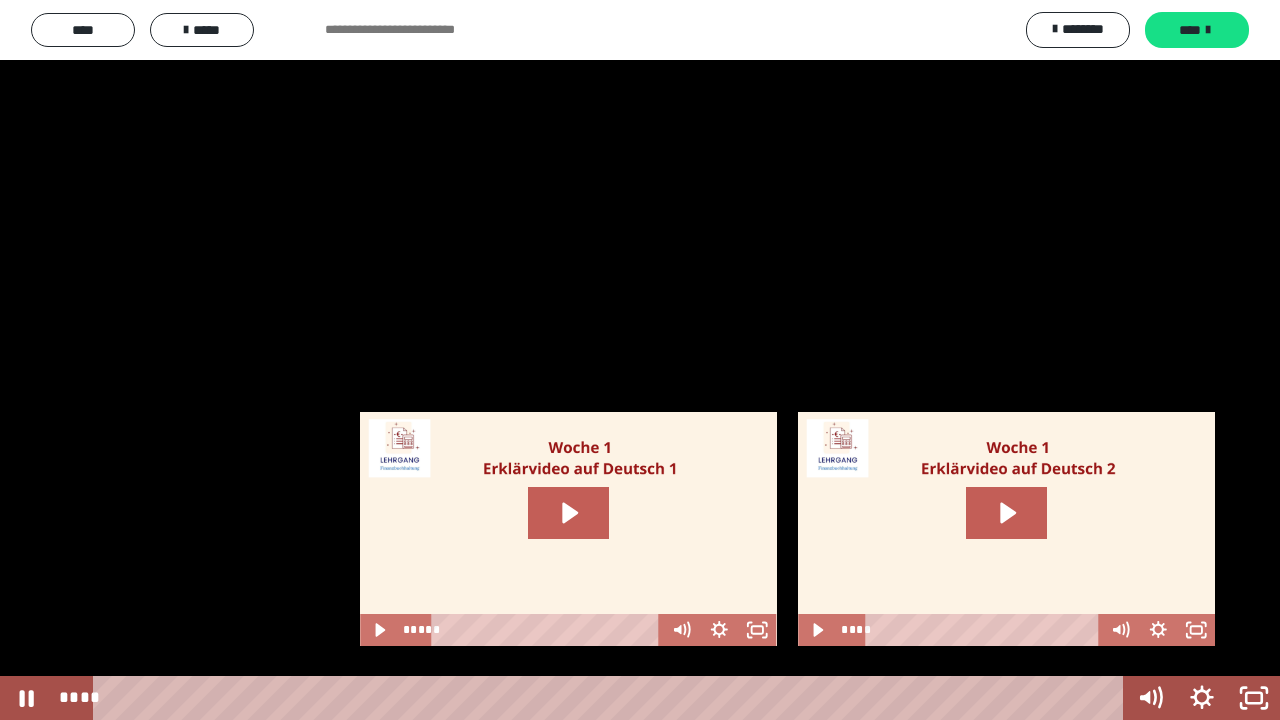 click at bounding box center (640, 360) 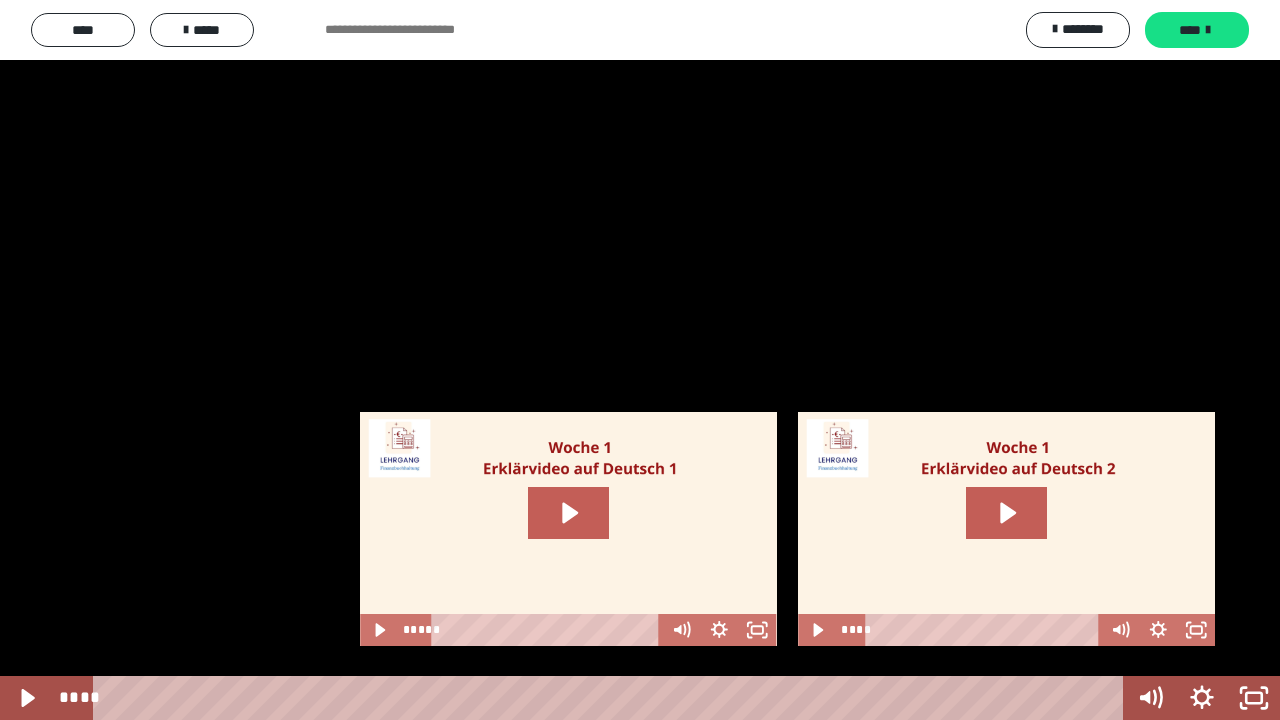 click at bounding box center [640, 360] 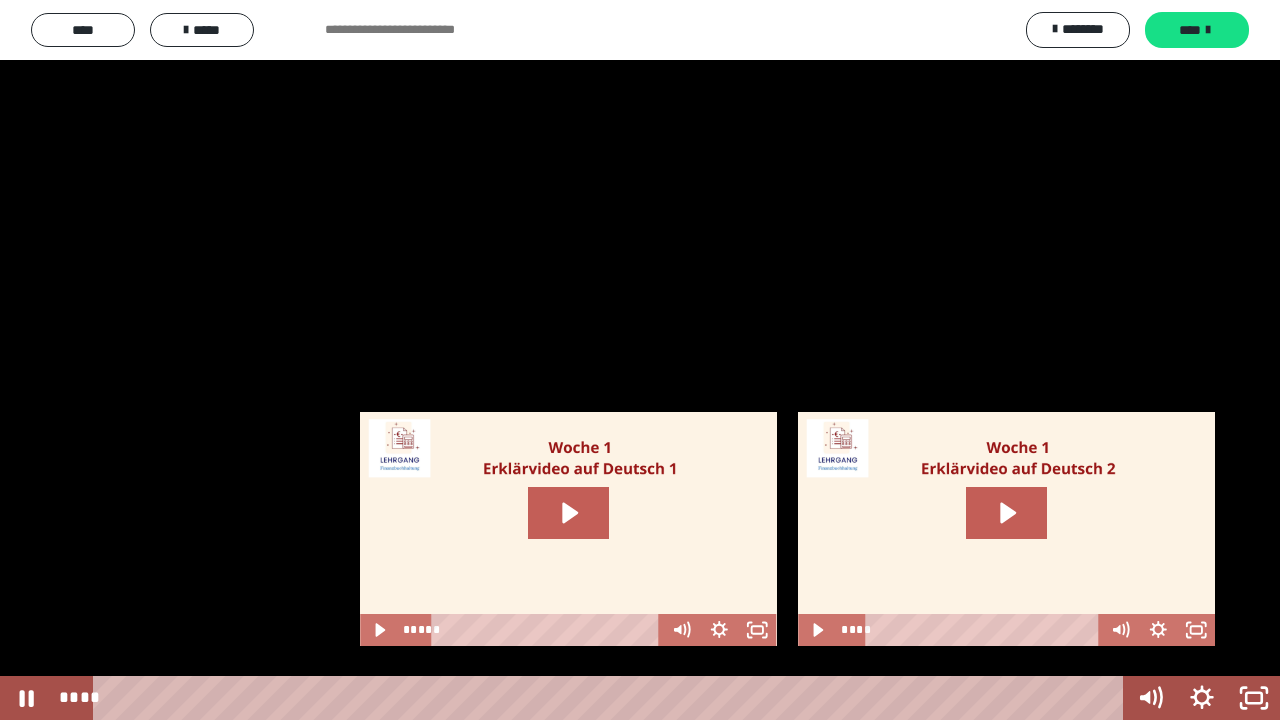 click at bounding box center [640, 360] 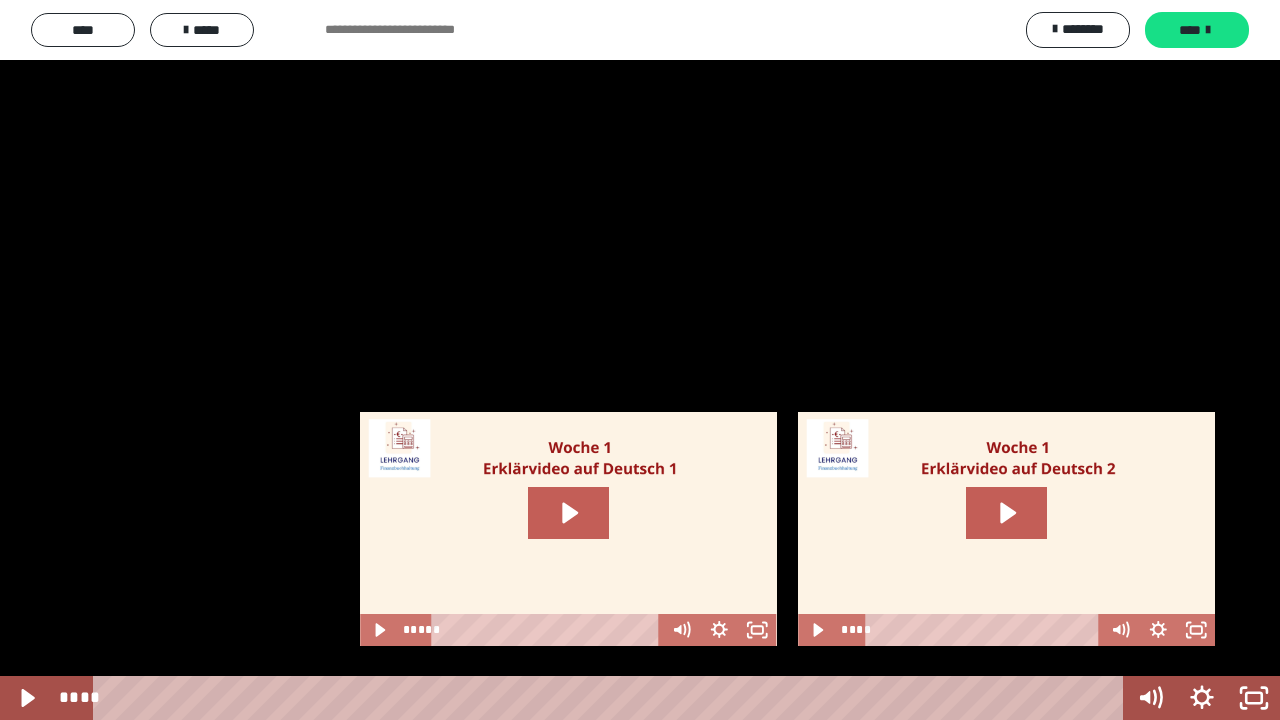 click at bounding box center [640, 360] 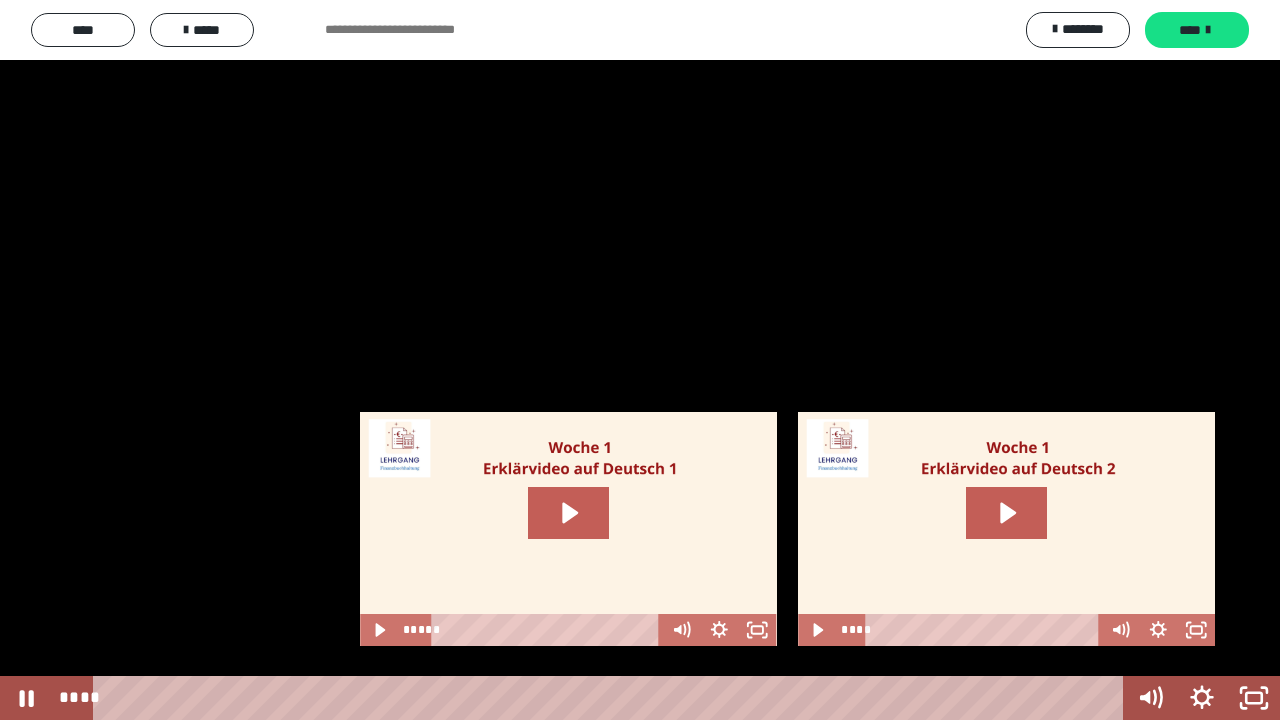 click at bounding box center [640, 360] 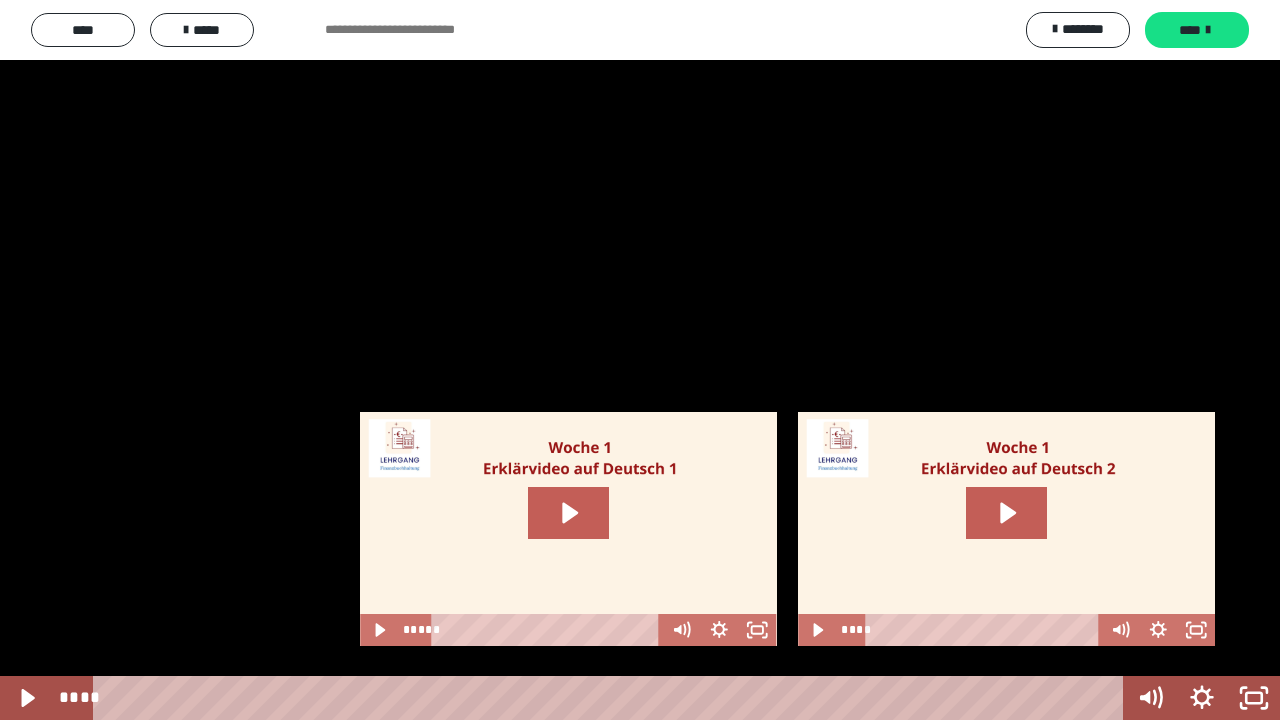 click at bounding box center [640, 360] 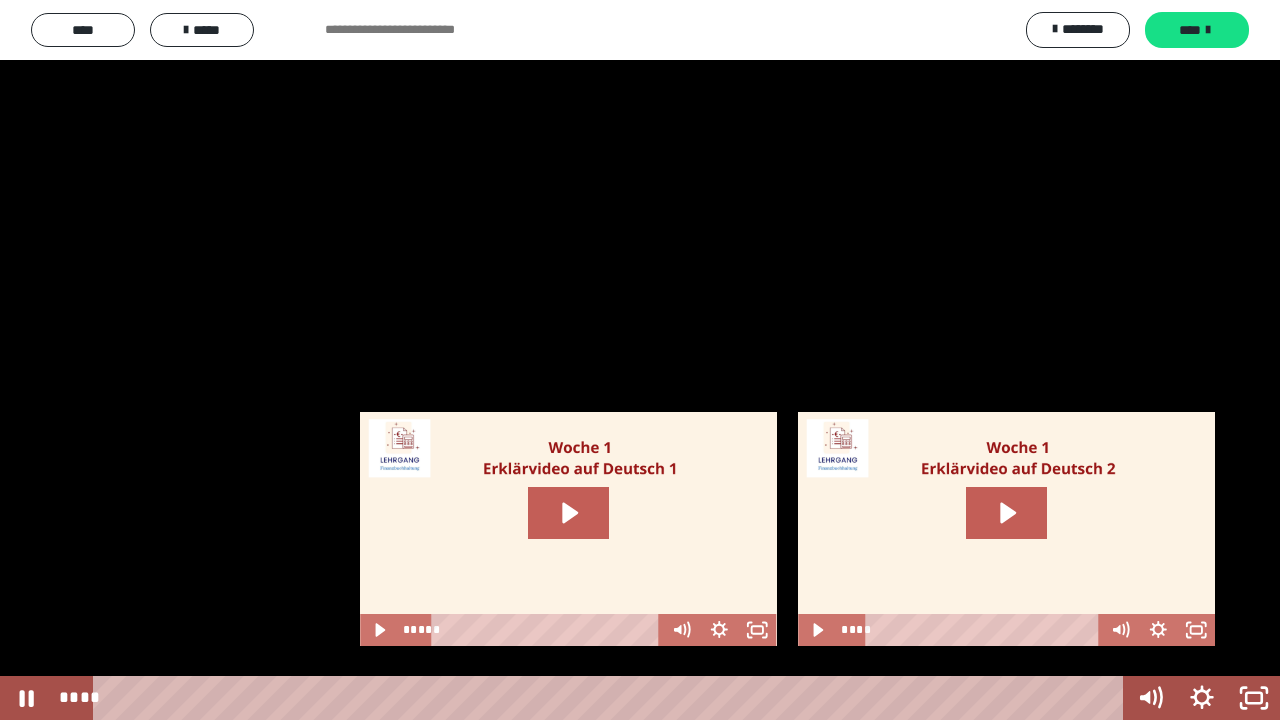 click at bounding box center (640, 360) 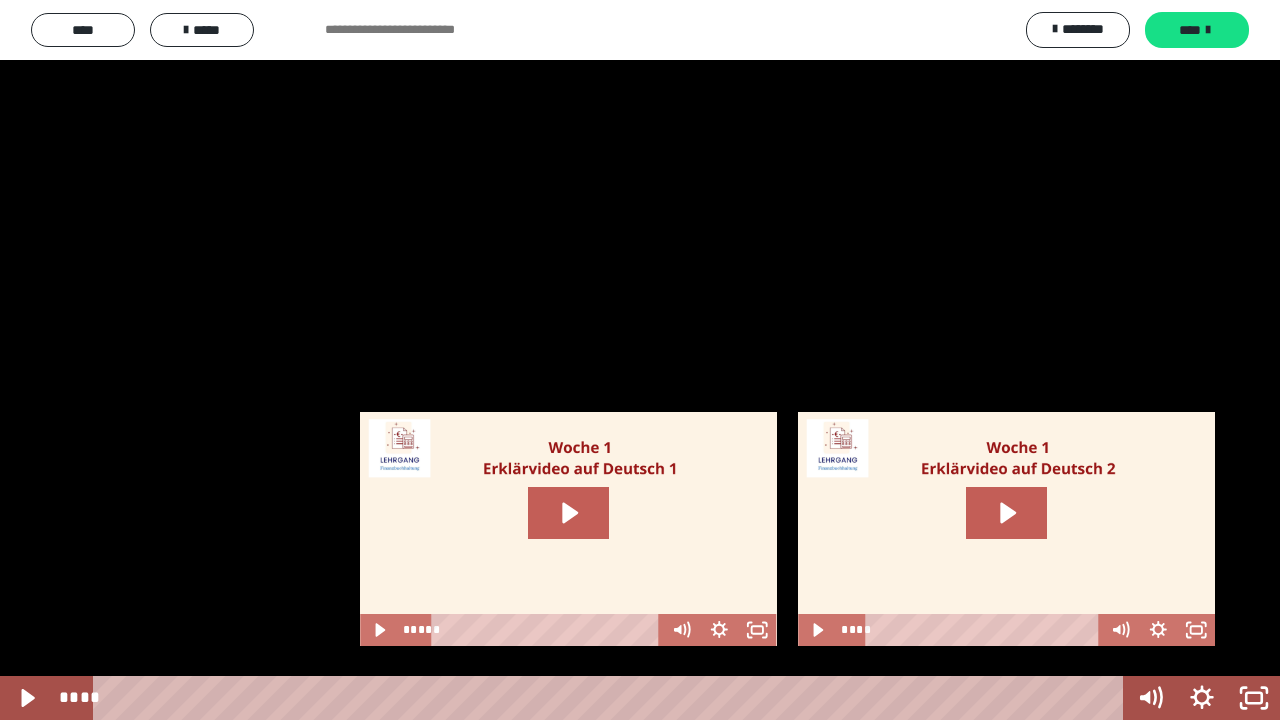 click at bounding box center [640, 360] 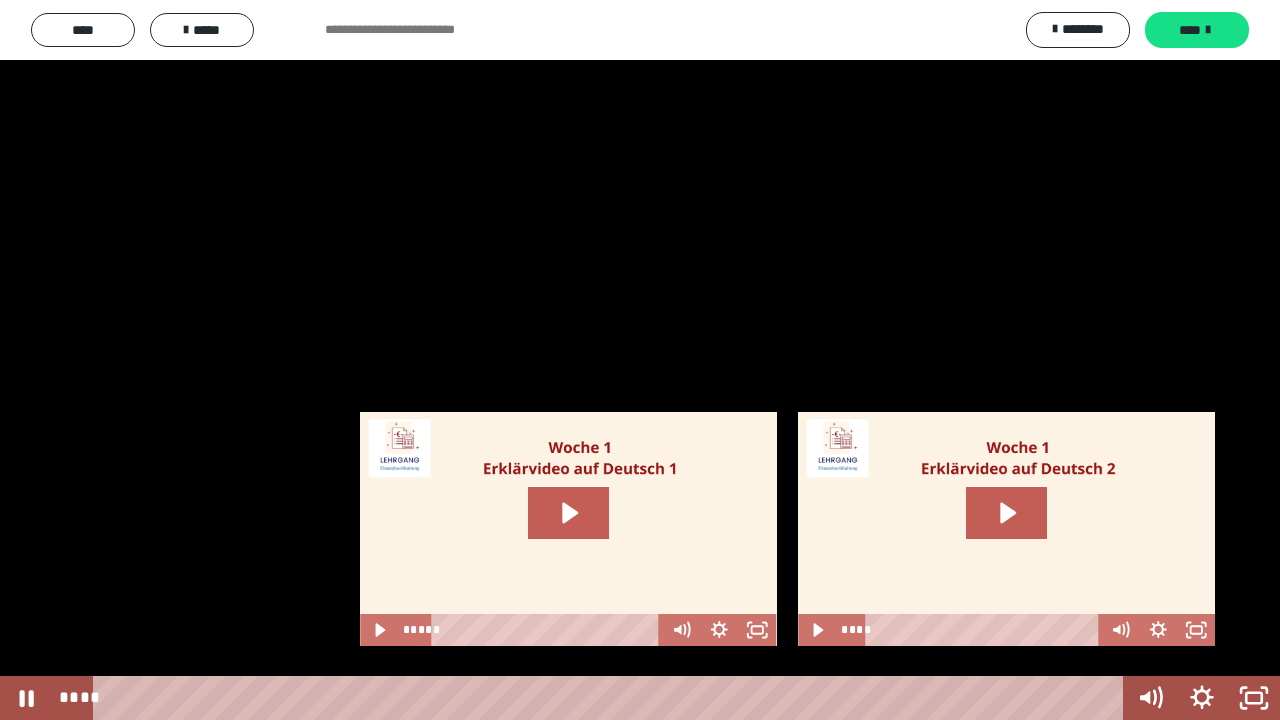 click at bounding box center (640, 360) 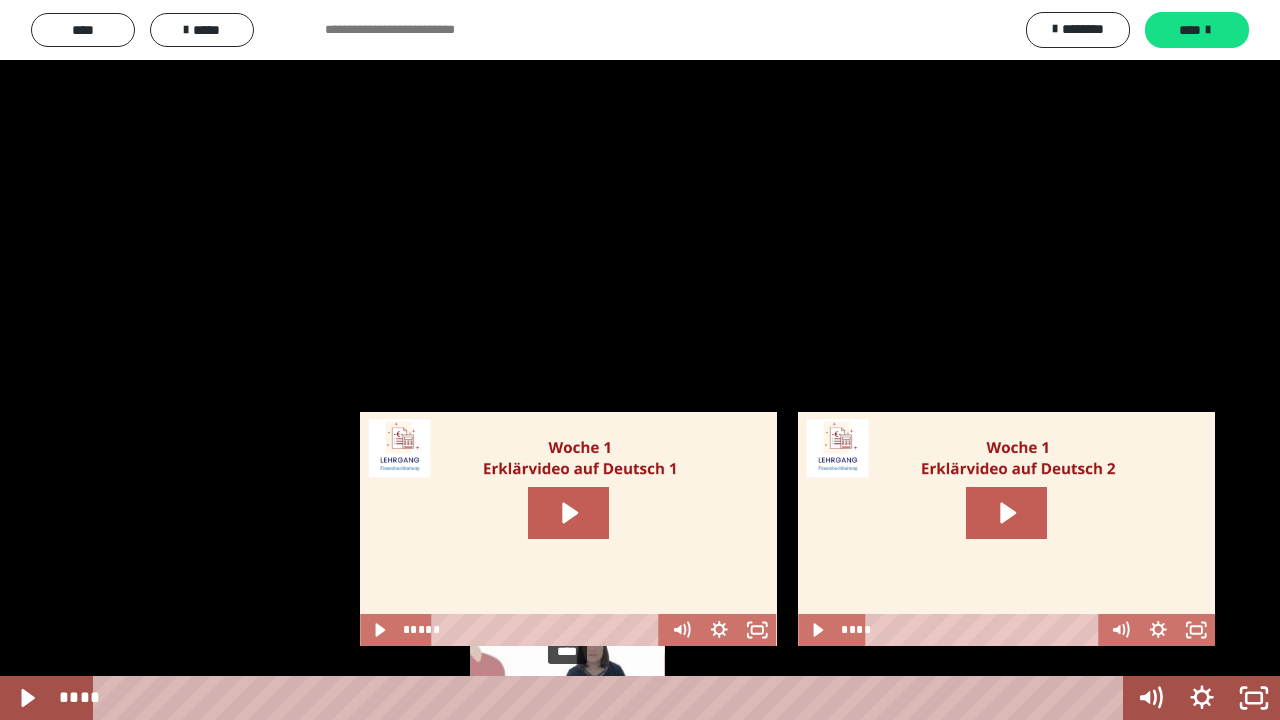 click on "****" at bounding box center [612, 698] 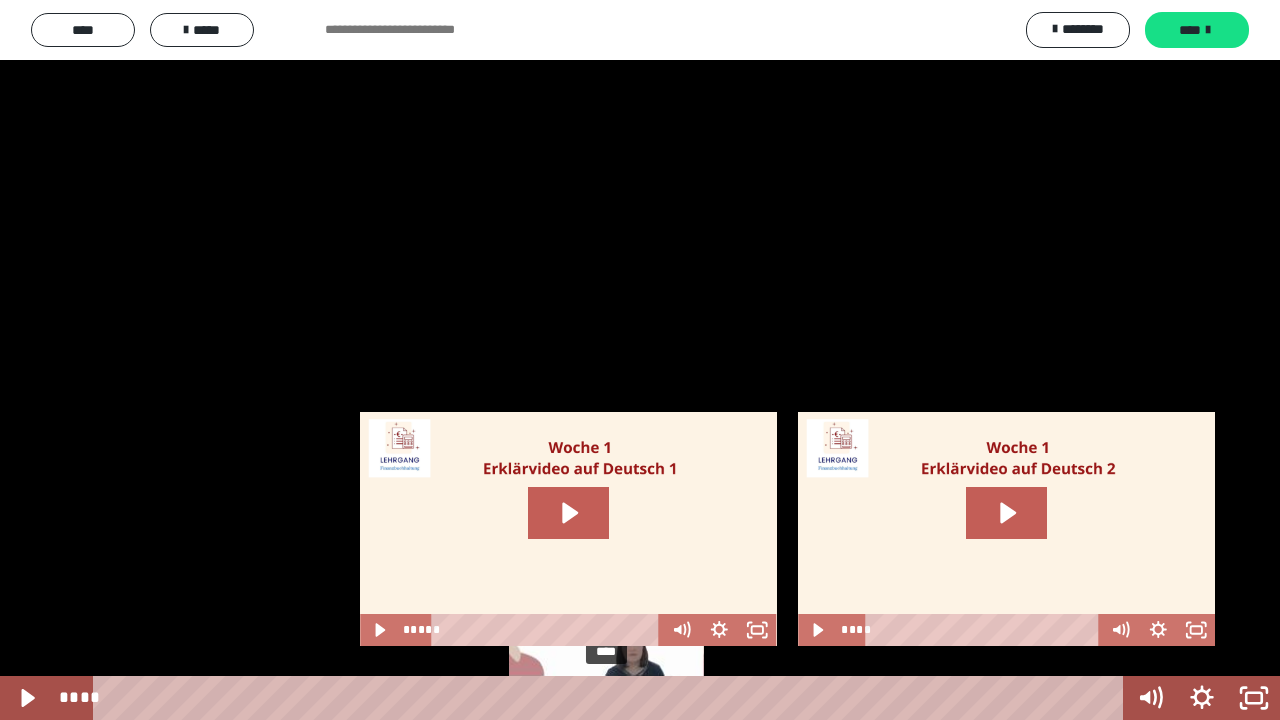 click on "****" at bounding box center [612, 698] 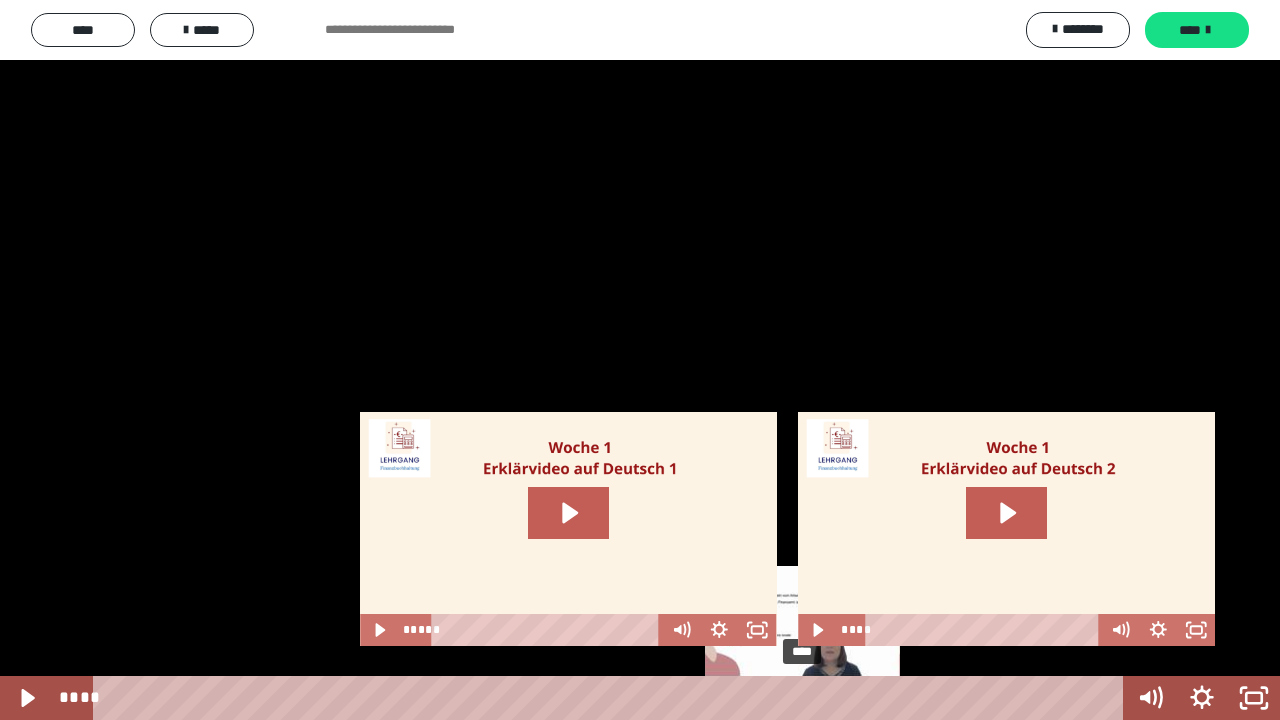 click on "****" at bounding box center (612, 698) 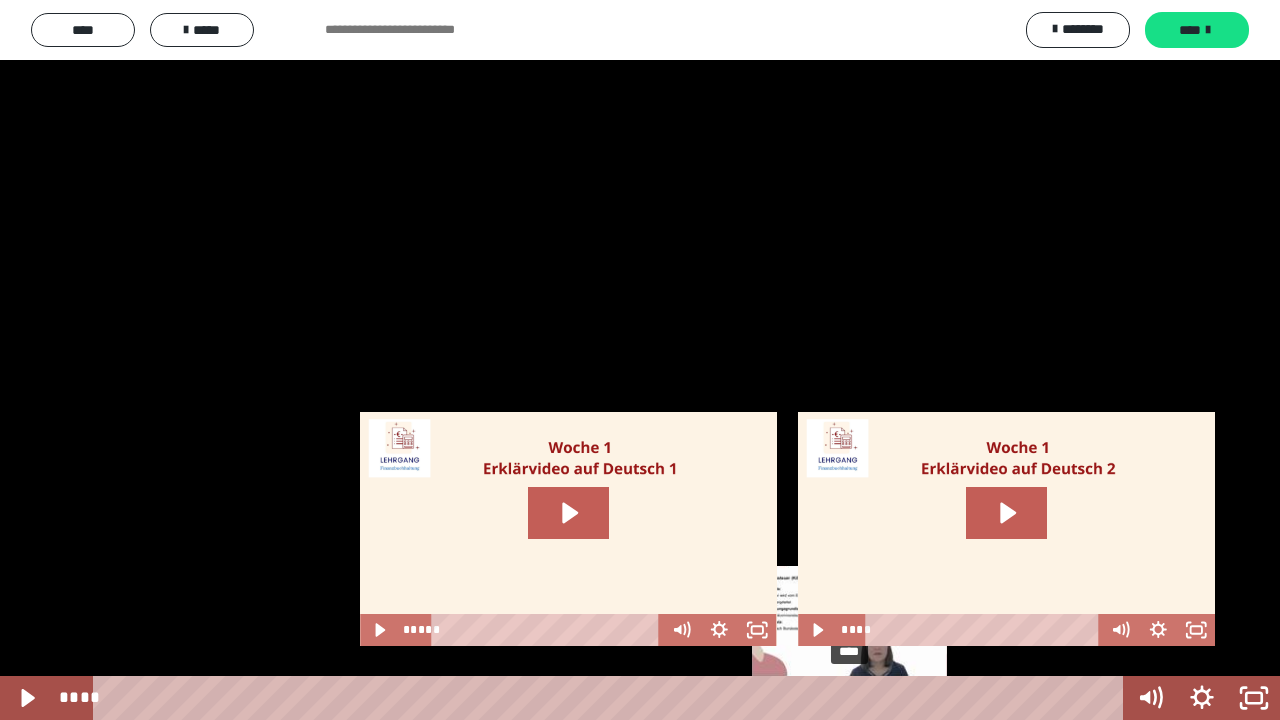 click on "****" at bounding box center [612, 698] 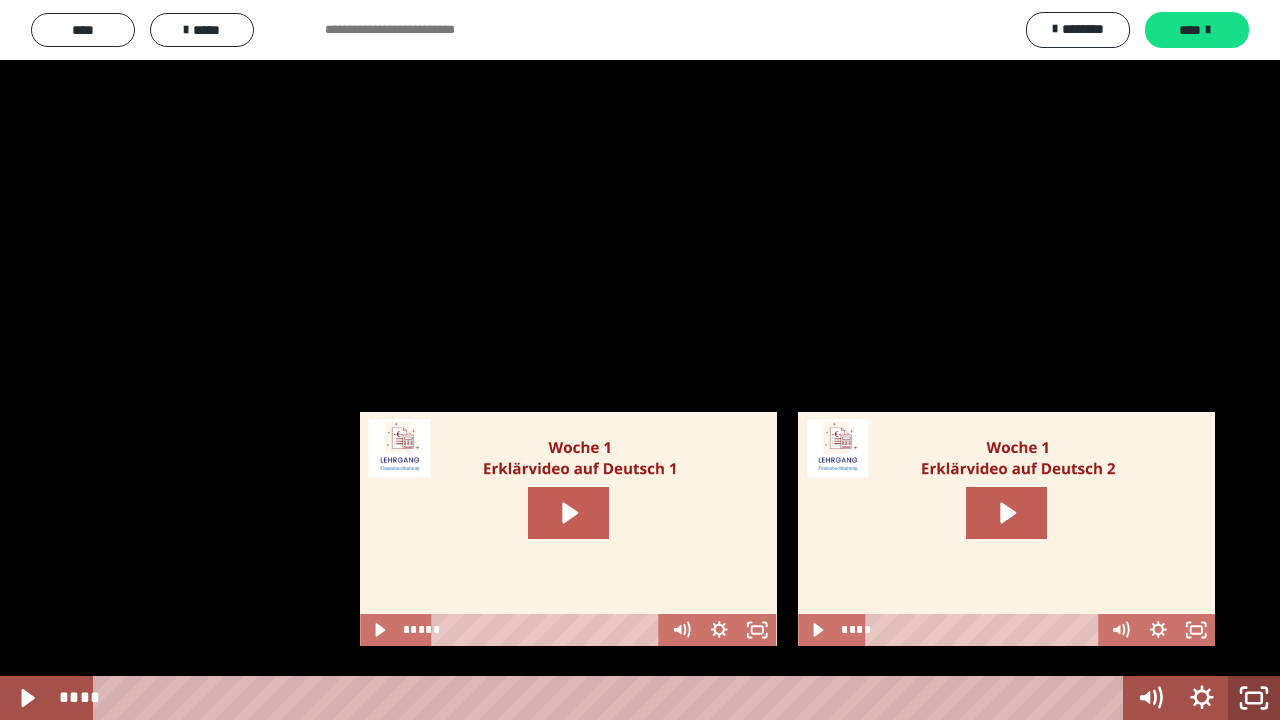 click 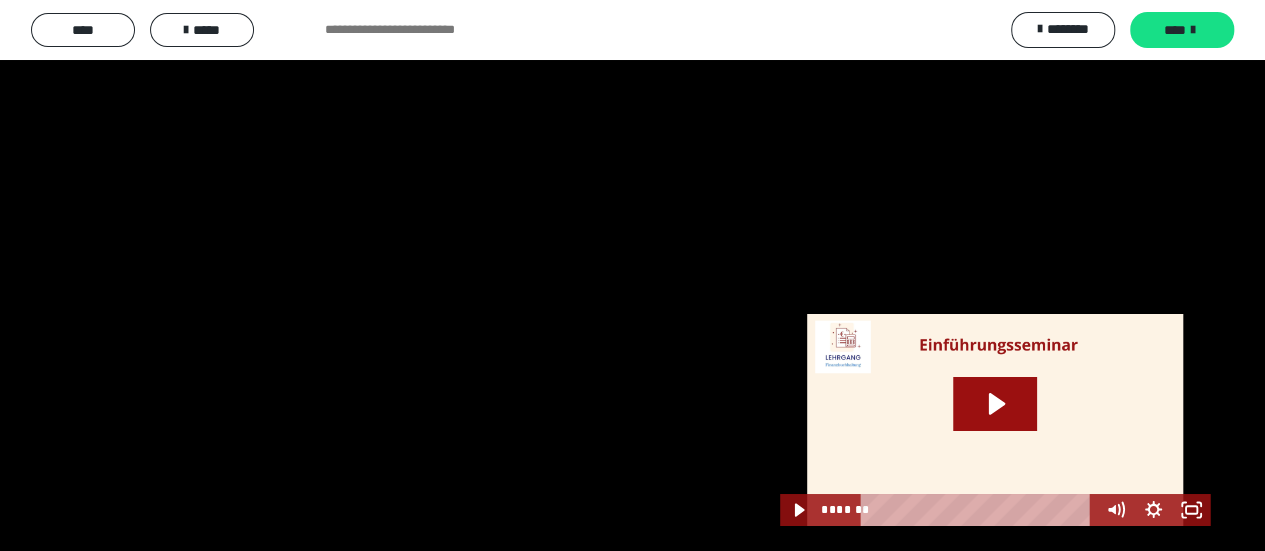 scroll, scrollTop: 3652, scrollLeft: 0, axis: vertical 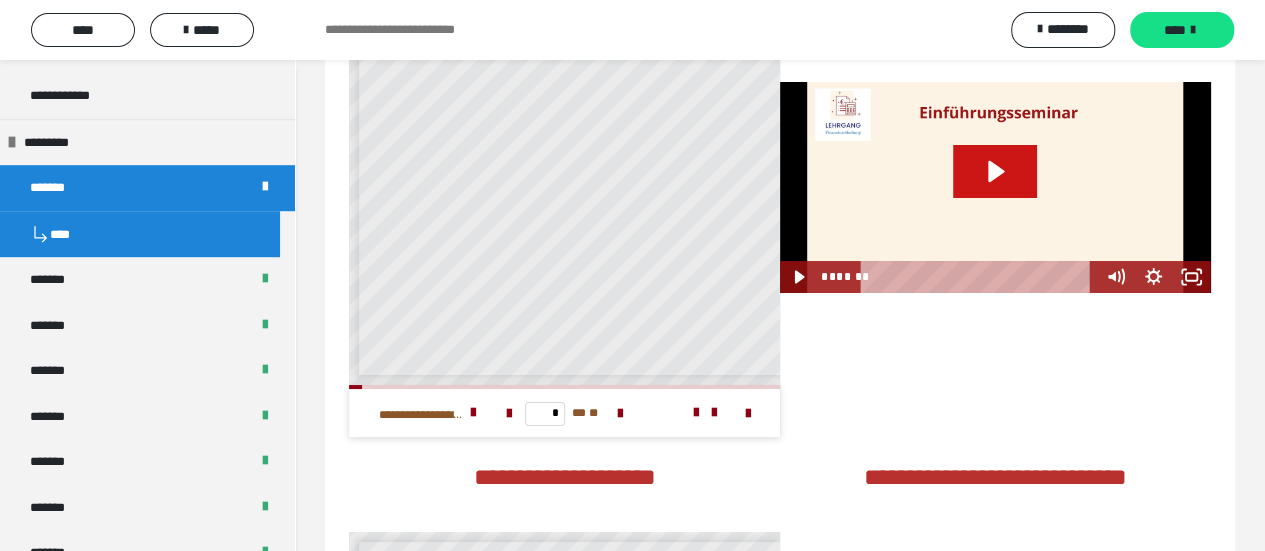 click 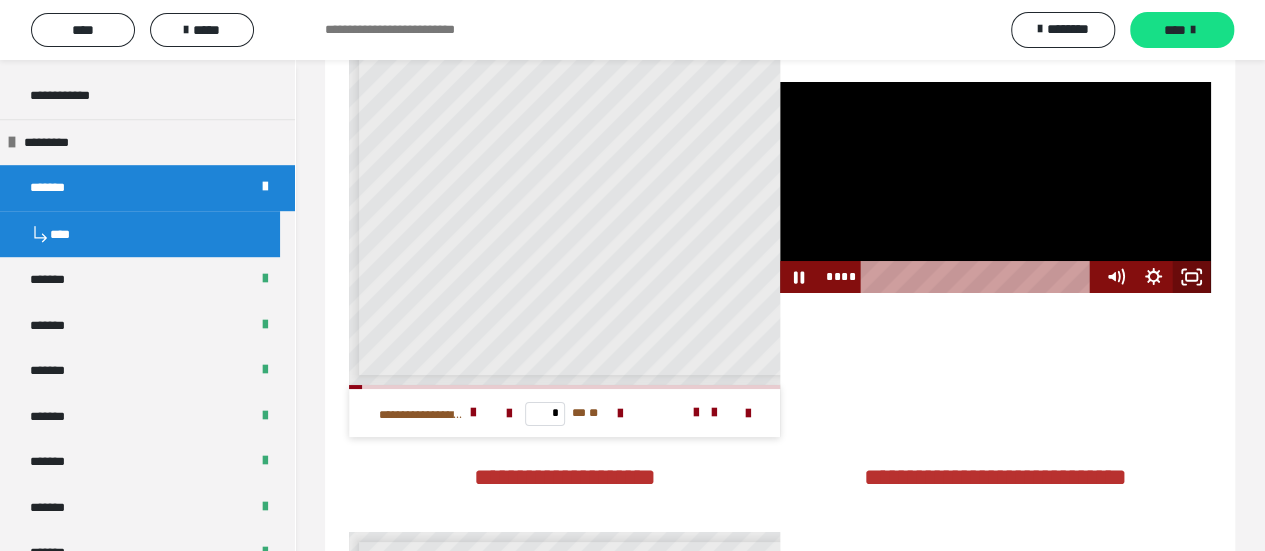 click 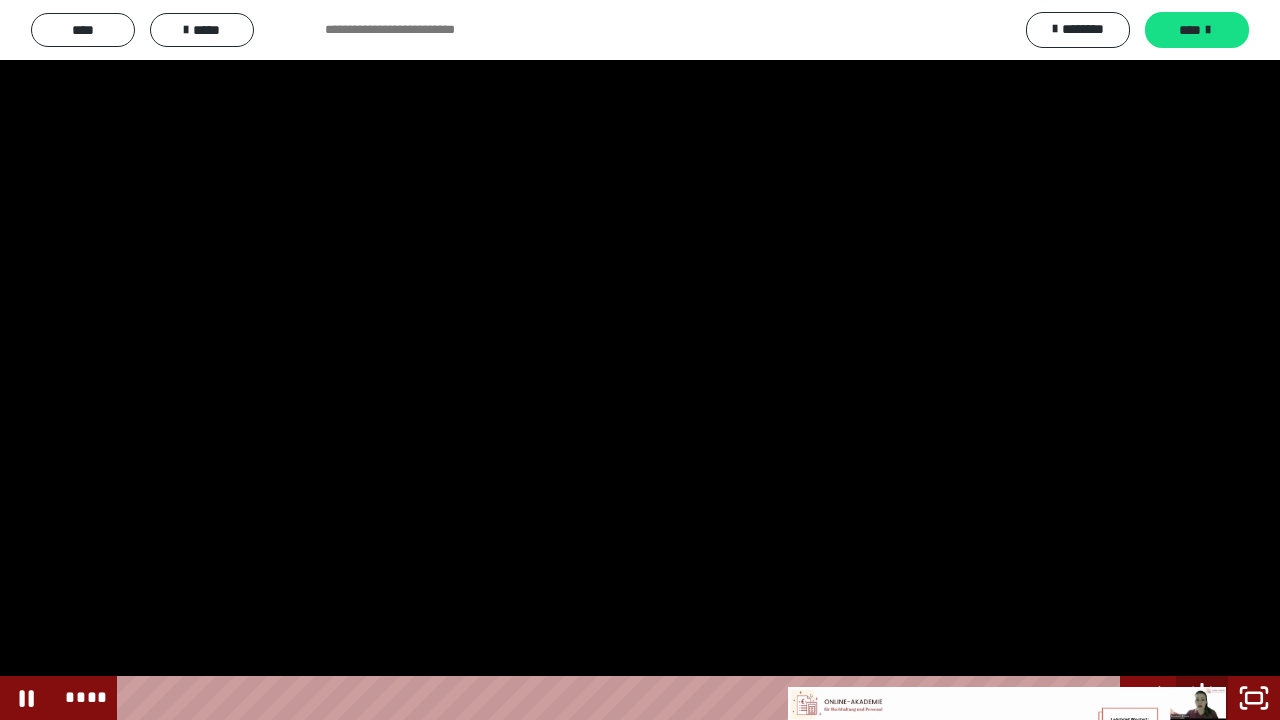 click 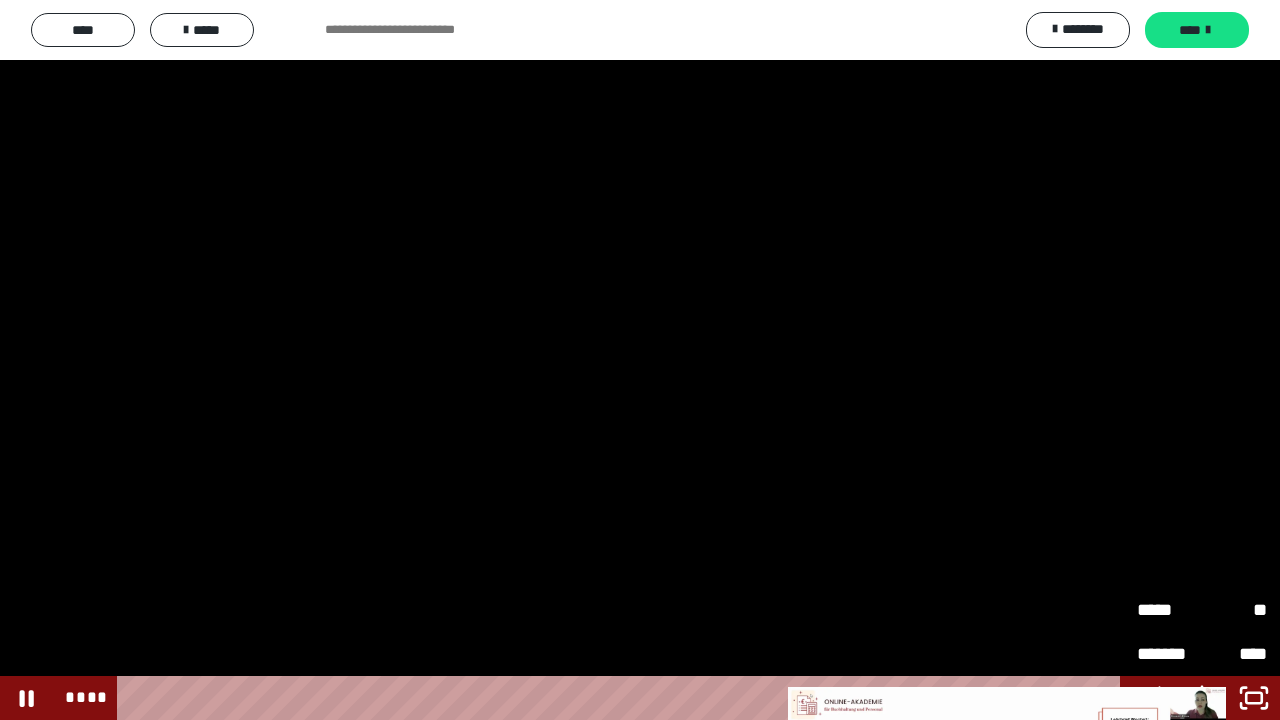 click on "*****" at bounding box center [1169, 610] 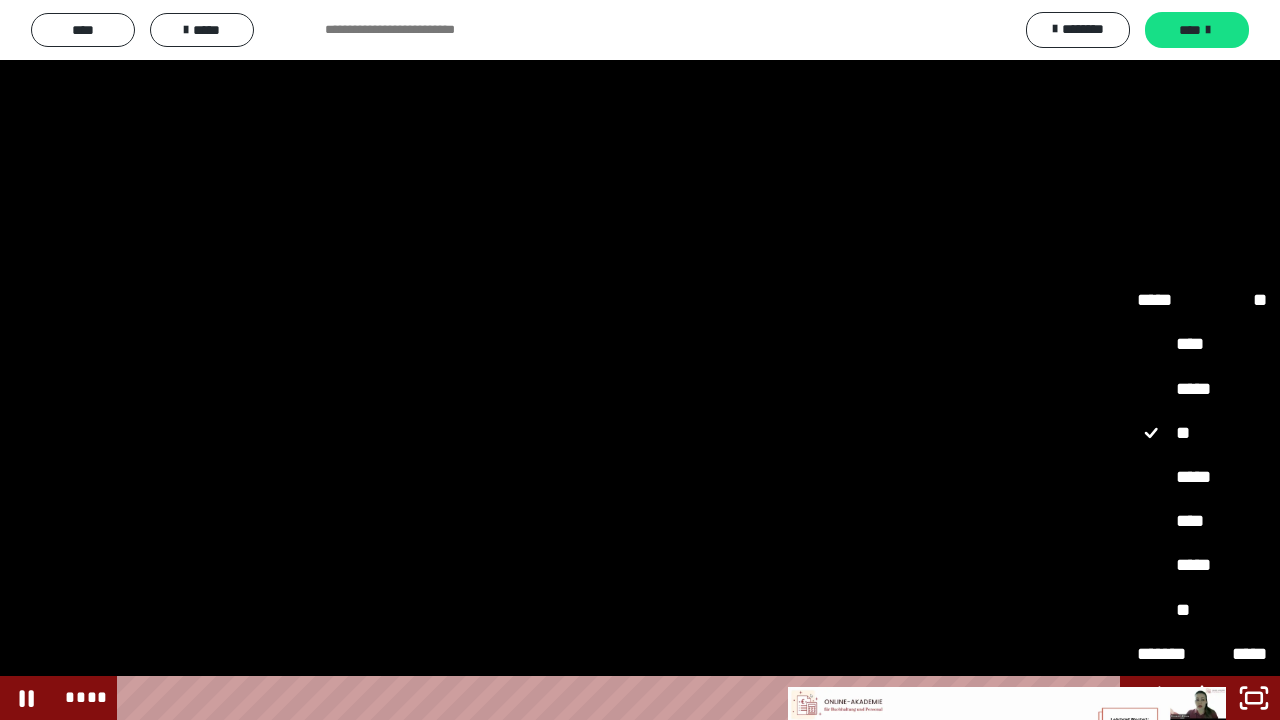 click on "**" at bounding box center (1202, 610) 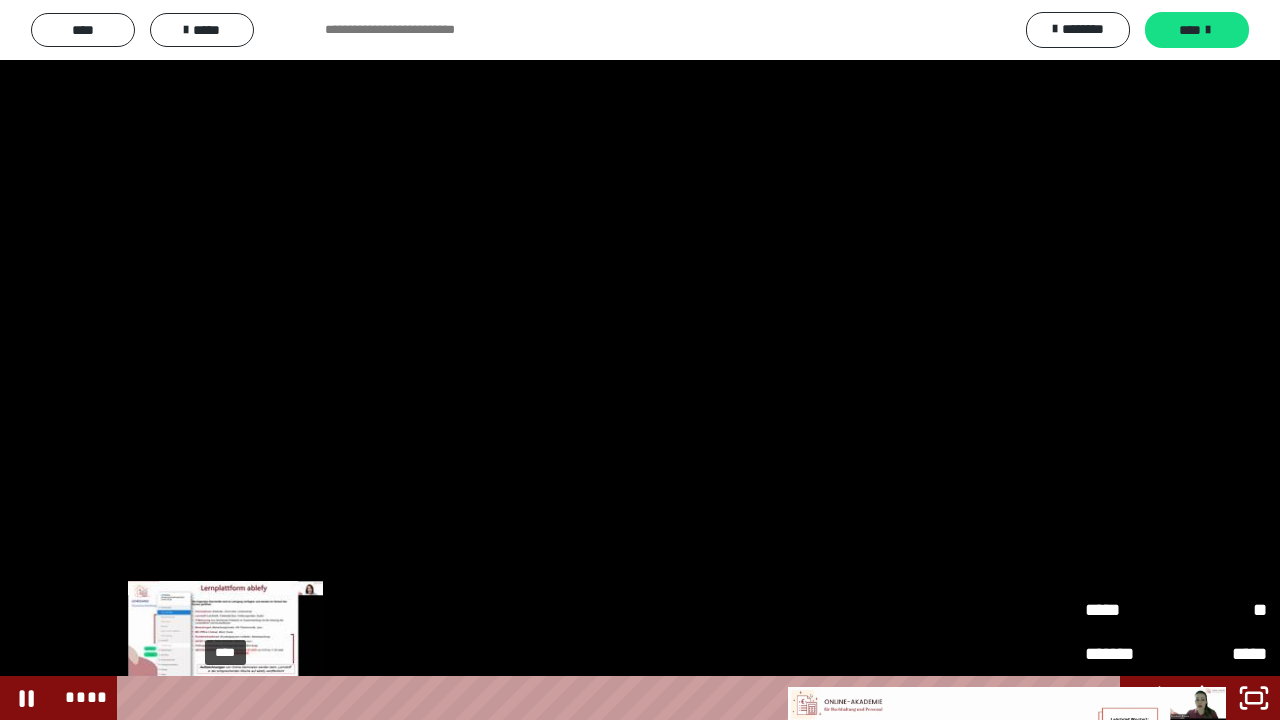 click on "****" at bounding box center [622, 698] 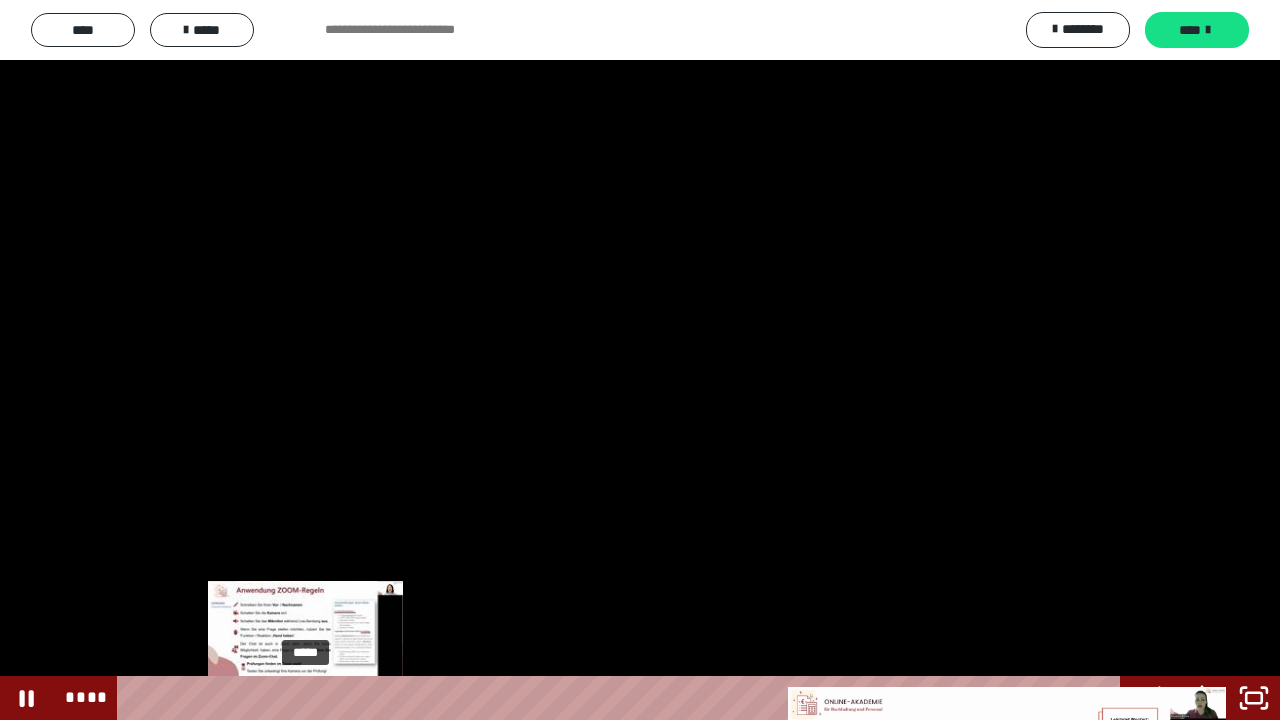 click on "*****" at bounding box center (622, 698) 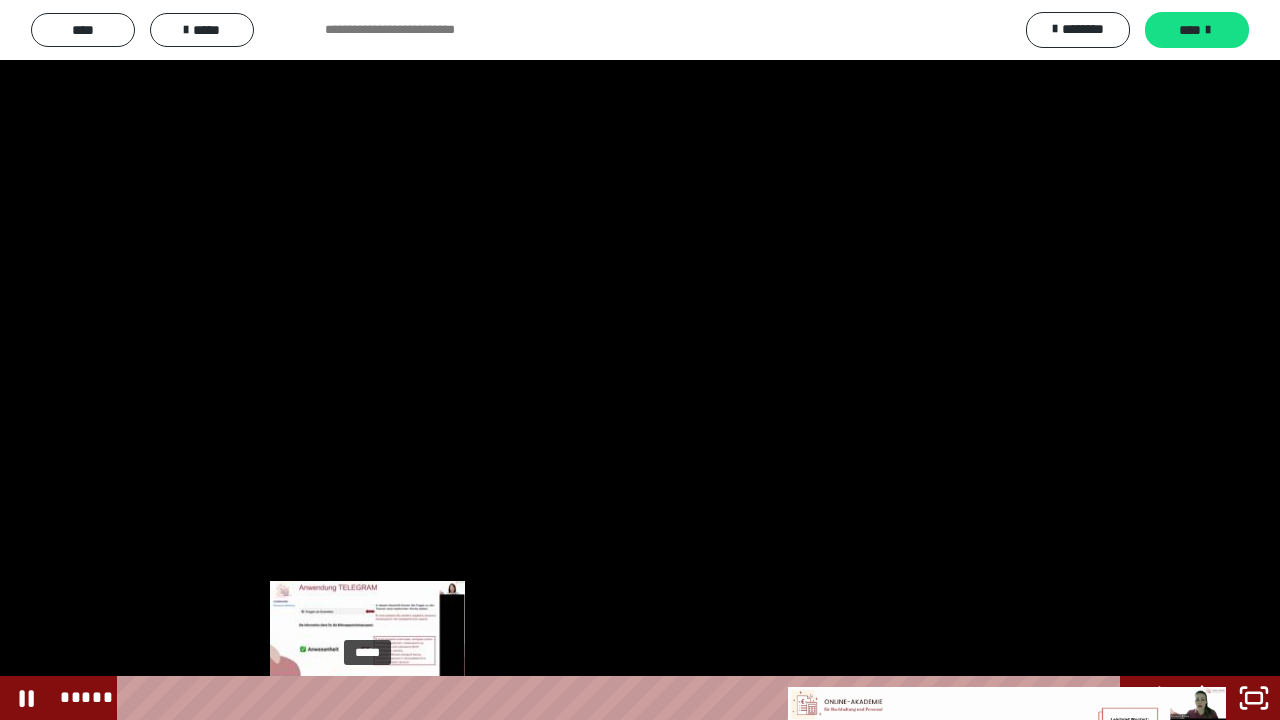 click on "*****" at bounding box center (622, 698) 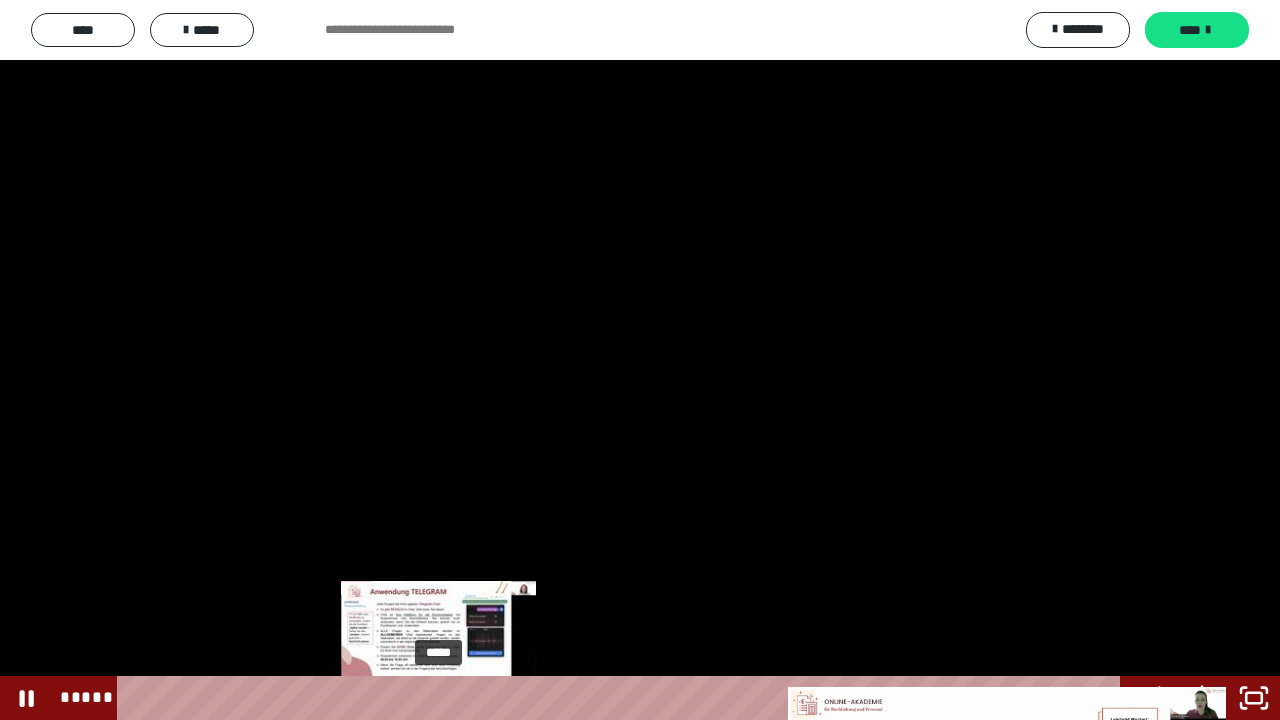 click on "*****" at bounding box center [622, 698] 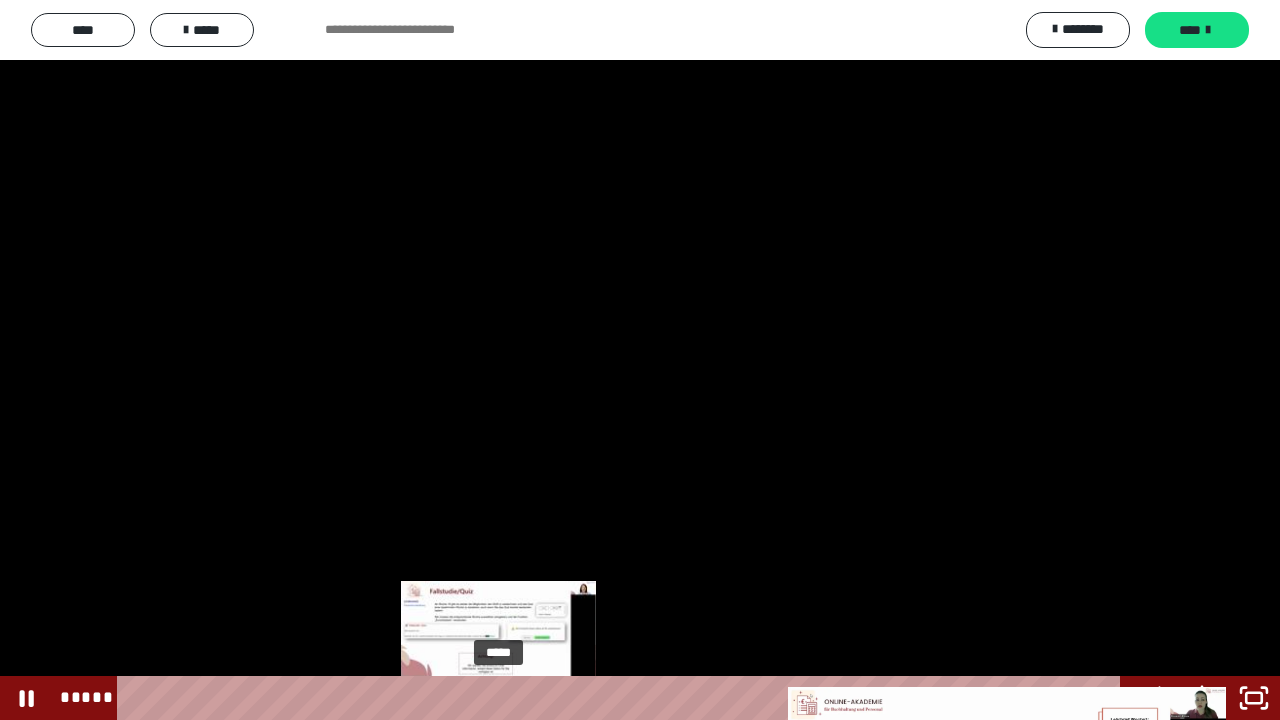click on "*****" at bounding box center (622, 698) 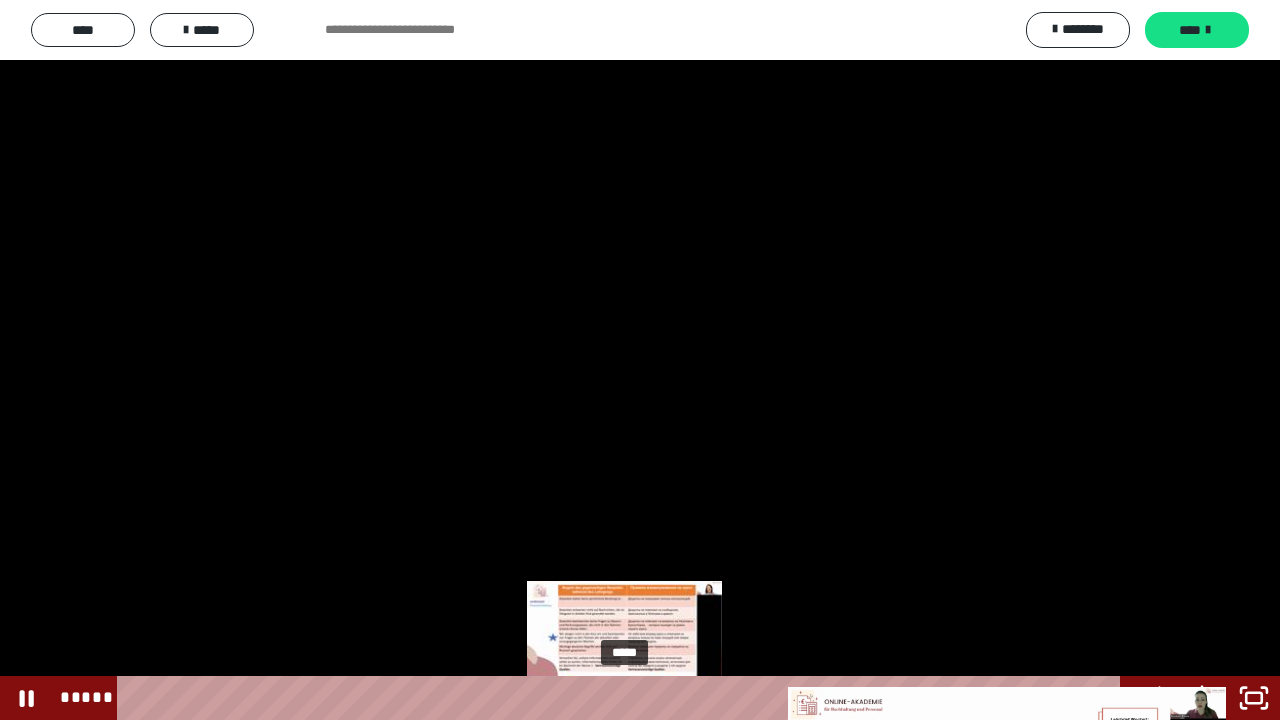 click on "*****" at bounding box center [622, 698] 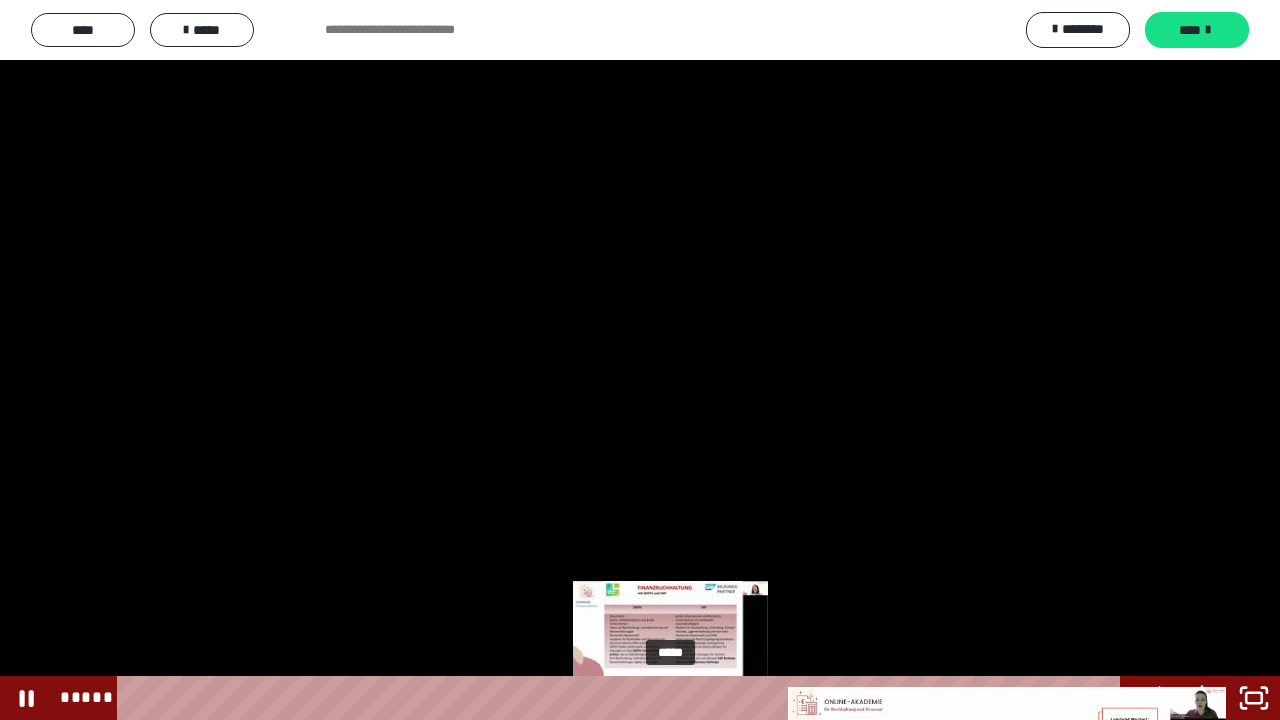 click on "*****" at bounding box center (622, 698) 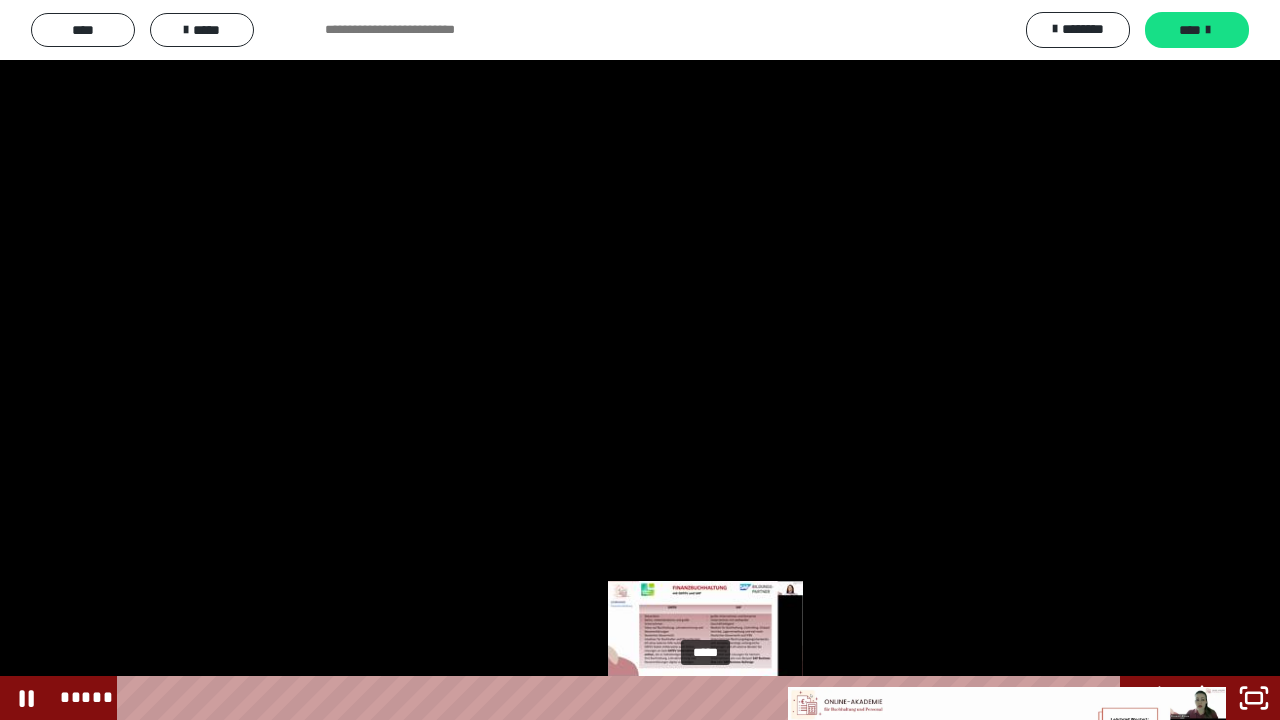 click on "*****" at bounding box center (622, 698) 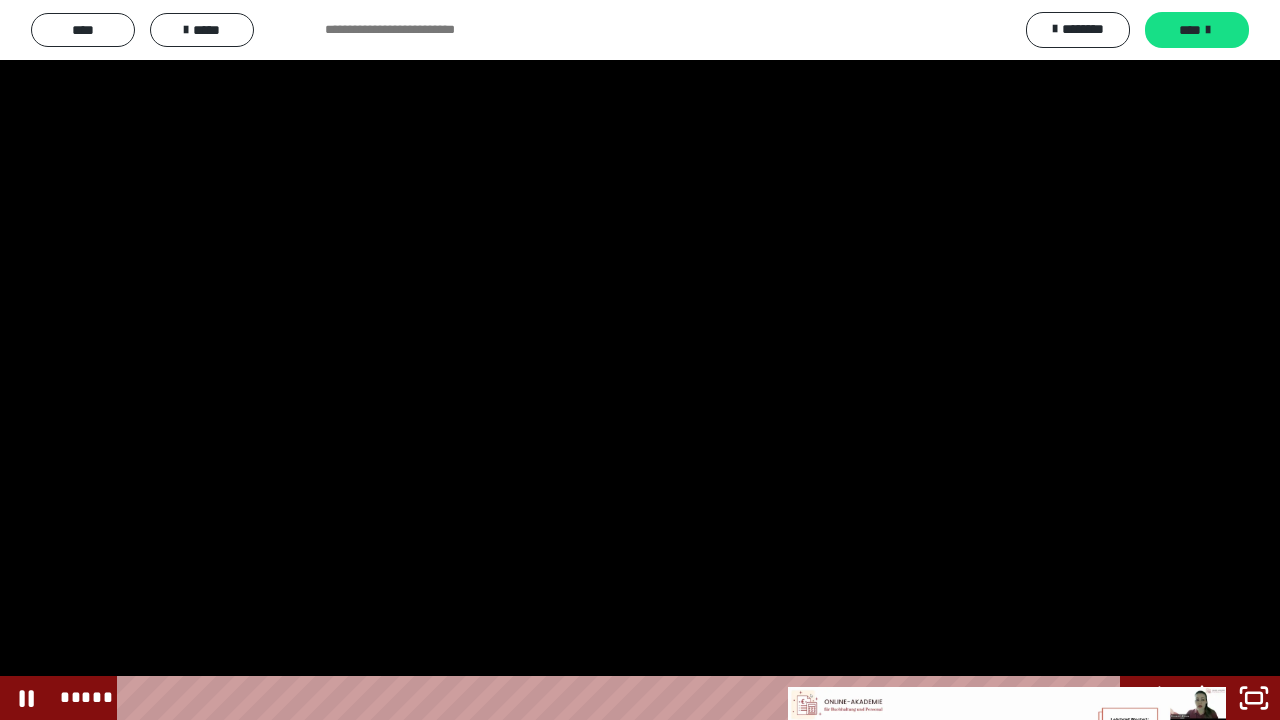 click at bounding box center (640, 360) 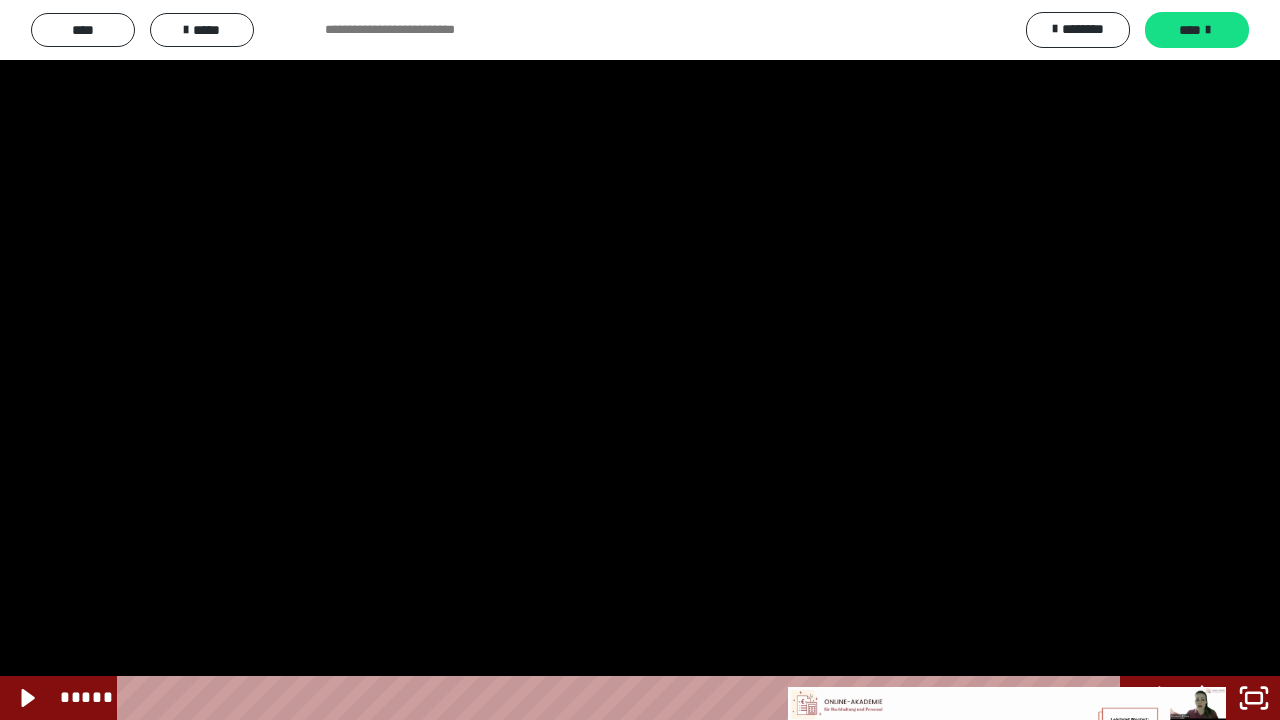 click at bounding box center [640, 360] 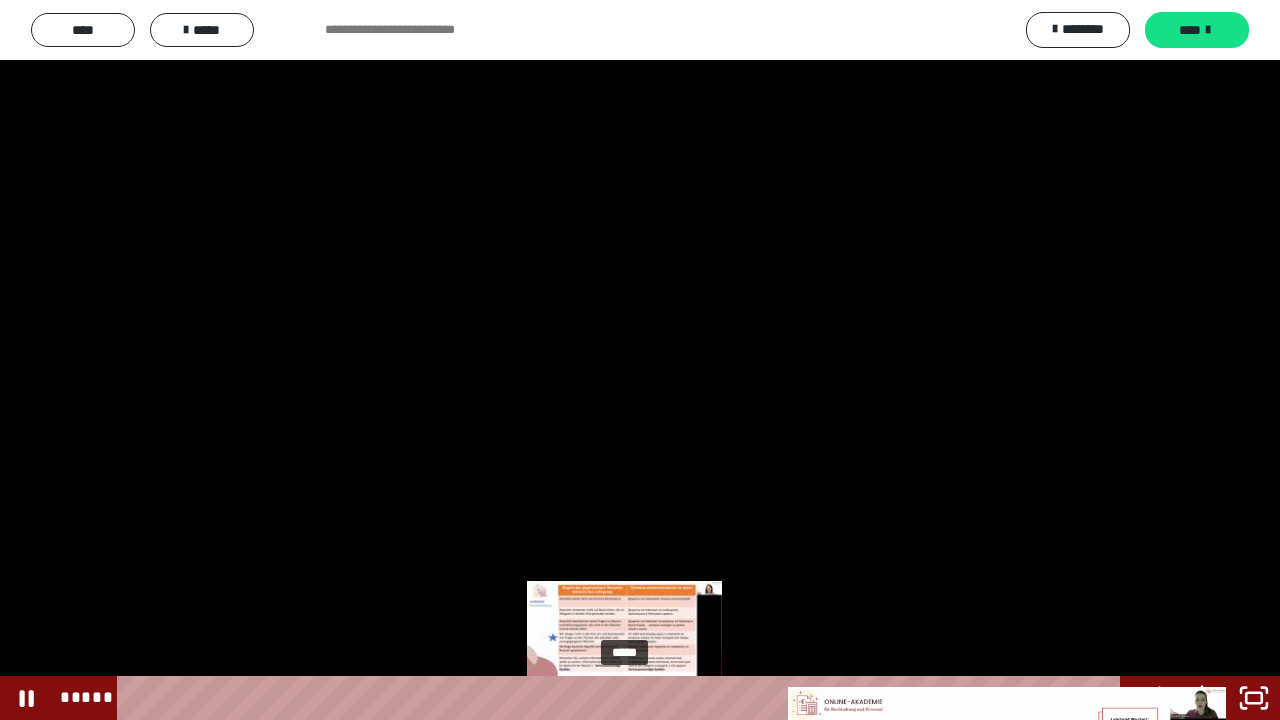 click on "*****" at bounding box center (622, 698) 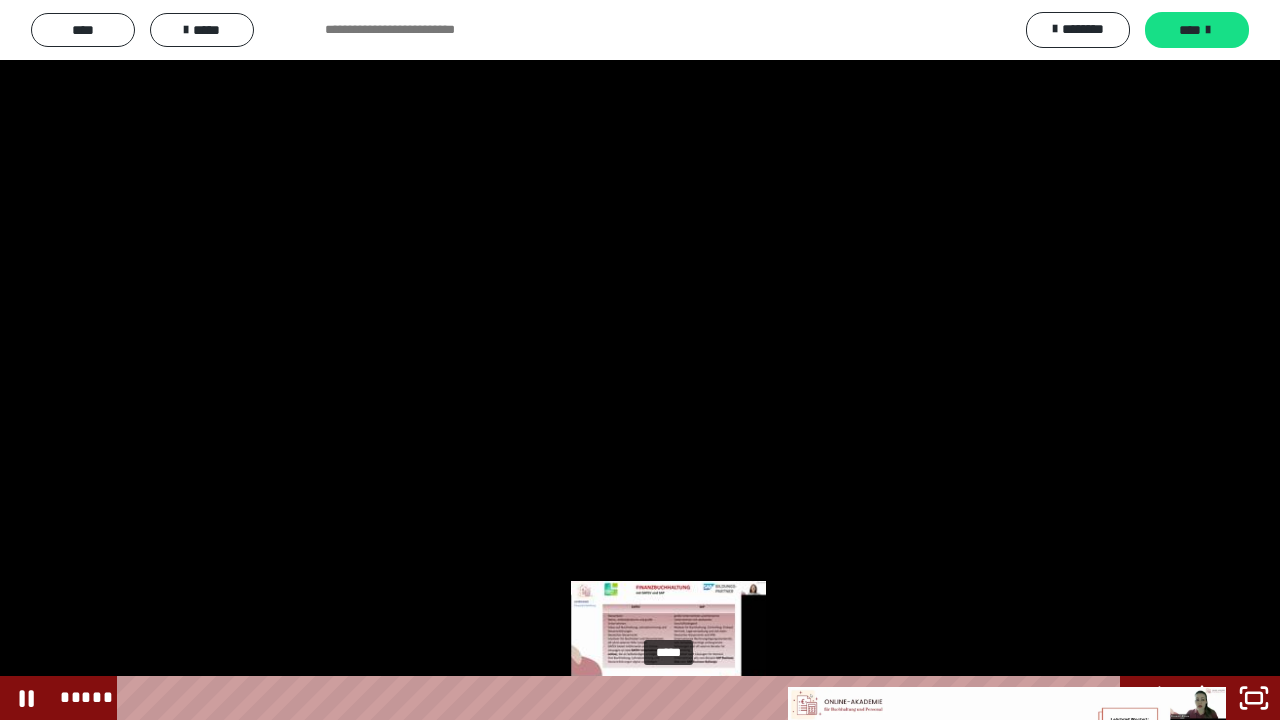 click on "*****" at bounding box center [622, 698] 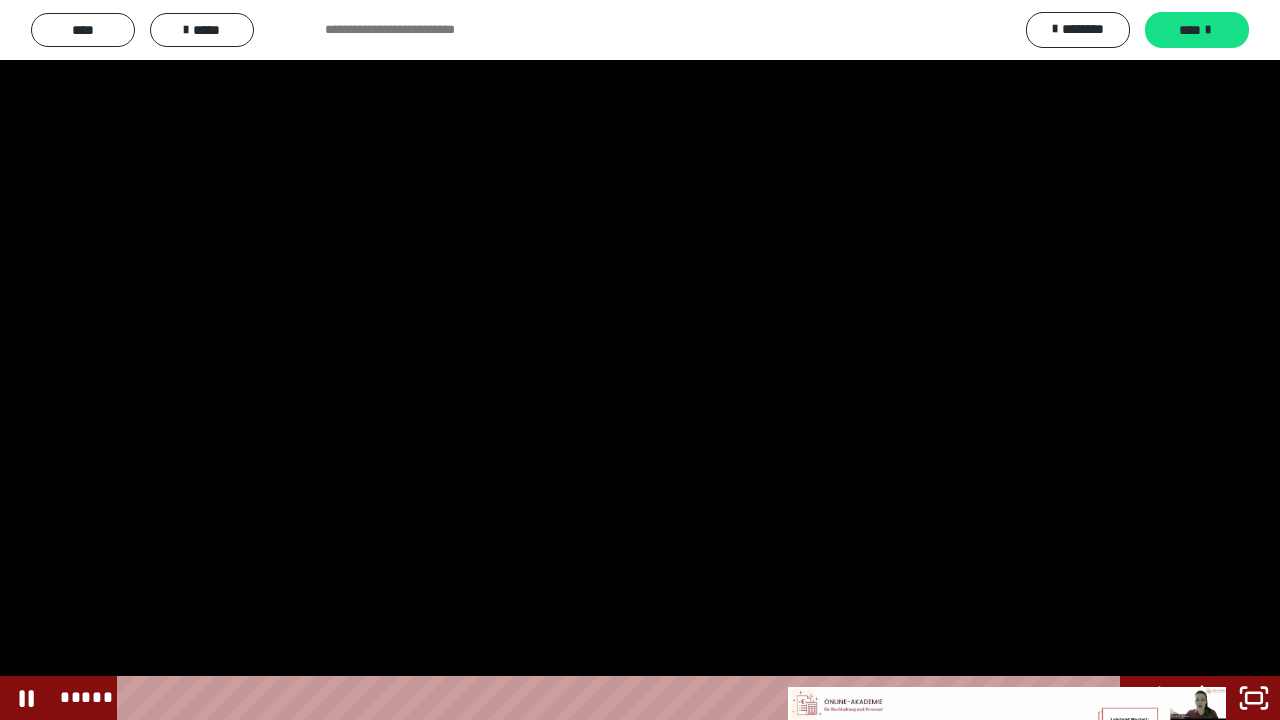 click at bounding box center [640, 360] 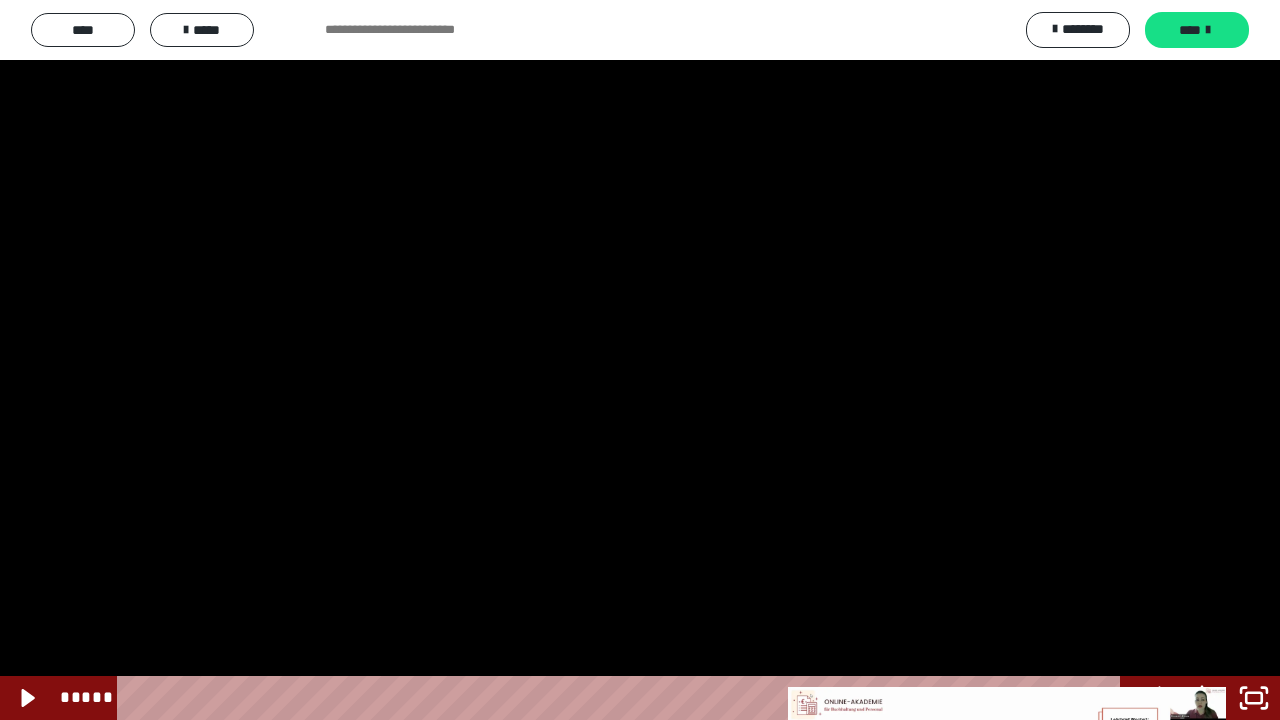click at bounding box center (640, 360) 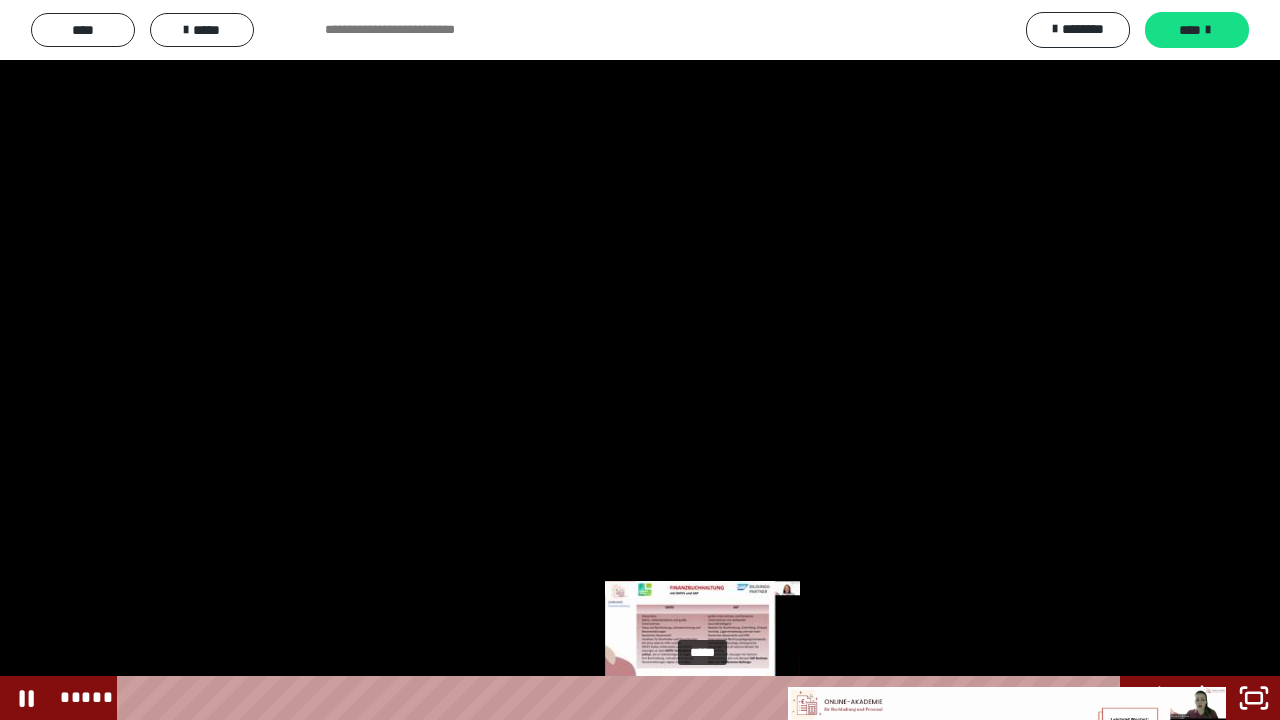 click on "*****" at bounding box center (622, 698) 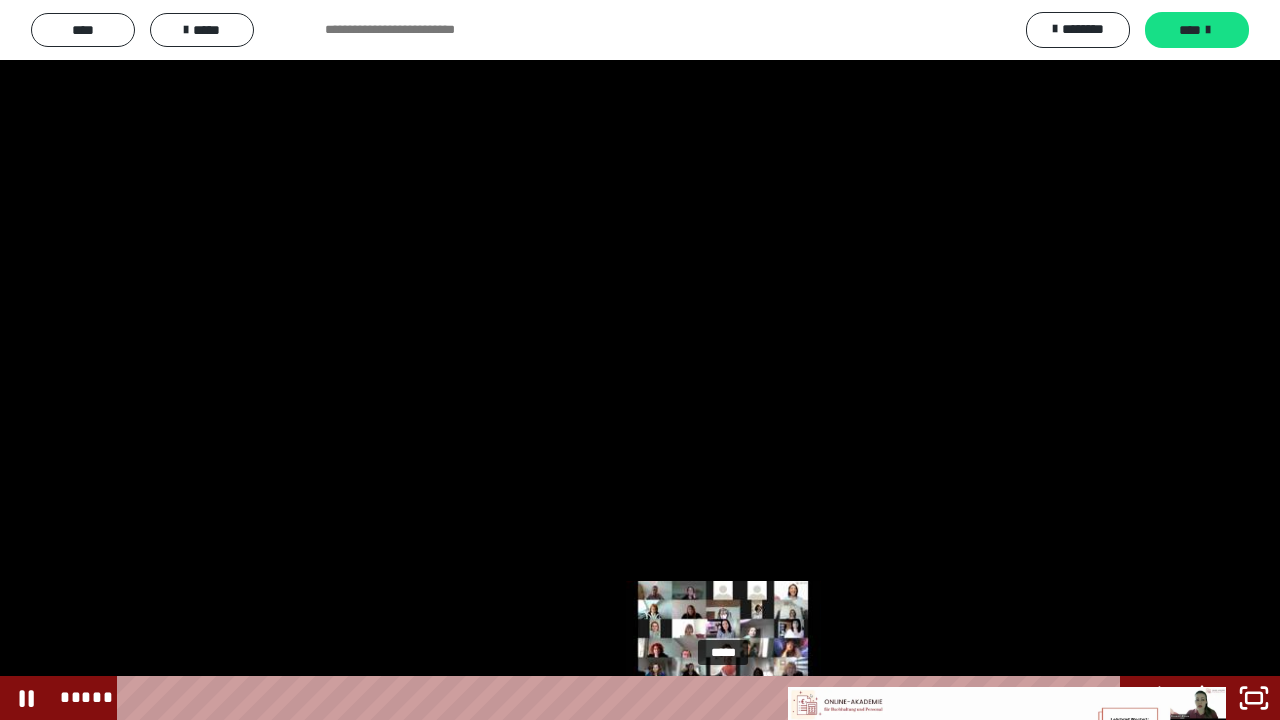 click on "*****" at bounding box center (622, 698) 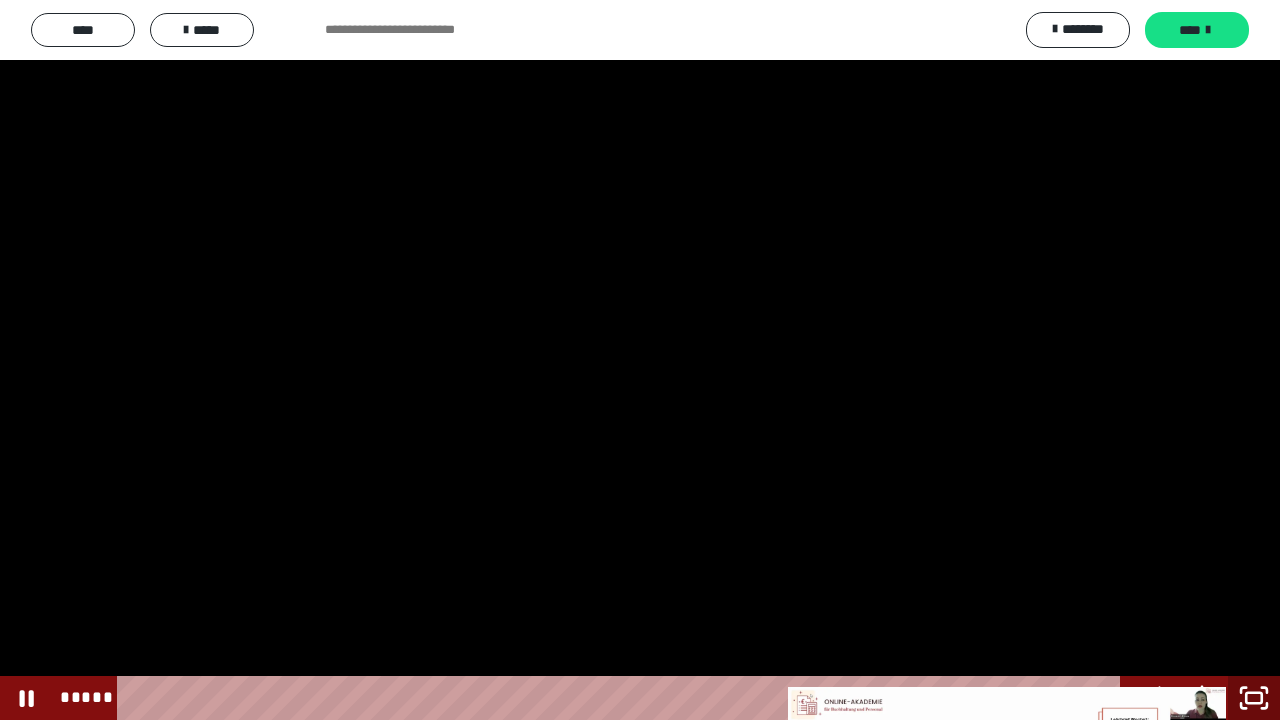 click 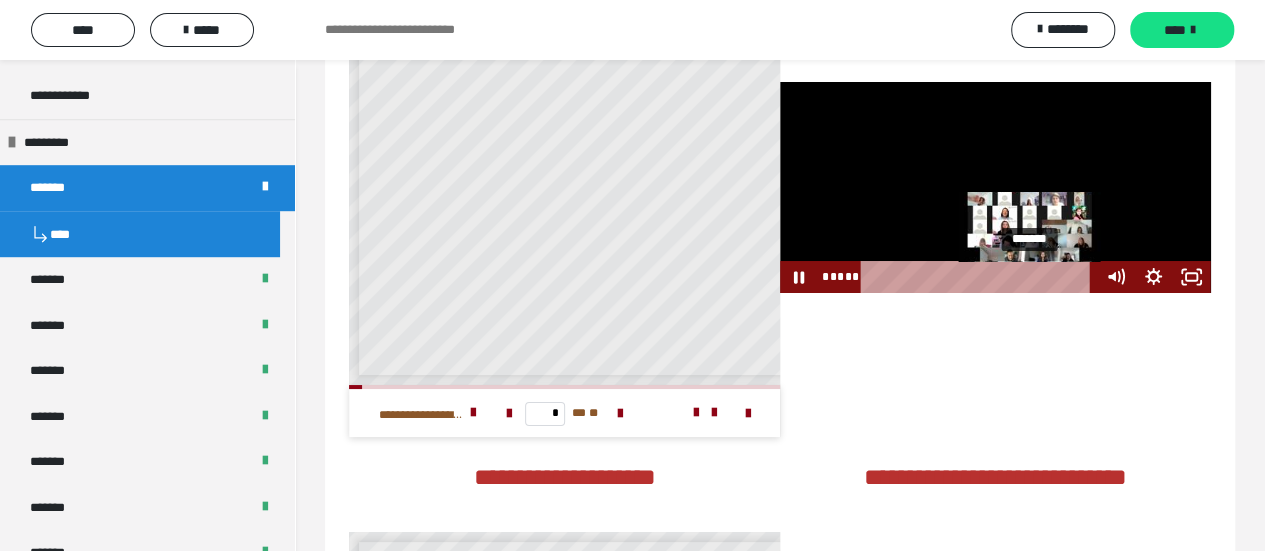 click at bounding box center (995, 187) 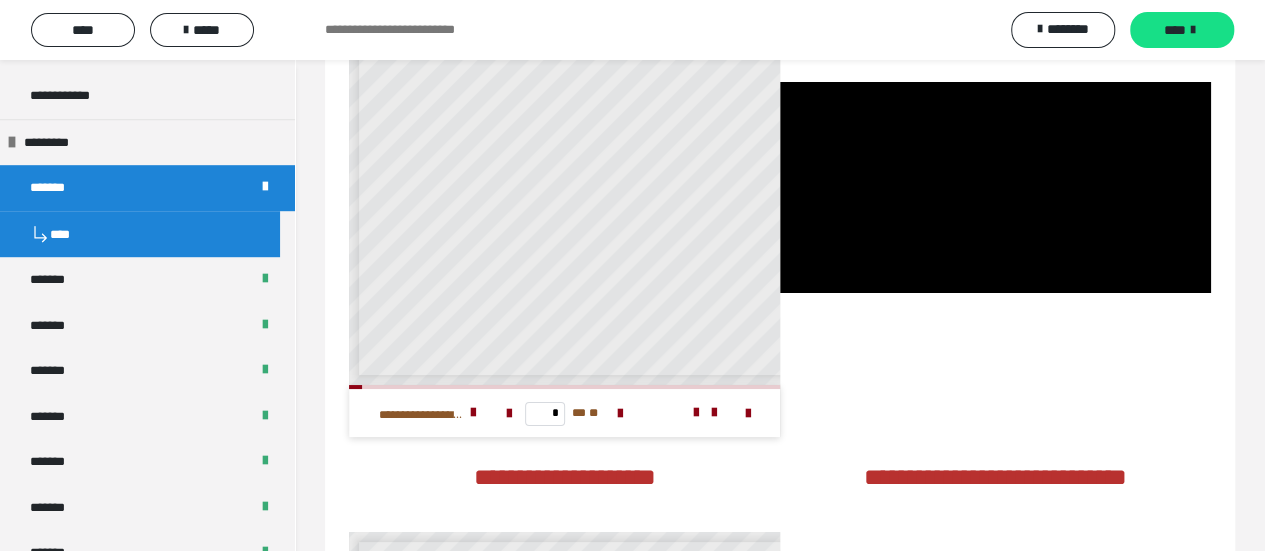 scroll, scrollTop: 34, scrollLeft: 0, axis: vertical 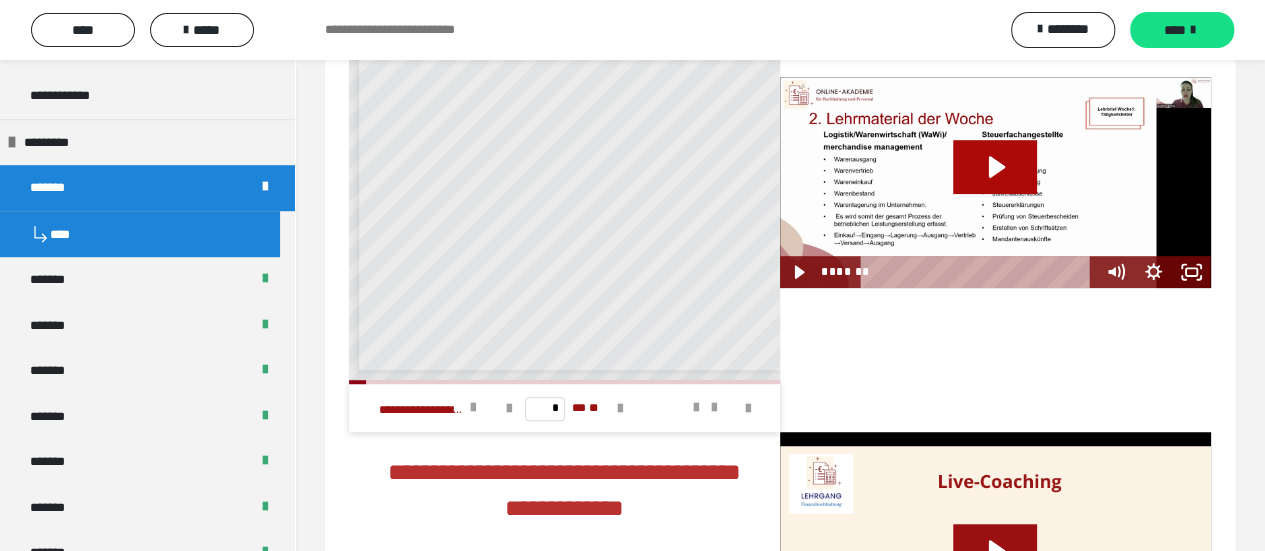 click 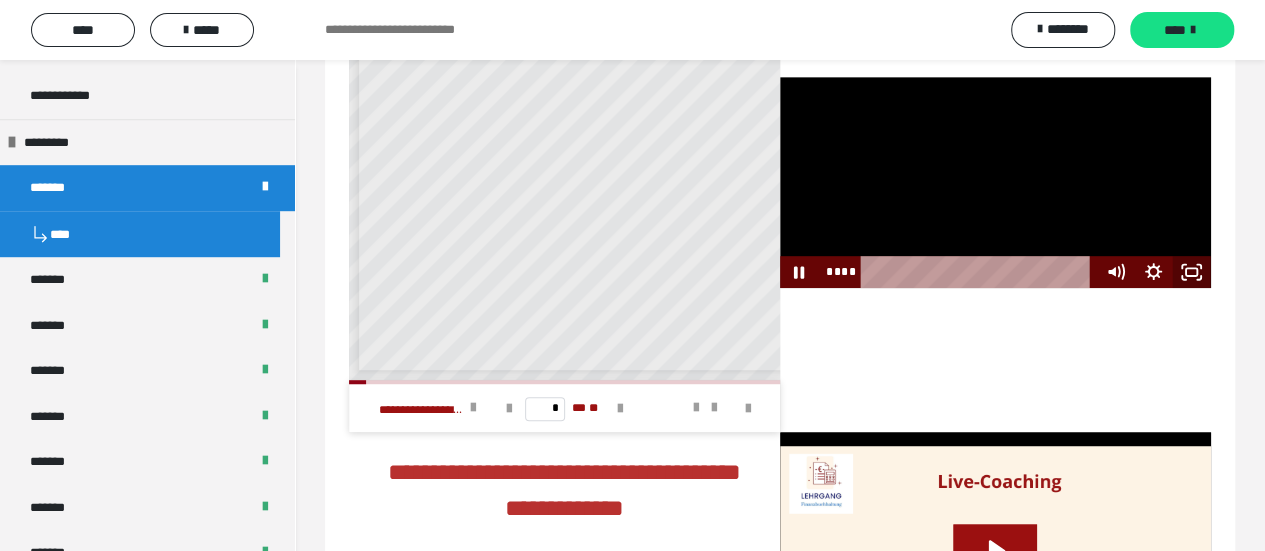 click 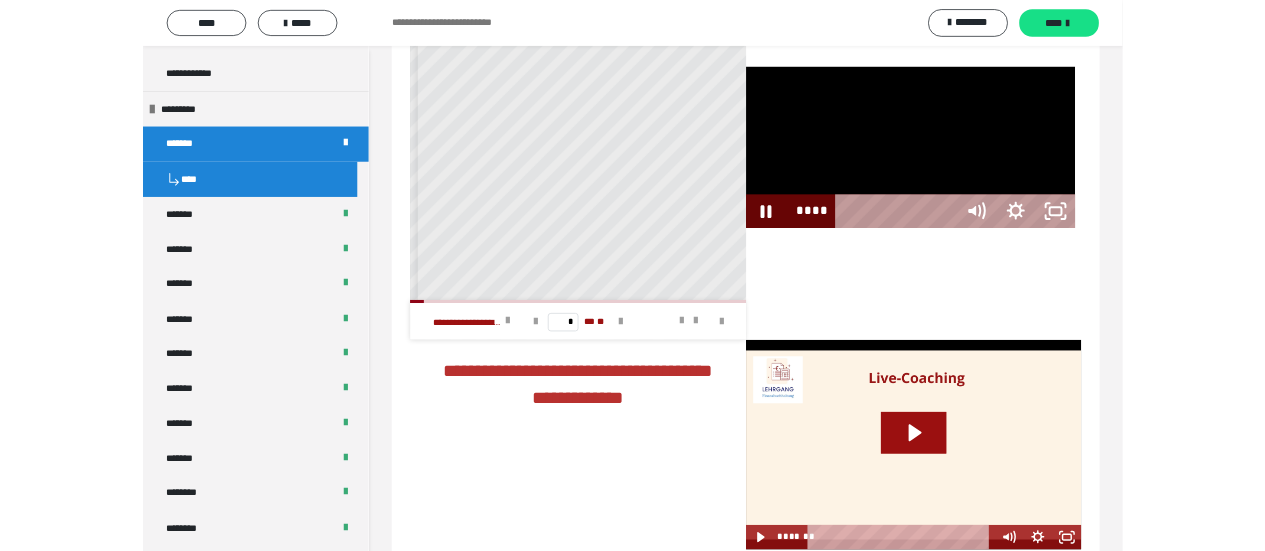 scroll, scrollTop: 8, scrollLeft: 0, axis: vertical 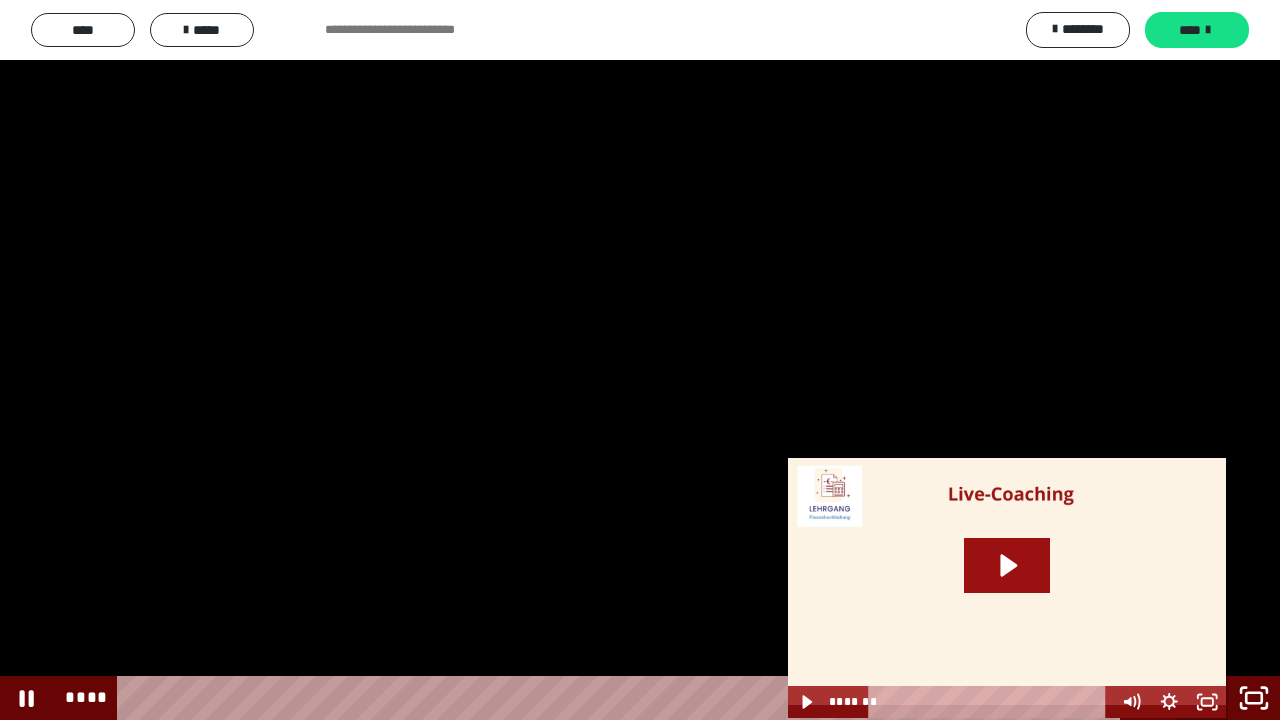 click 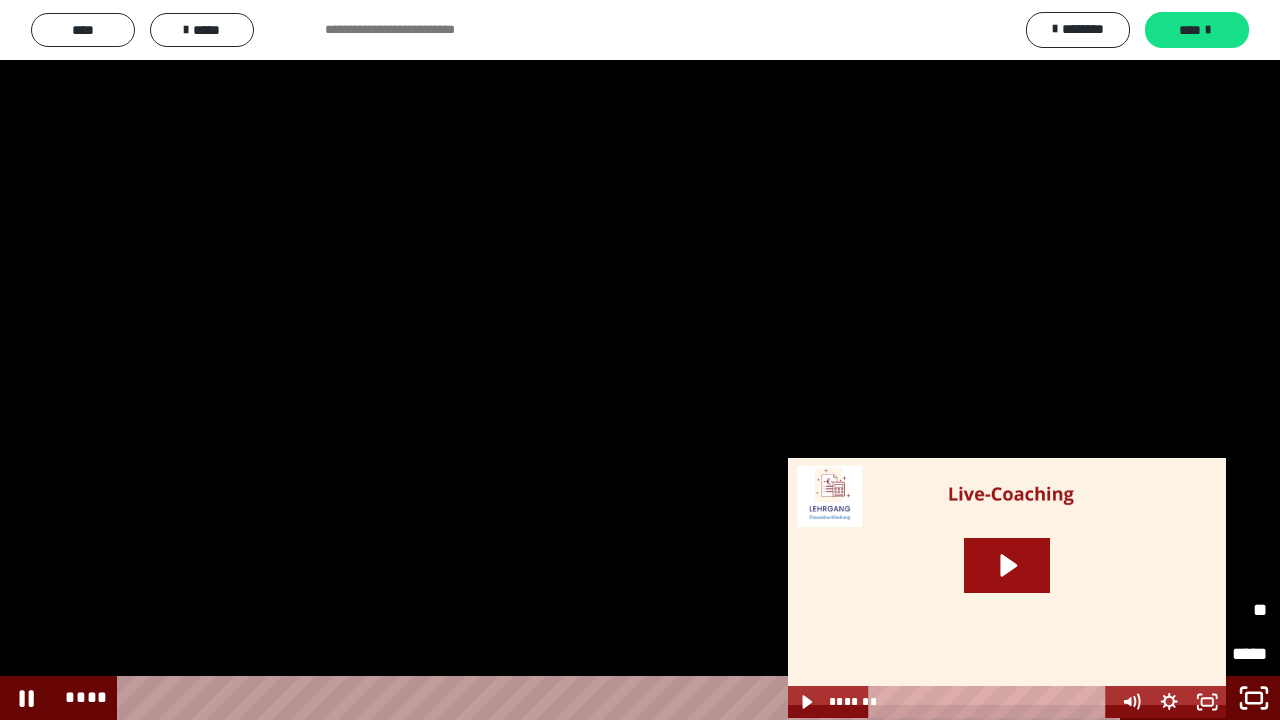 click on "*****" at bounding box center (1130, 609) 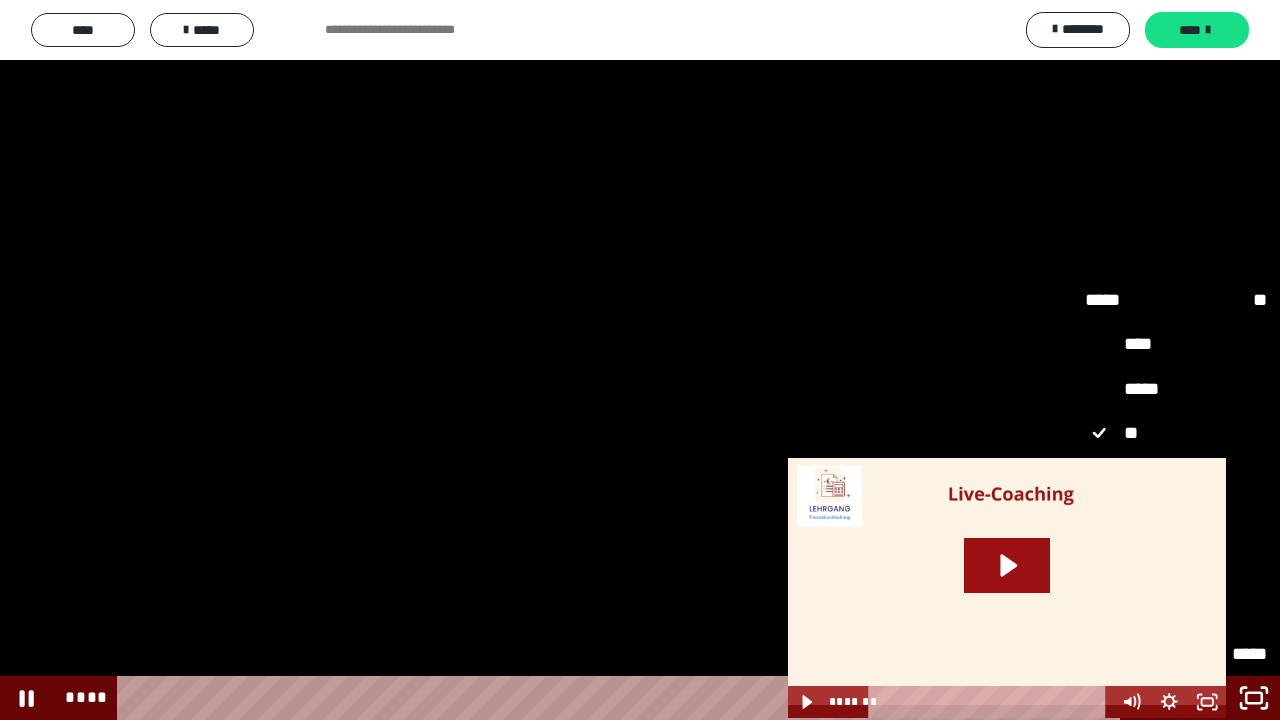 click on "**" at bounding box center (1176, 610) 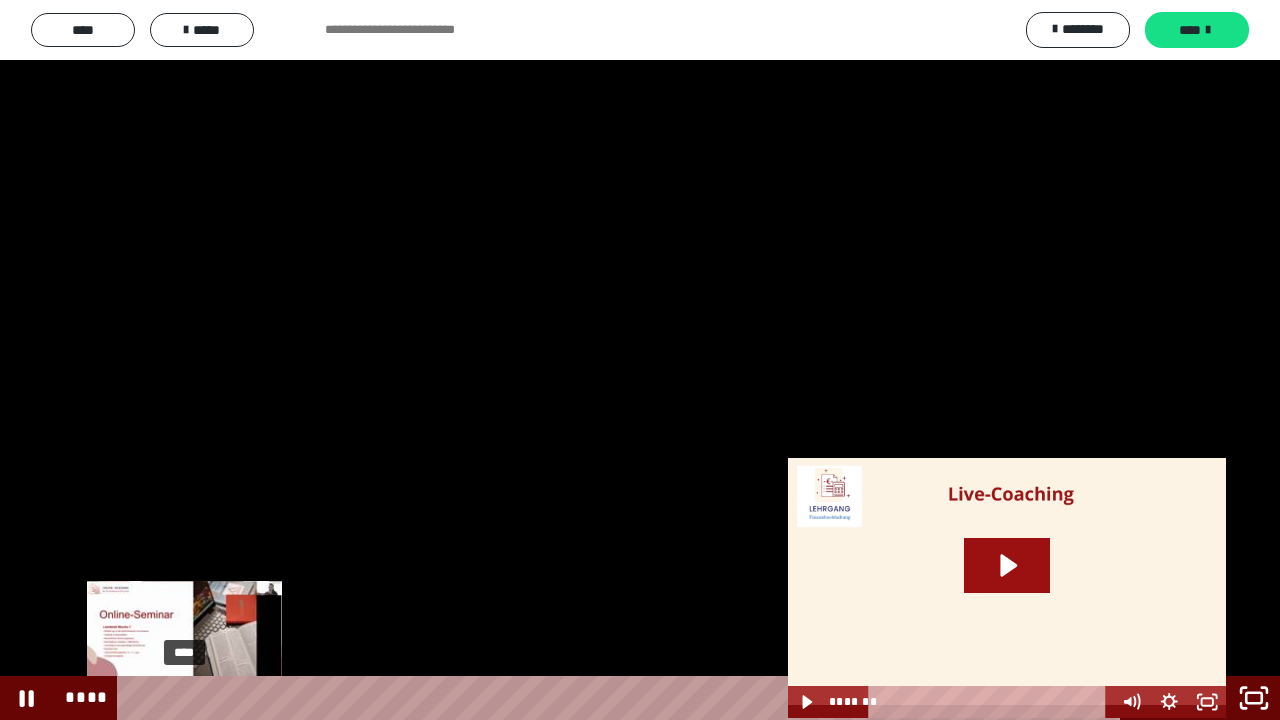 click on "****" at bounding box center (622, 698) 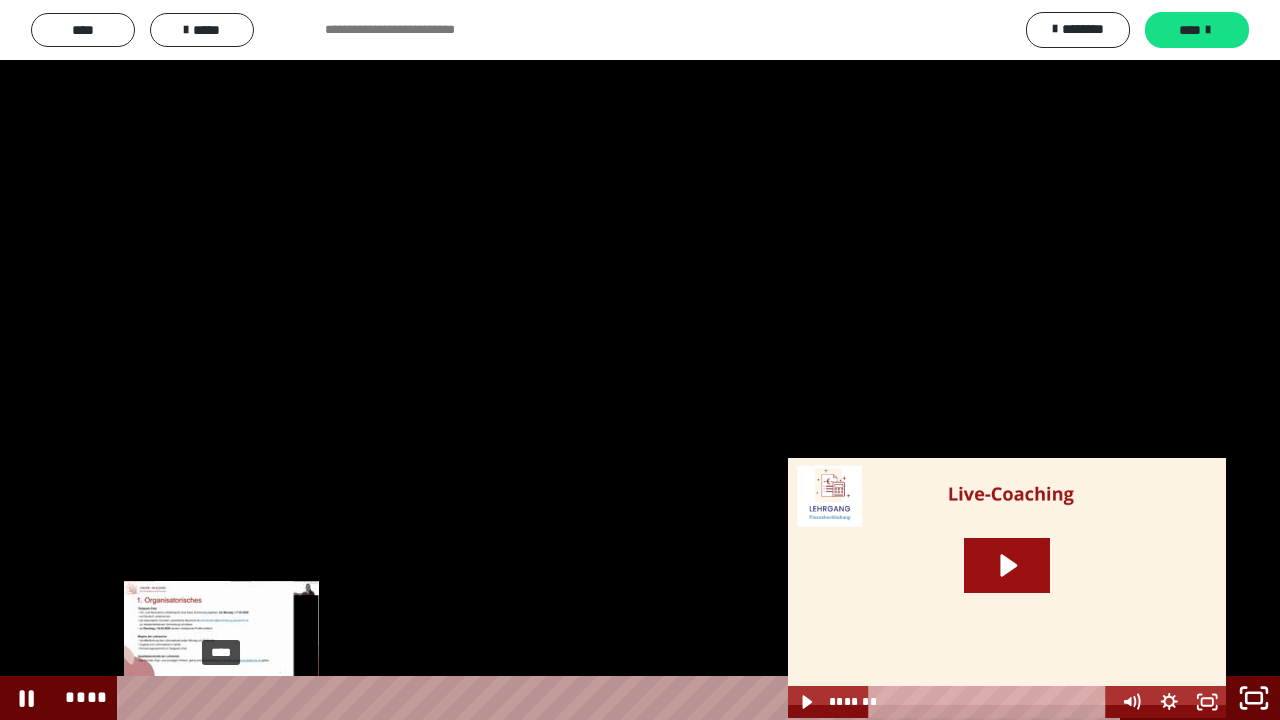 click on "****" at bounding box center [622, 698] 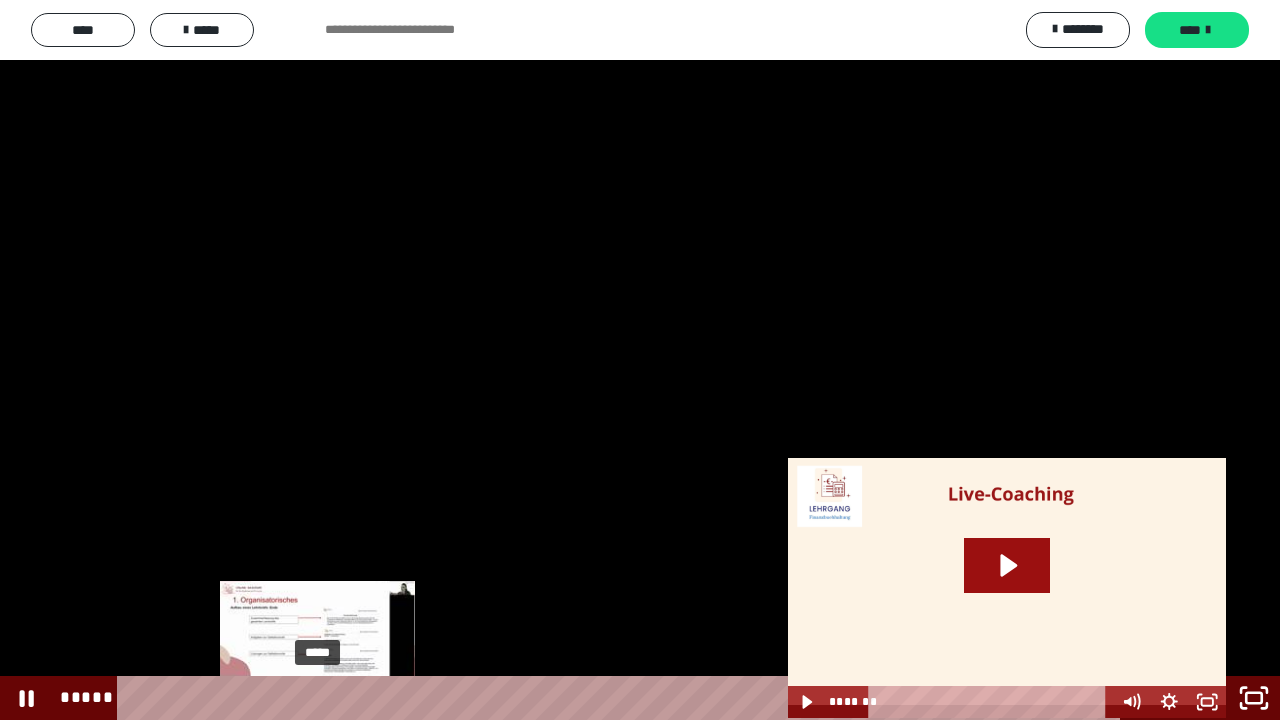 click on "*****" at bounding box center (622, 698) 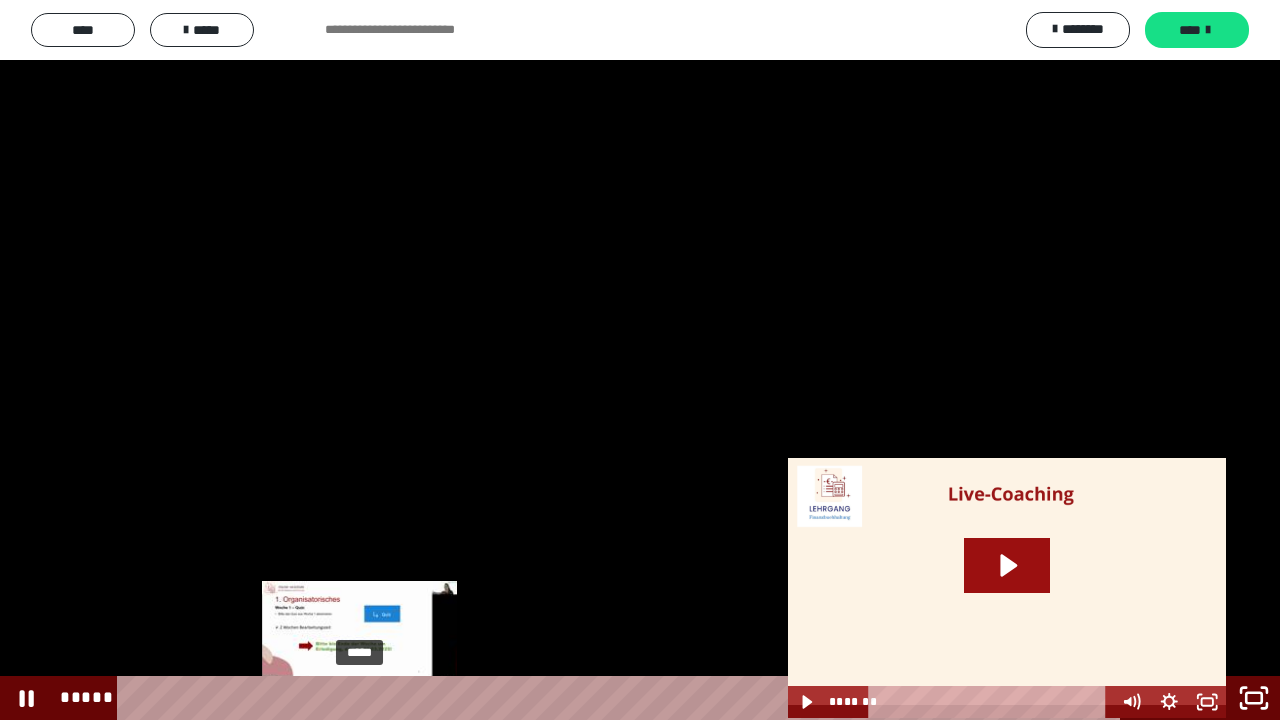 click on "*****" at bounding box center [622, 698] 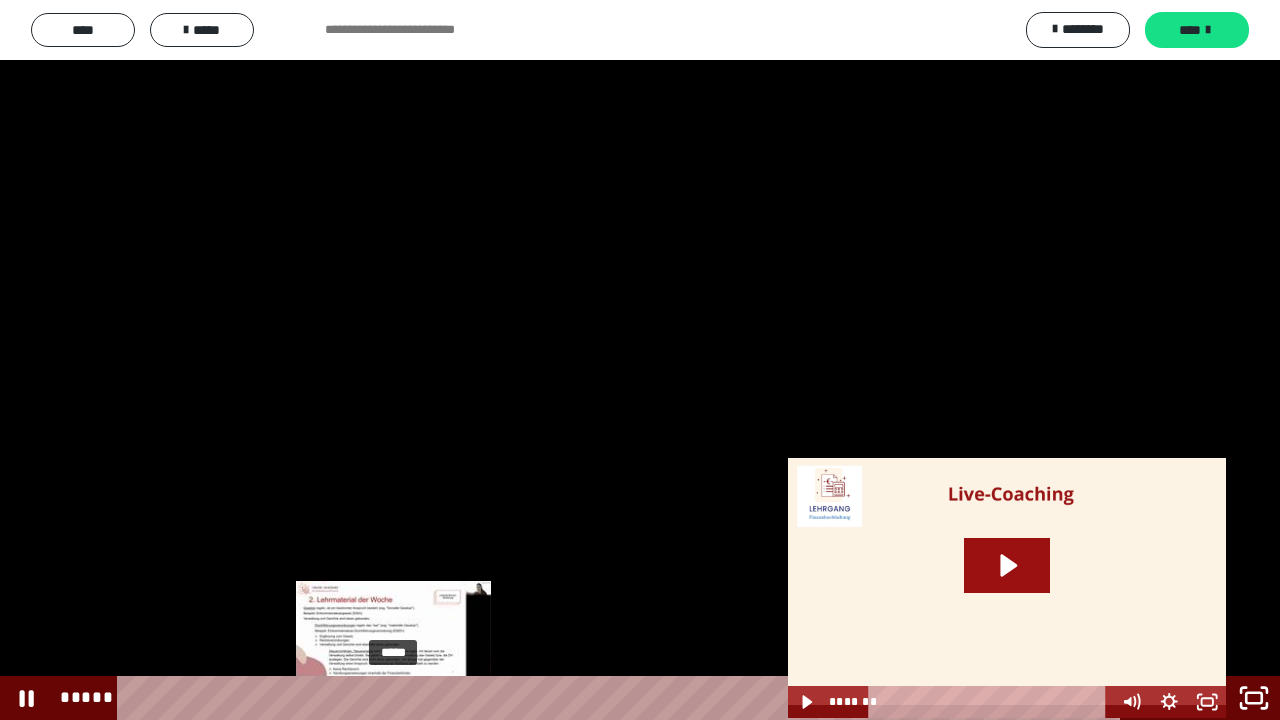 click on "*****" at bounding box center (622, 698) 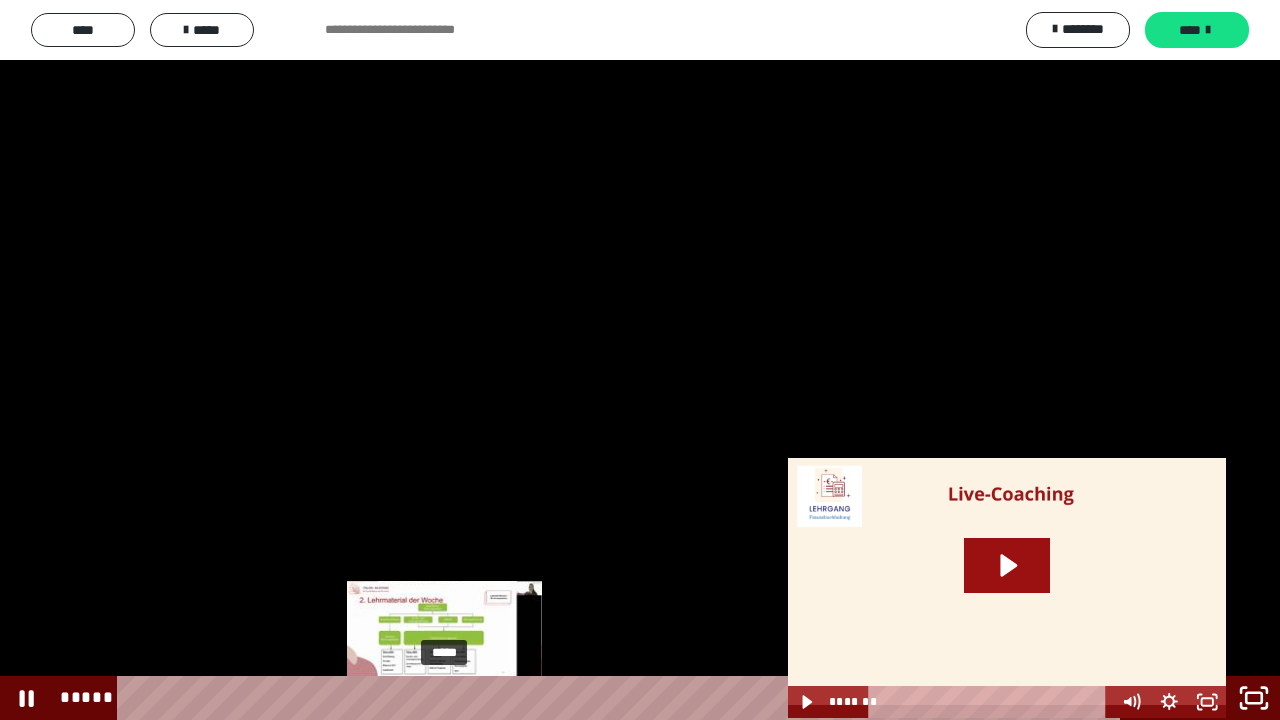 click on "*****" at bounding box center (622, 698) 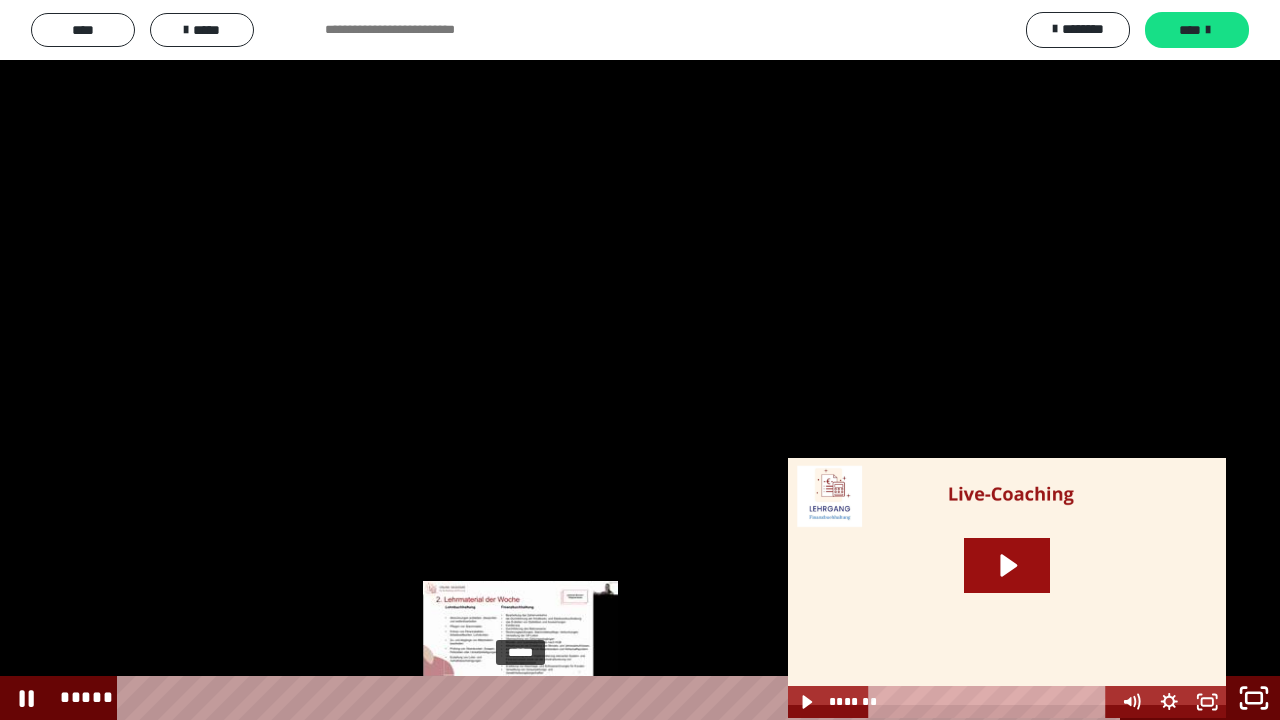 click on "*****" at bounding box center [622, 698] 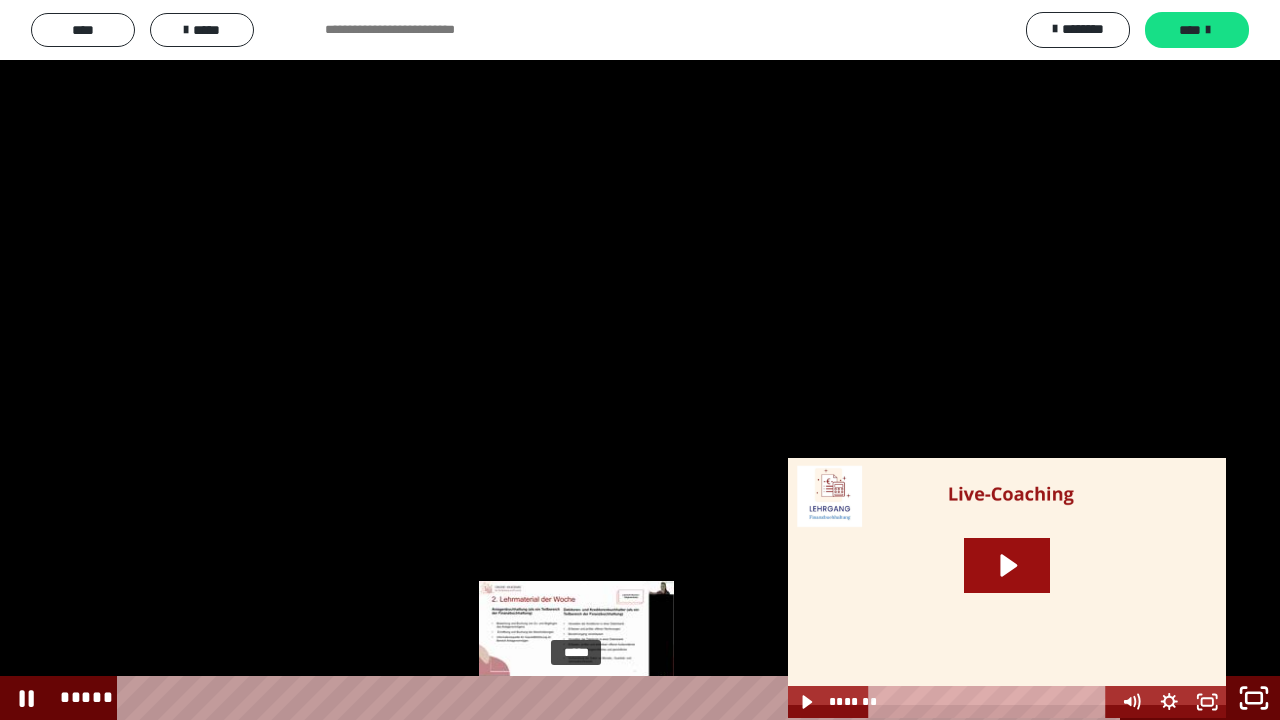 click on "*****" at bounding box center (622, 698) 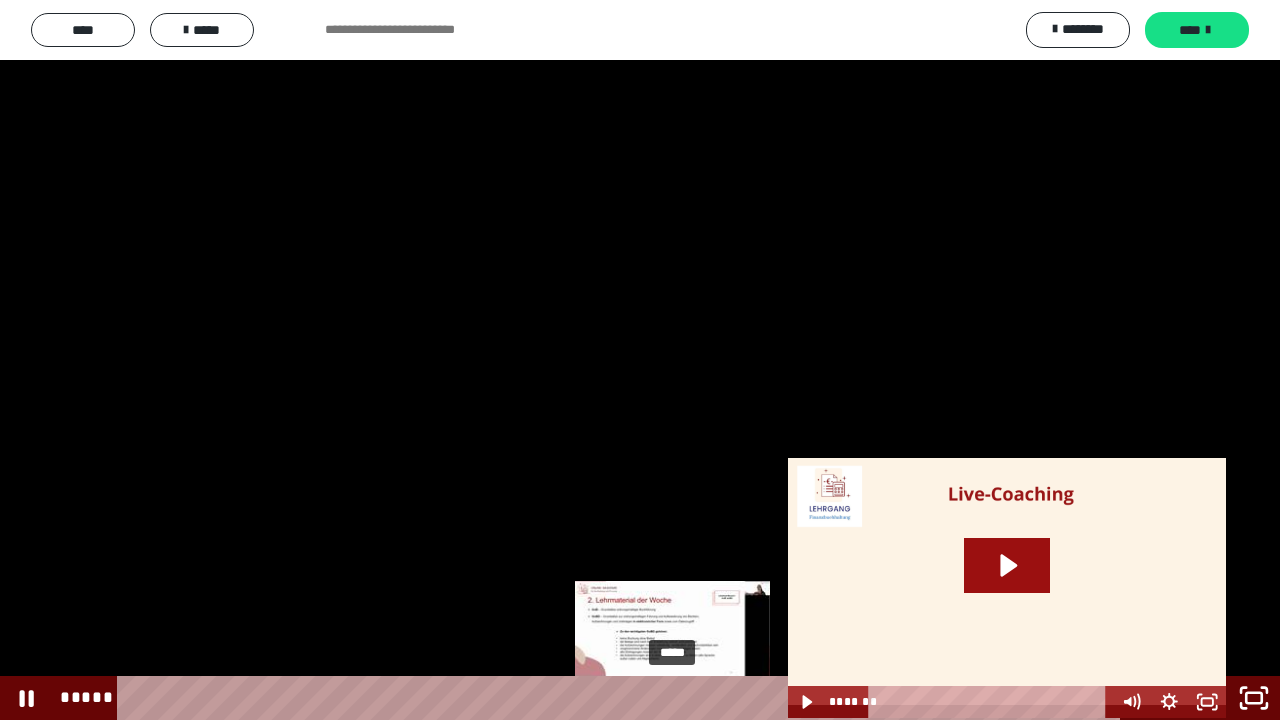 click on "*****" at bounding box center [622, 698] 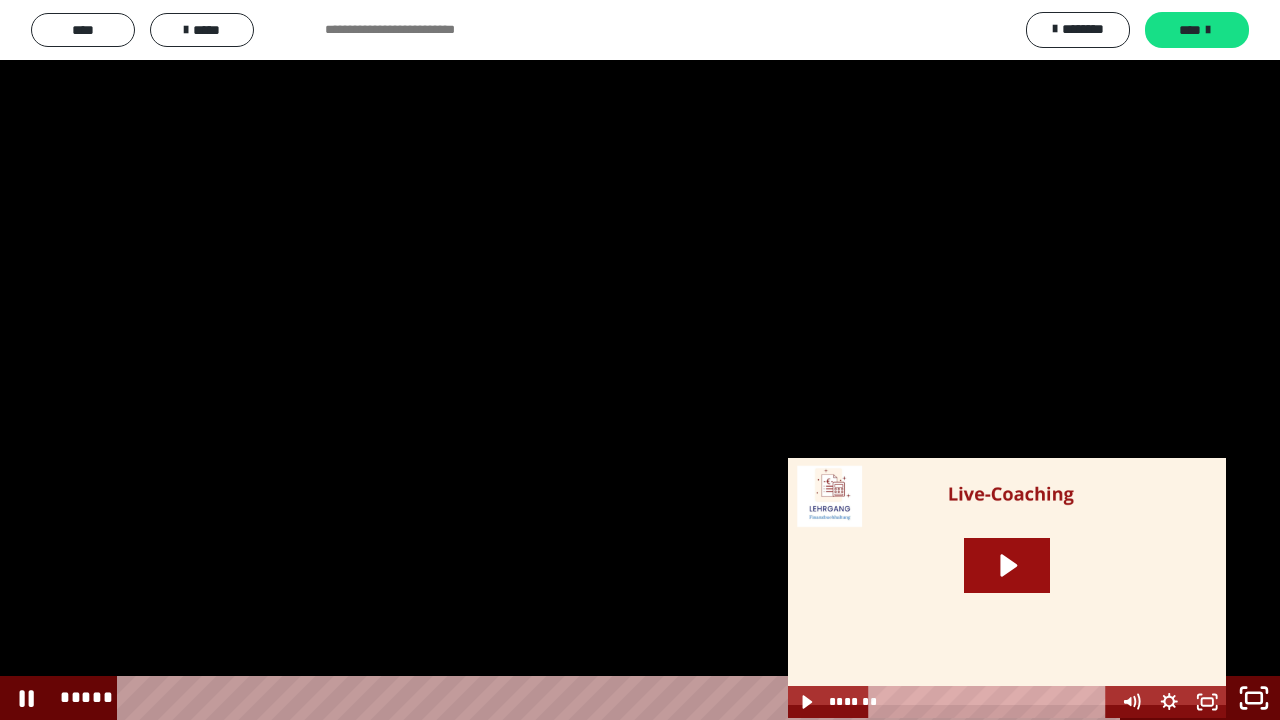 click at bounding box center (640, 360) 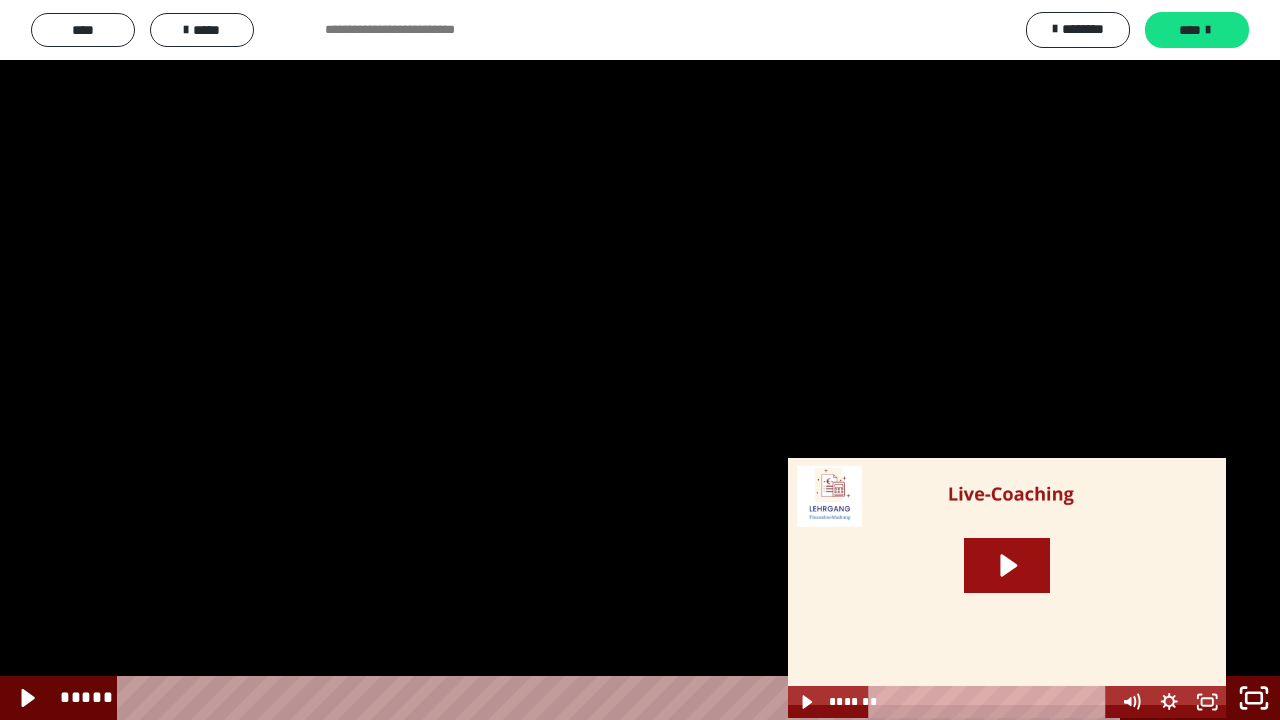click at bounding box center (640, 360) 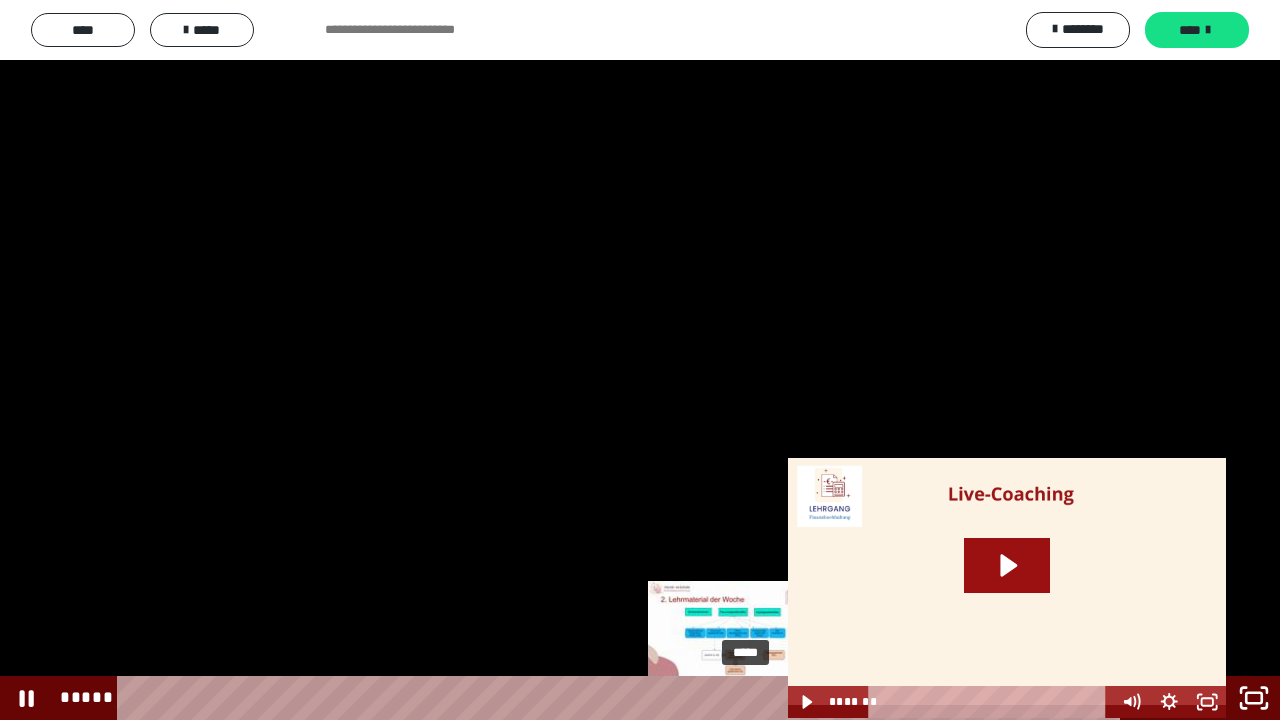 click on "*****" at bounding box center [622, 698] 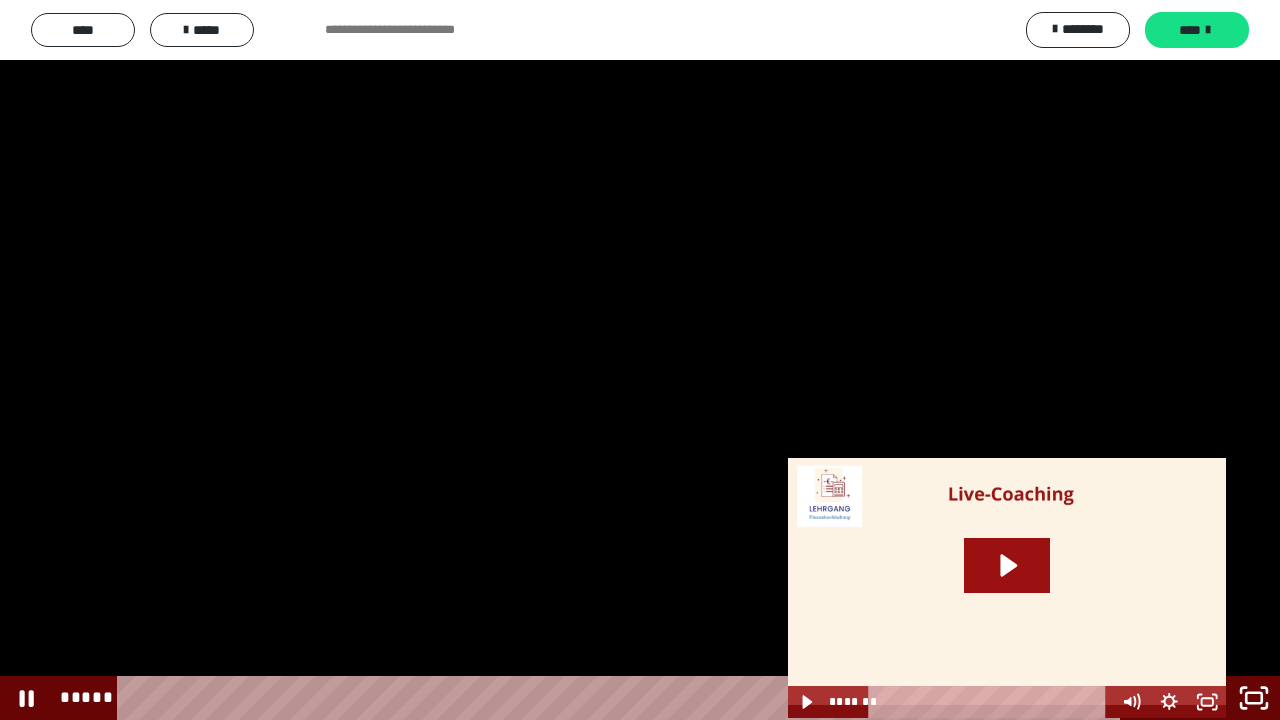 click at bounding box center (640, 360) 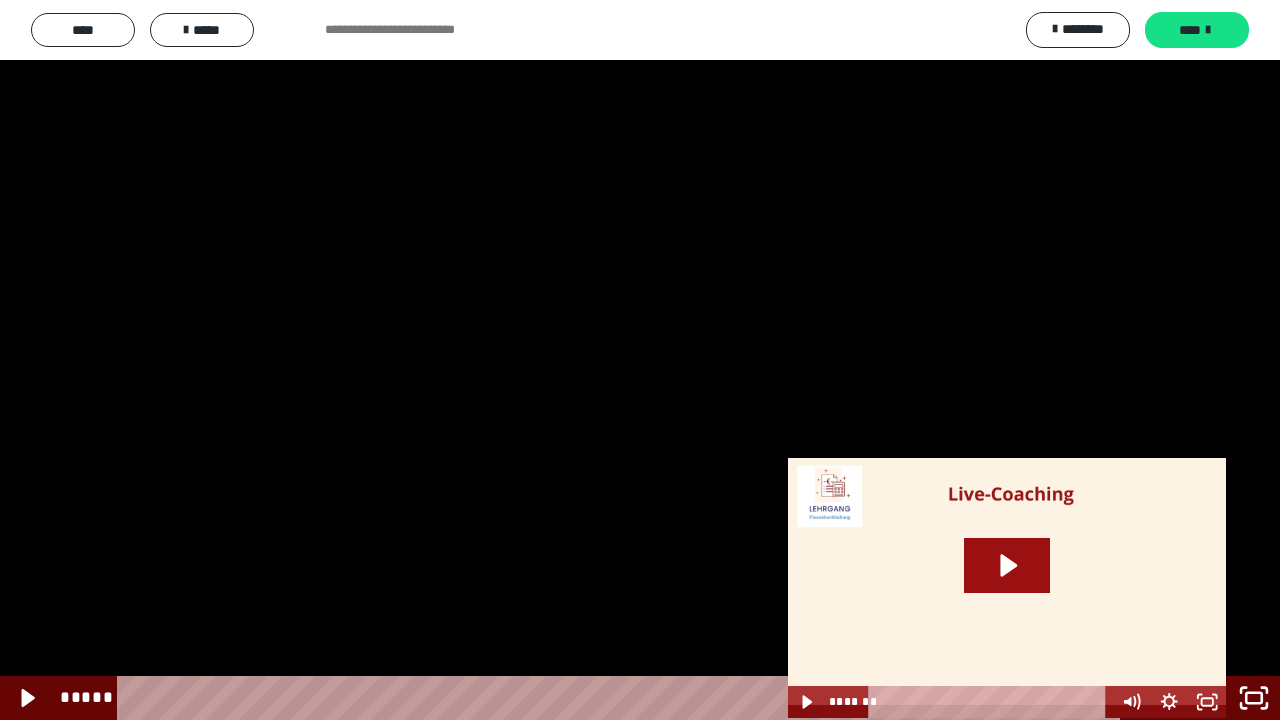 click at bounding box center (640, 360) 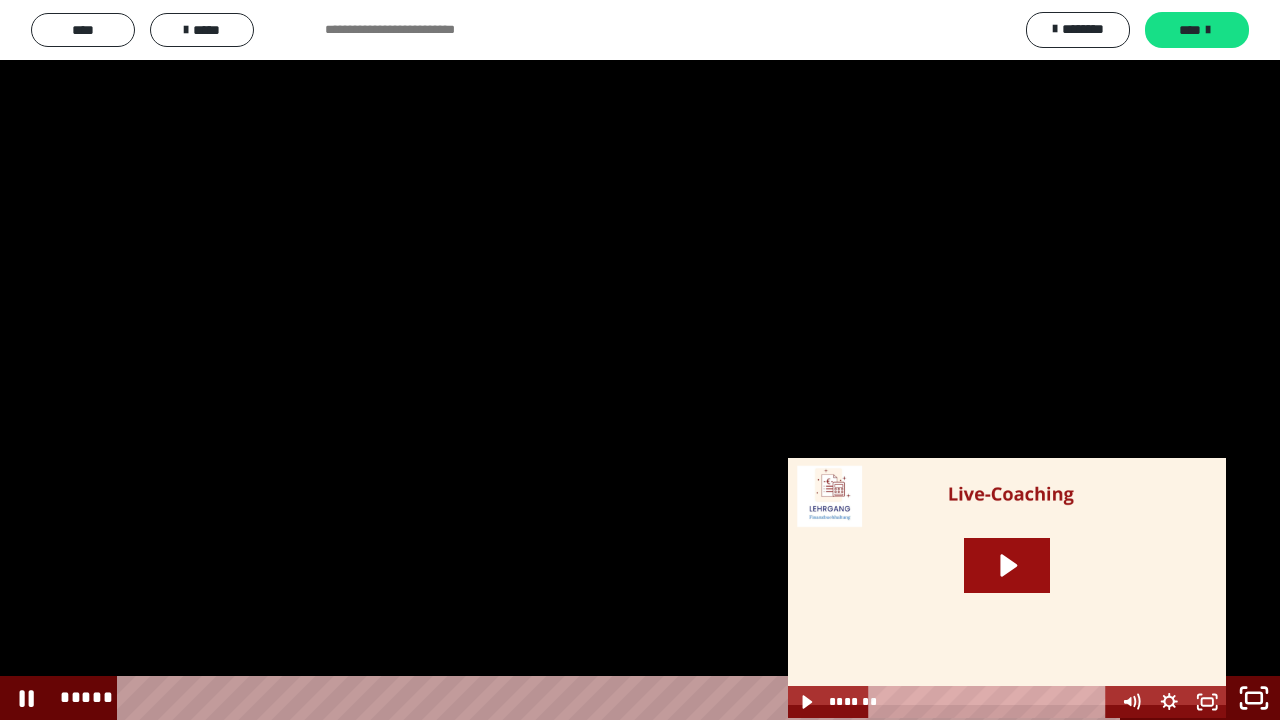 click at bounding box center (640, 360) 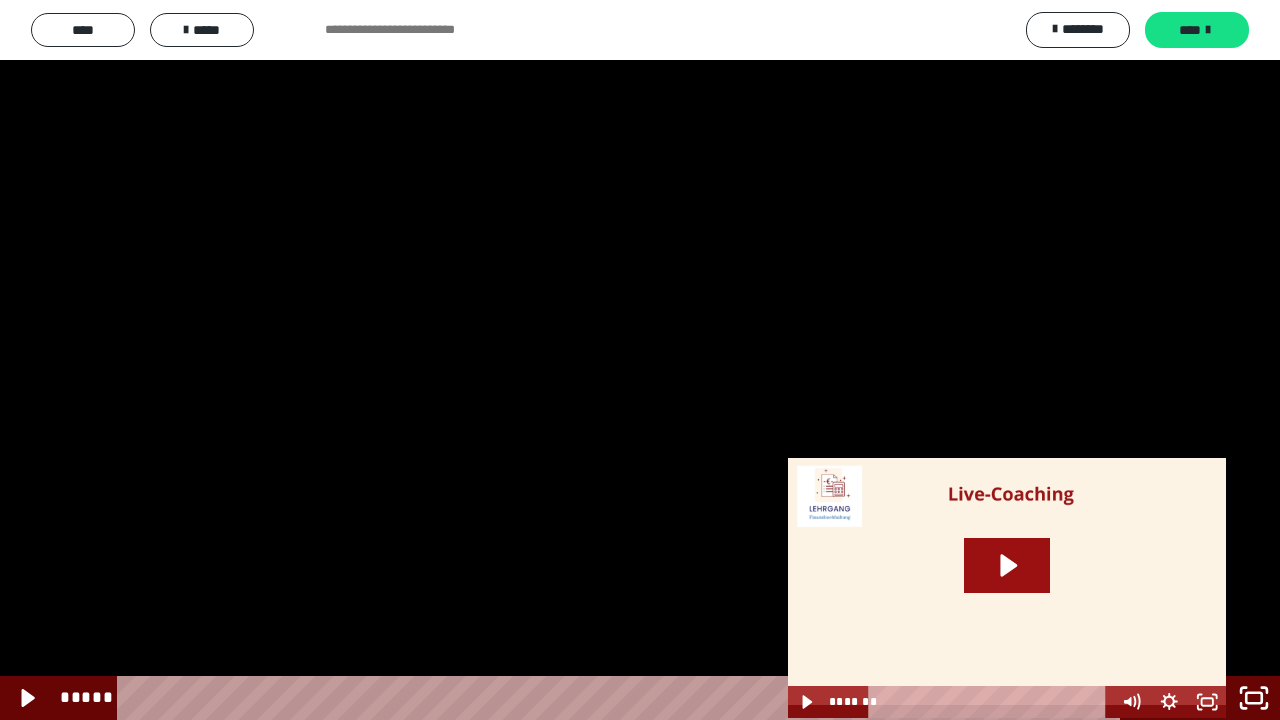 click at bounding box center (640, 360) 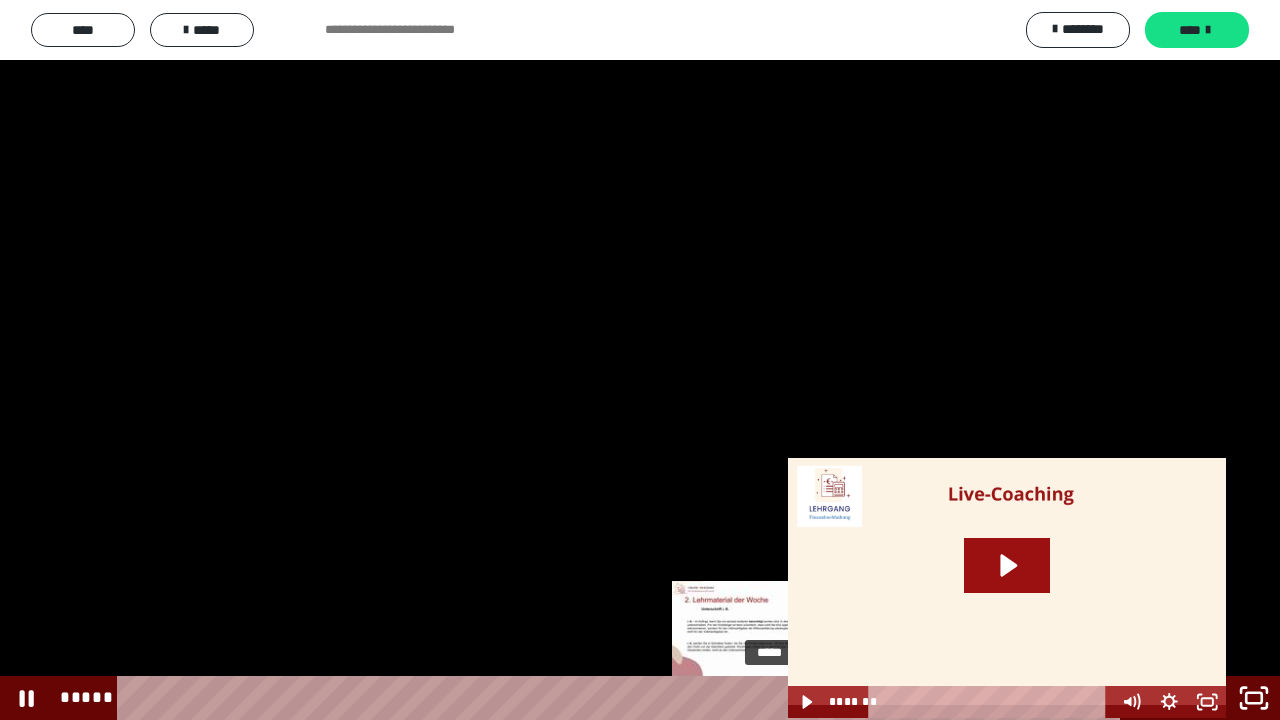 click on "*****" at bounding box center (622, 698) 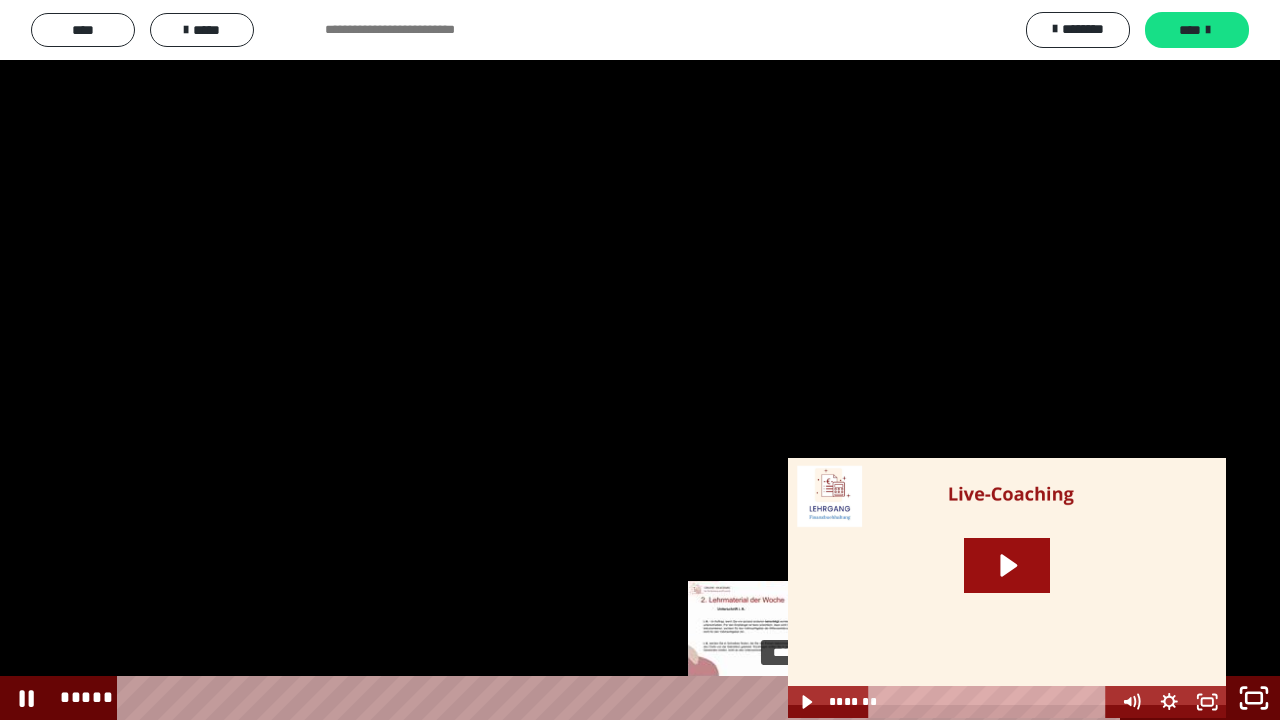 click on "*****" at bounding box center (622, 698) 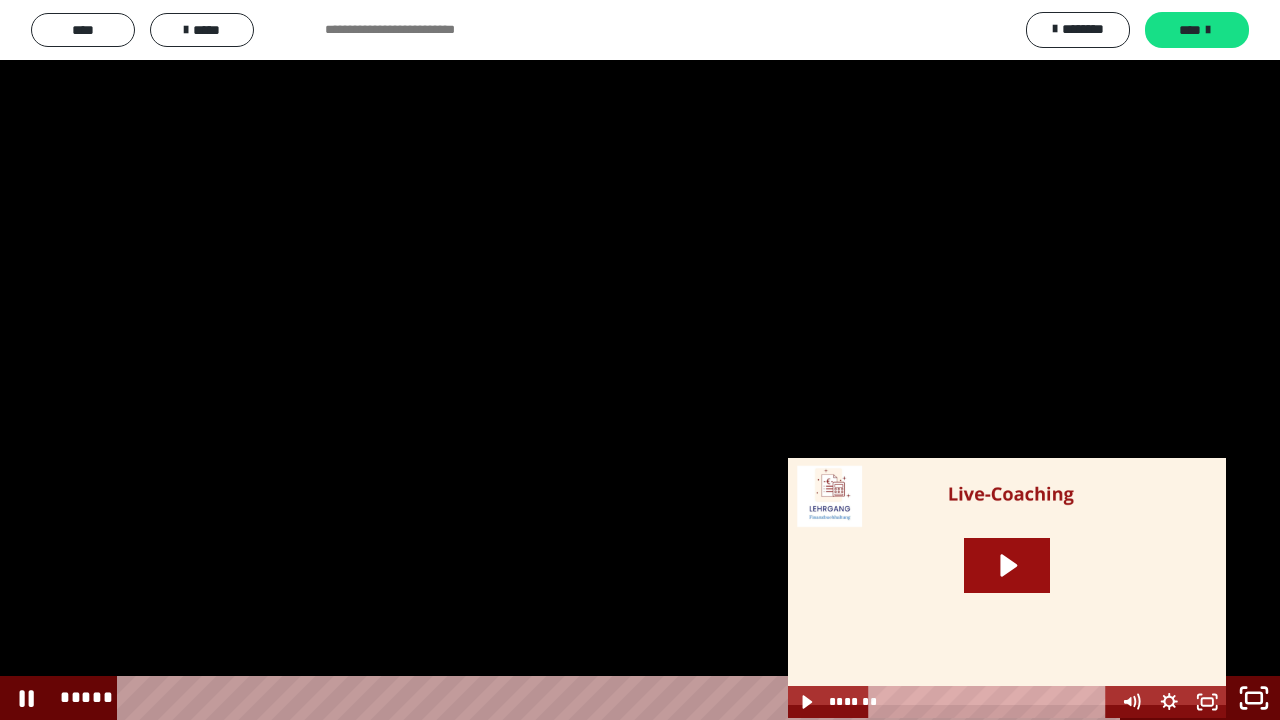 click at bounding box center [640, 360] 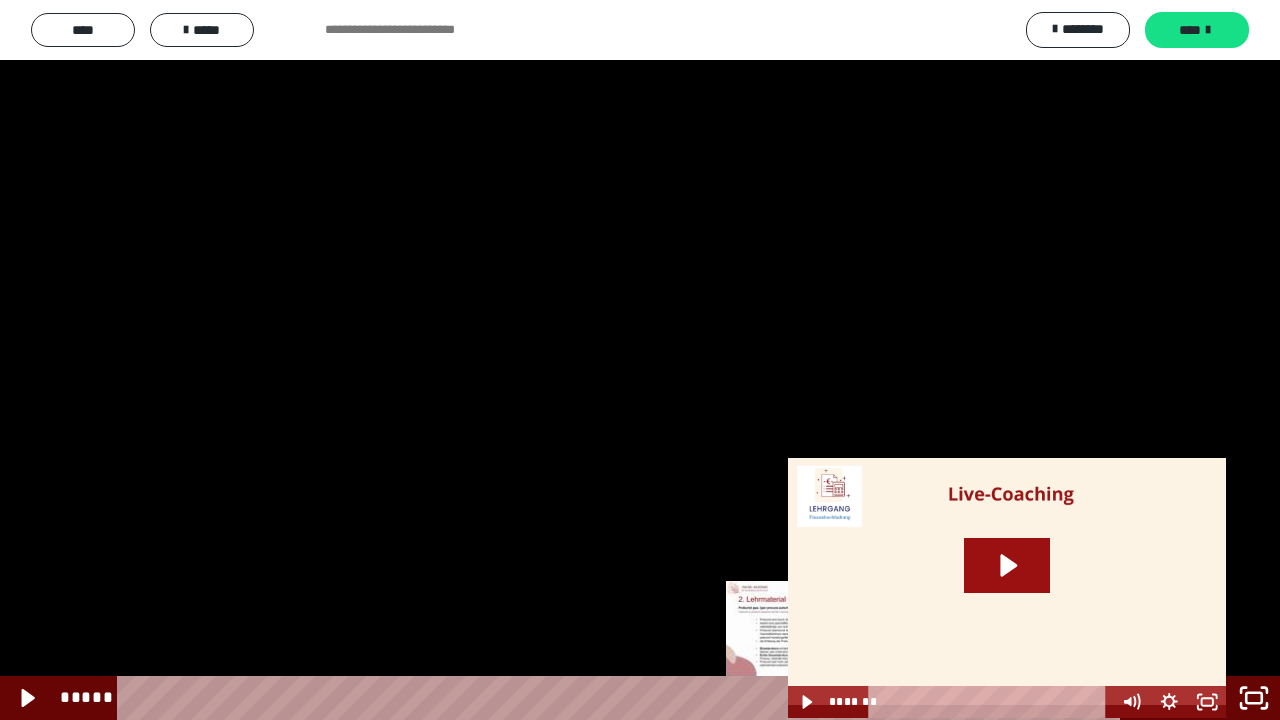 click on "*****" at bounding box center (622, 698) 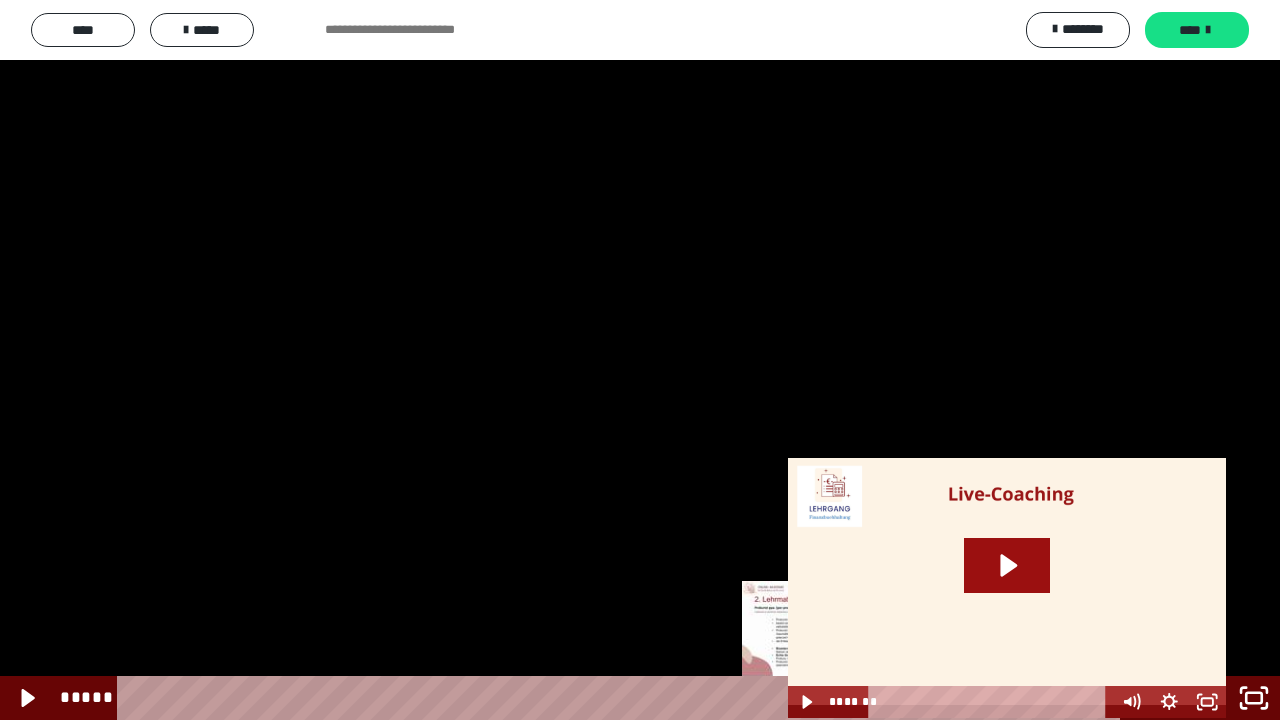 click on "*****" at bounding box center [622, 698] 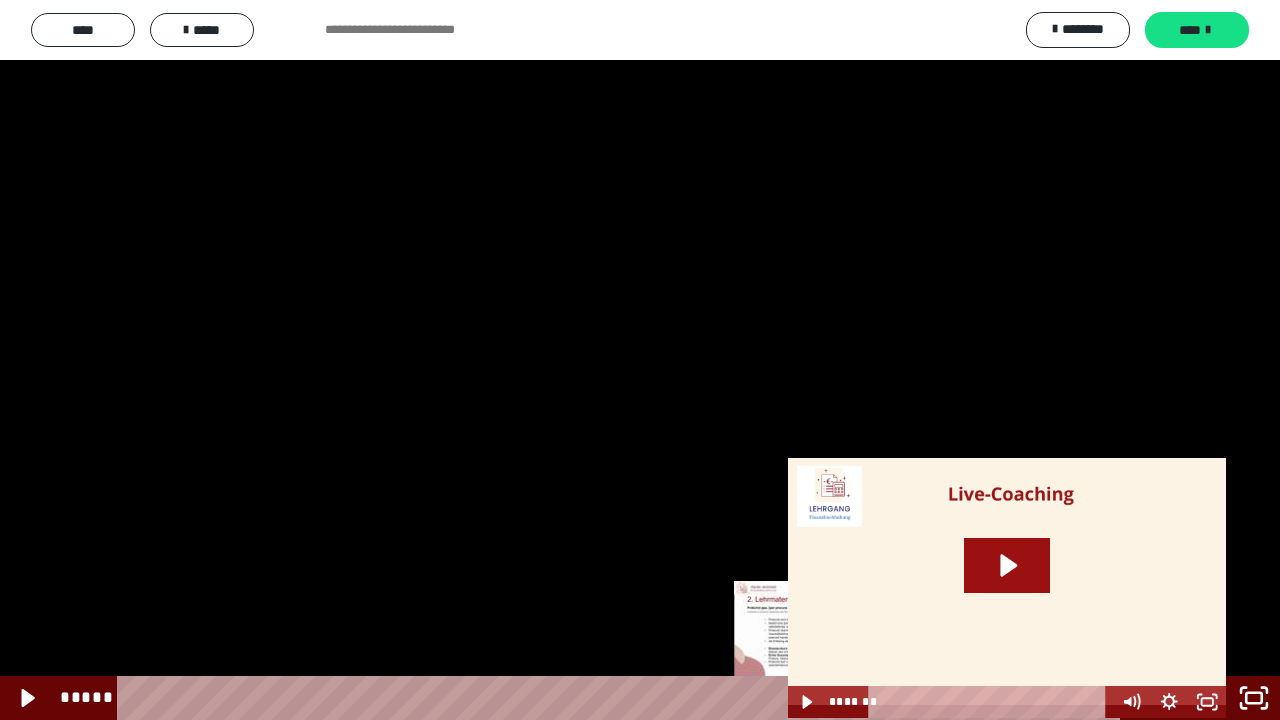 click at bounding box center [831, 698] 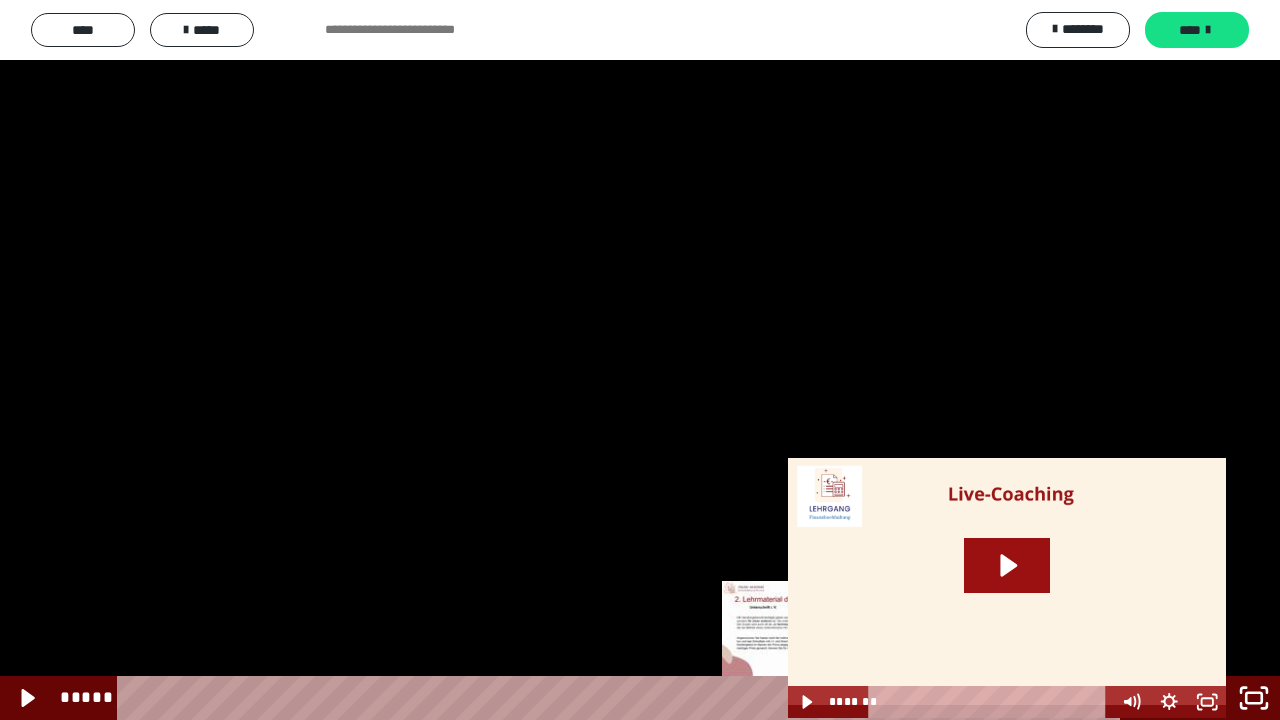 click on "*****" at bounding box center [622, 698] 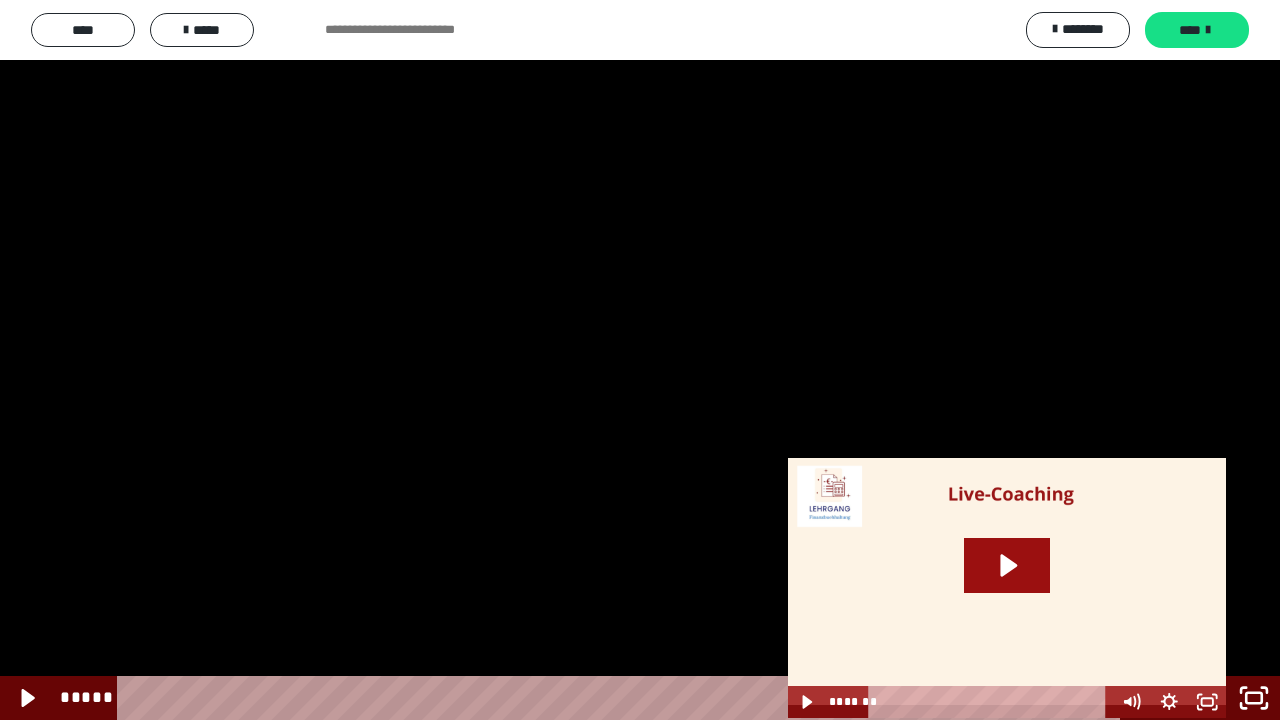 click at bounding box center (640, 360) 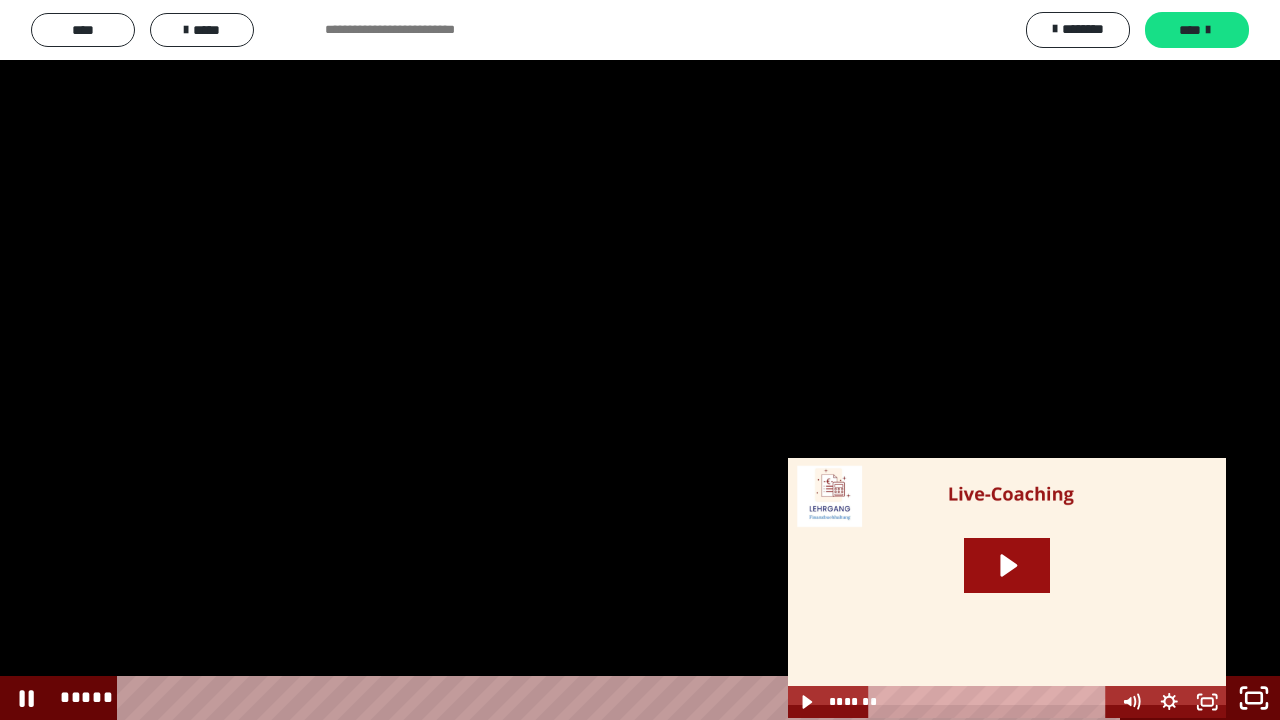 click at bounding box center (640, 360) 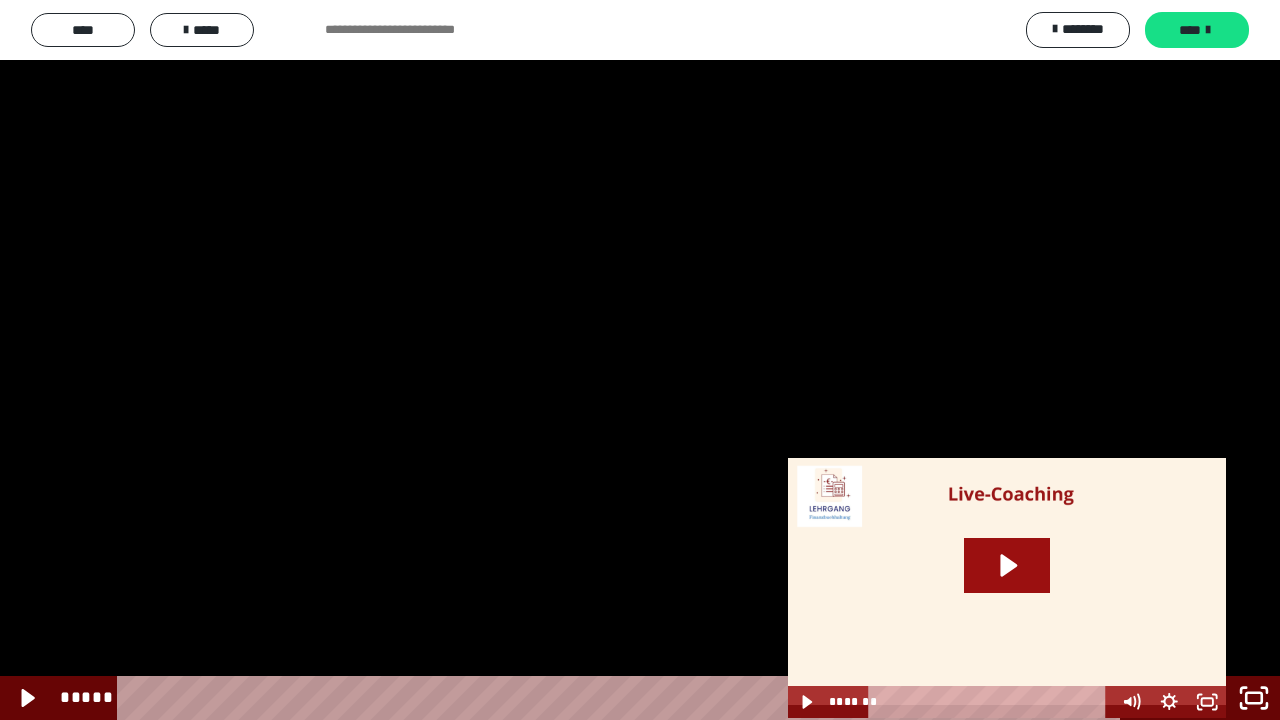 click at bounding box center [640, 360] 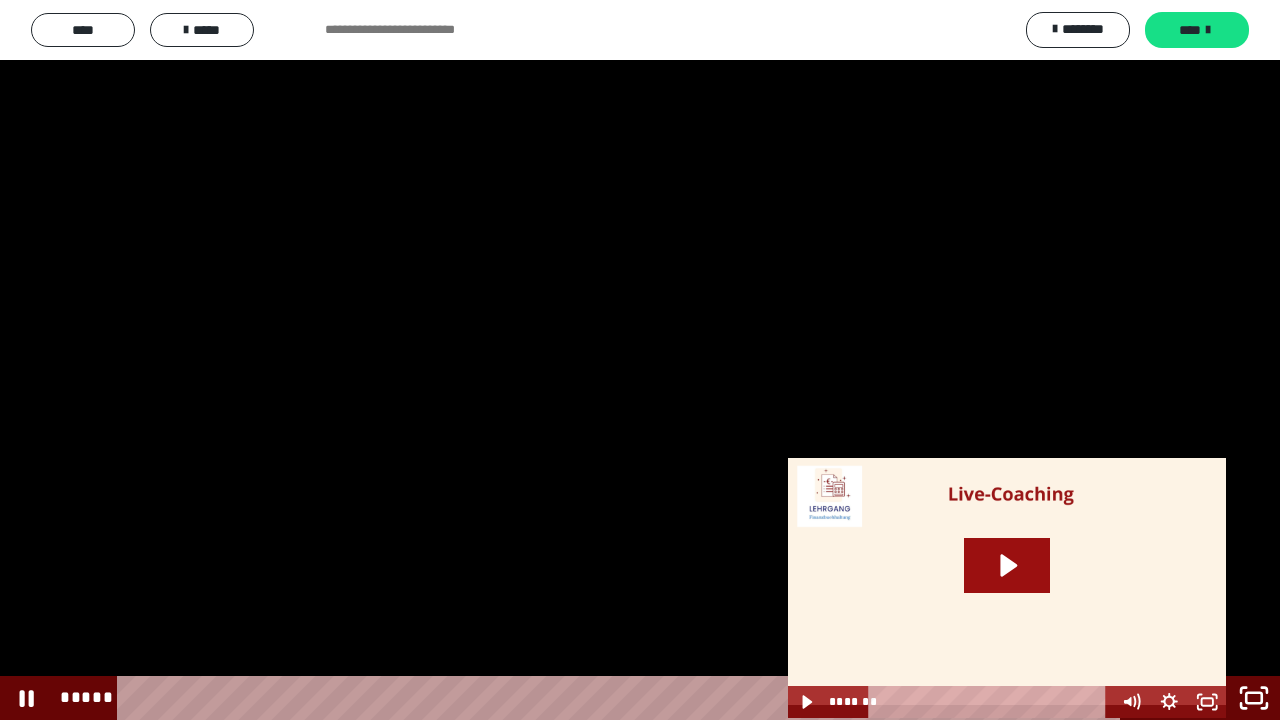 click at bounding box center (640, 360) 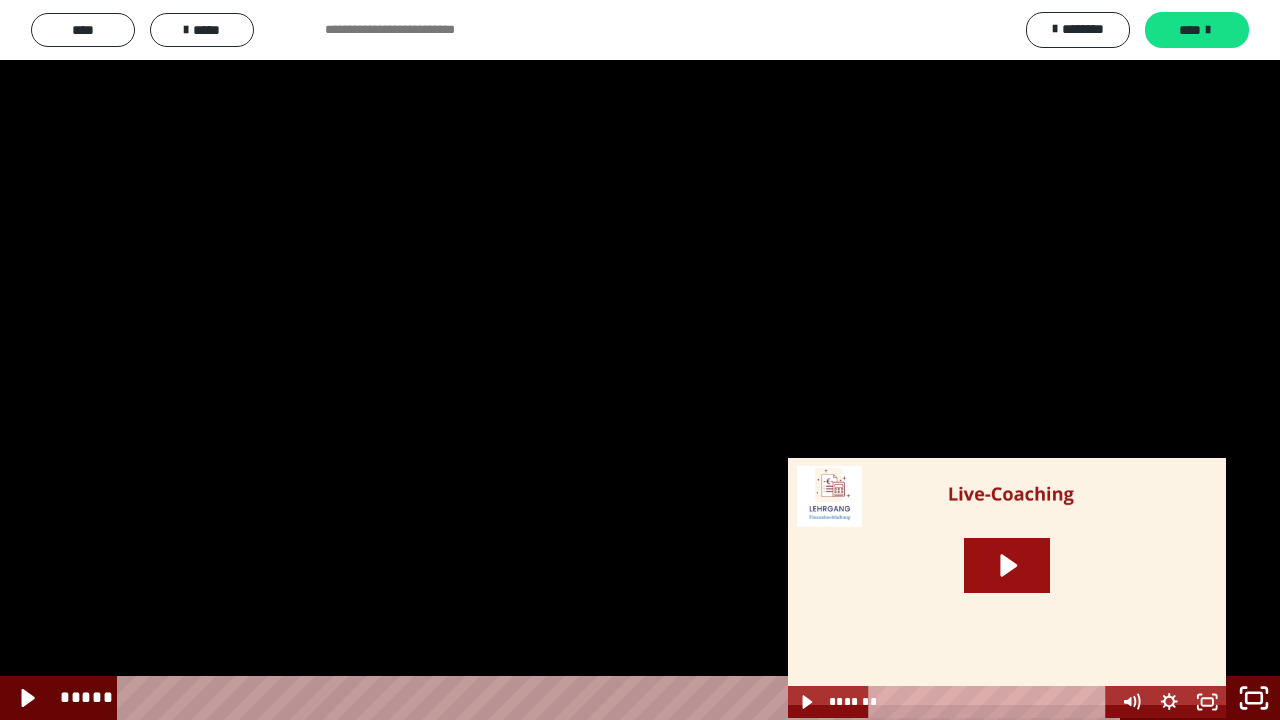 click at bounding box center (640, 360) 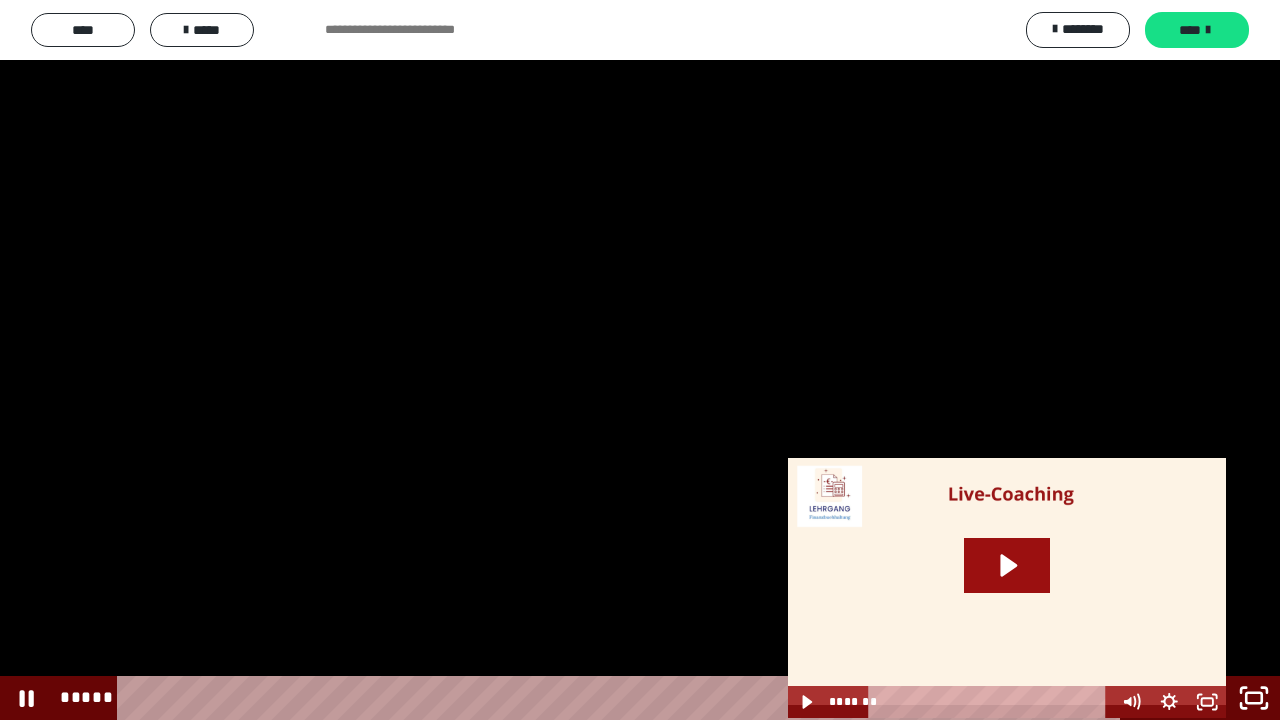click at bounding box center [640, 360] 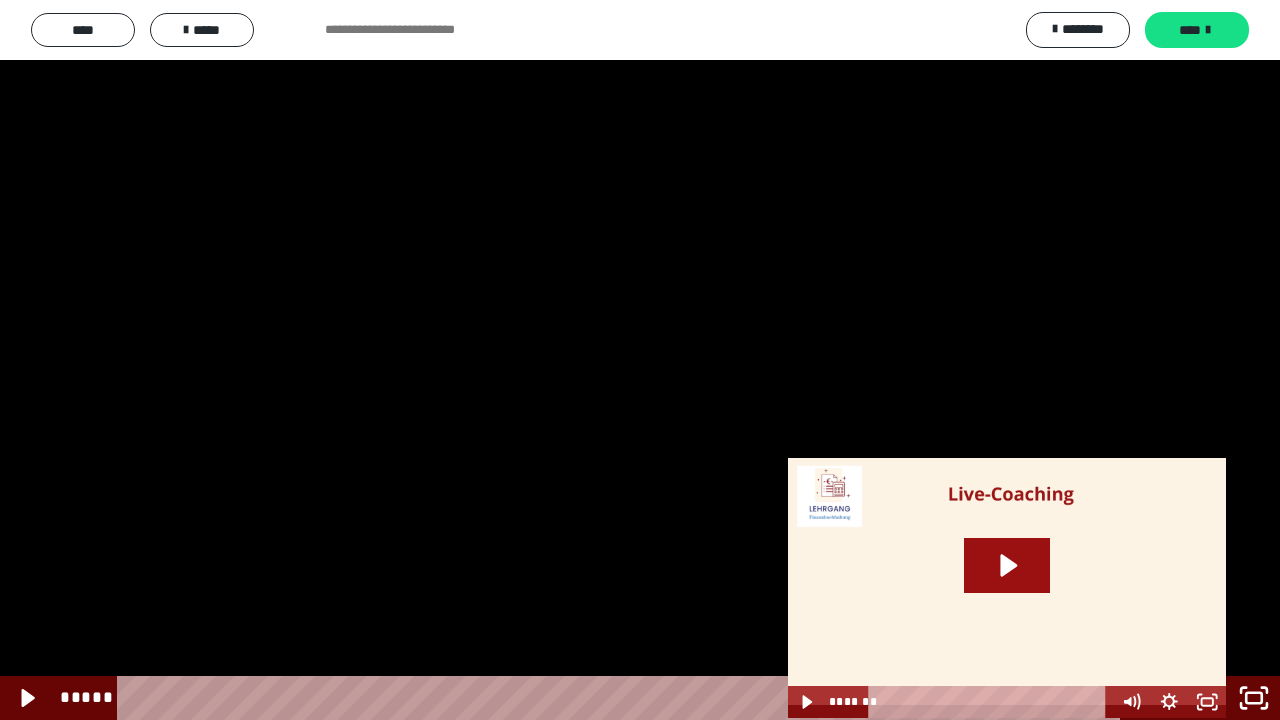 click at bounding box center (640, 360) 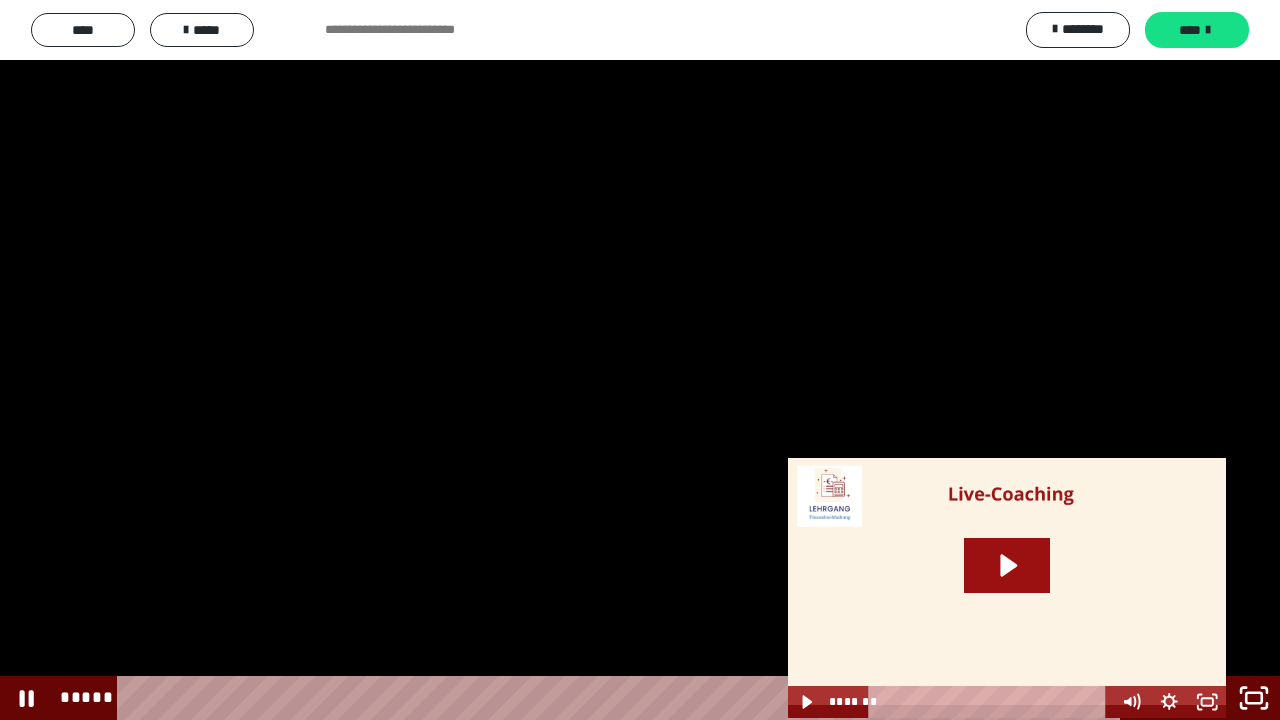 click on "*****" at bounding box center [622, 698] 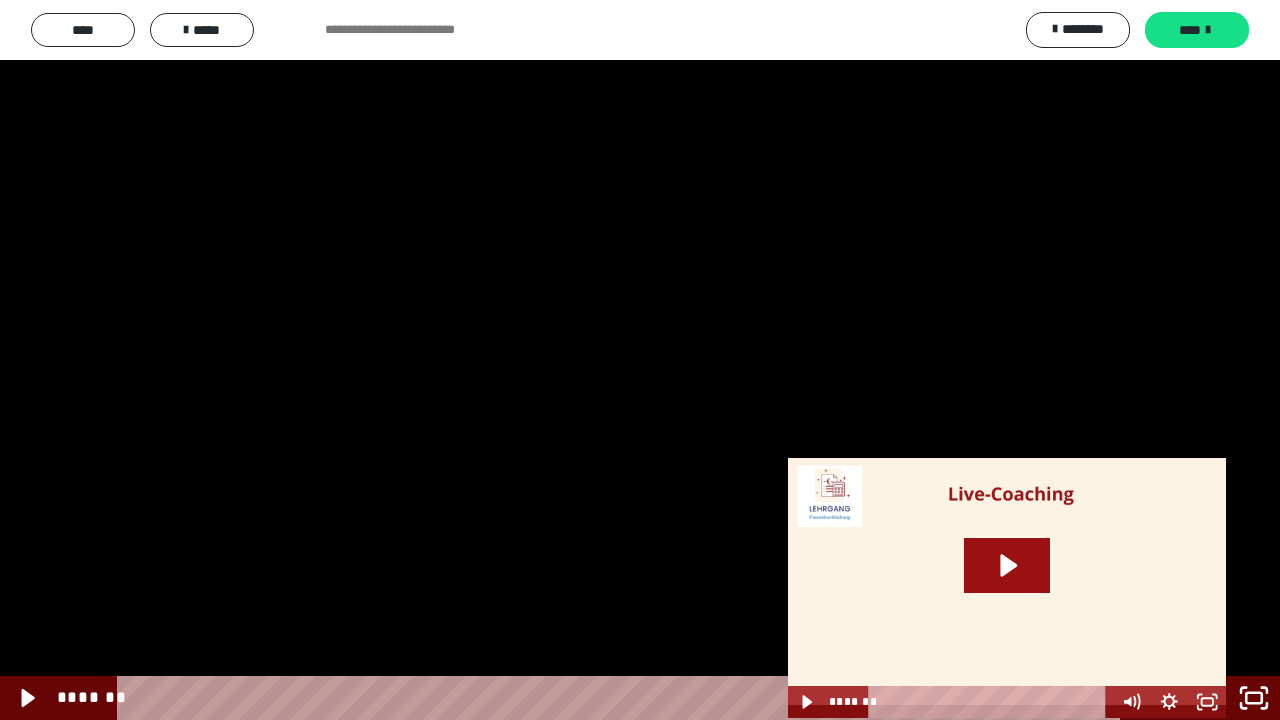 click on "*******" at bounding box center (622, 698) 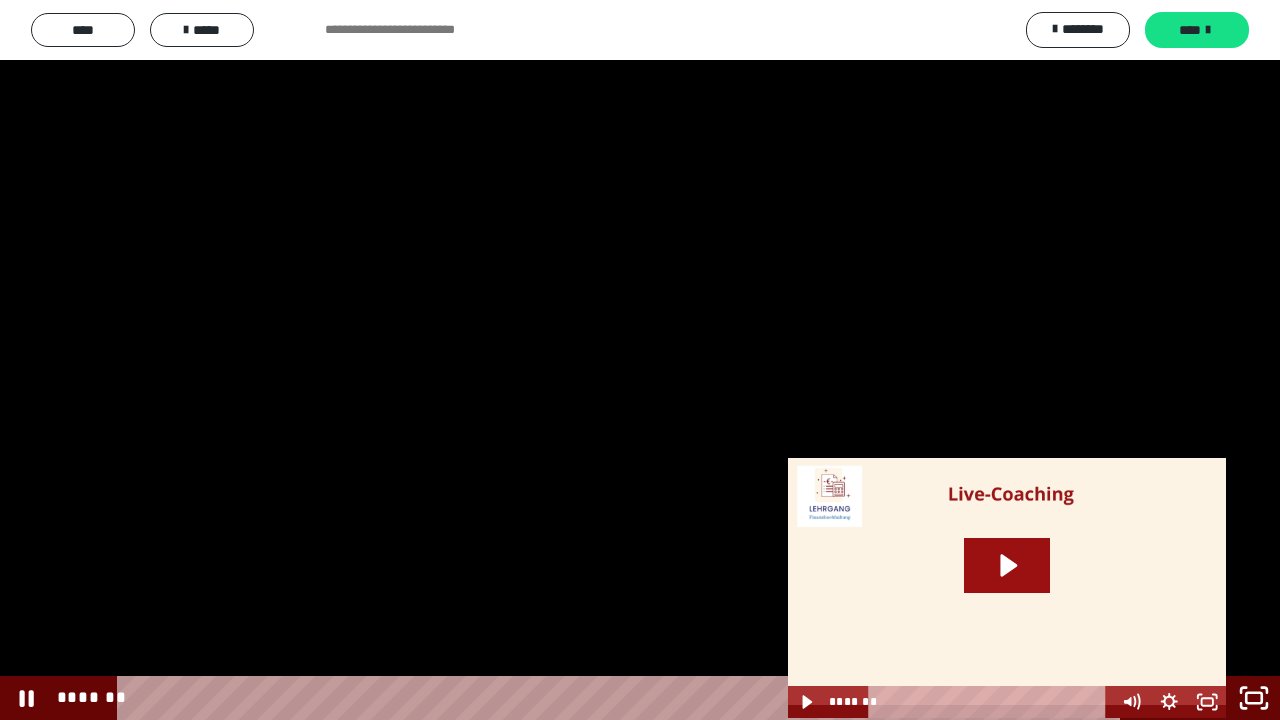 click at bounding box center [640, 360] 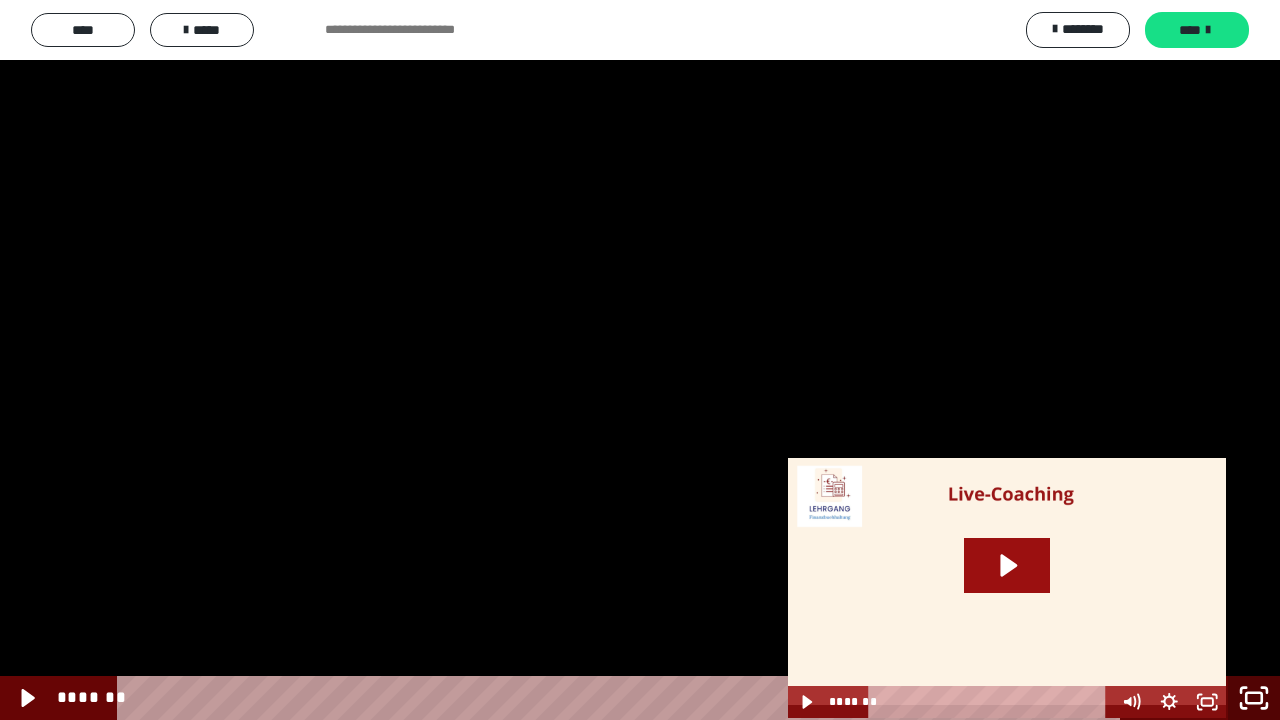 click 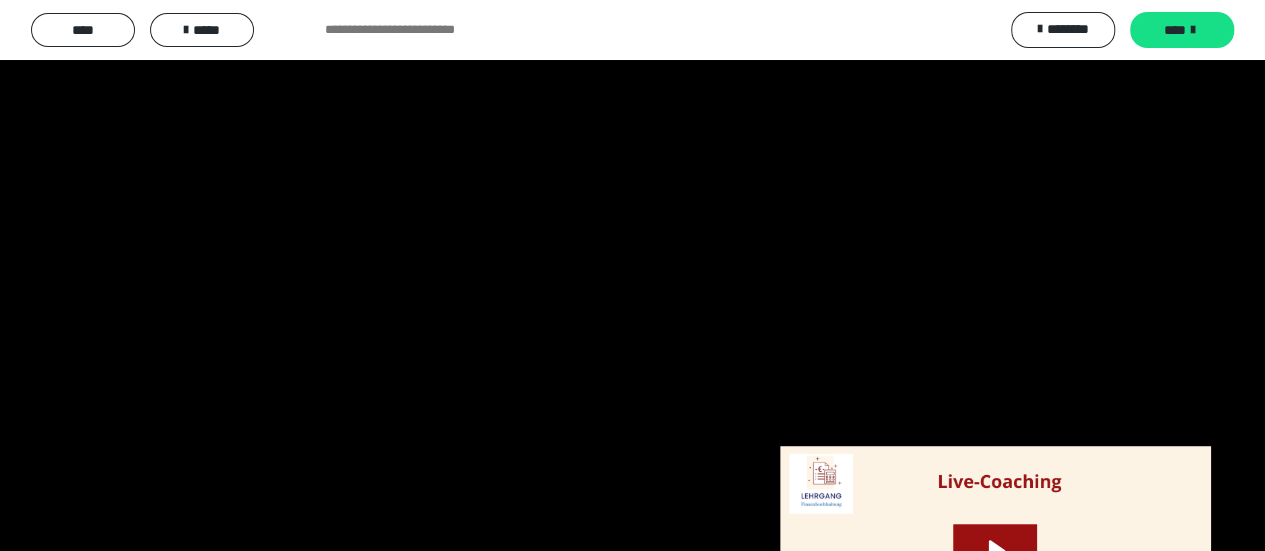 scroll, scrollTop: 33, scrollLeft: 0, axis: vertical 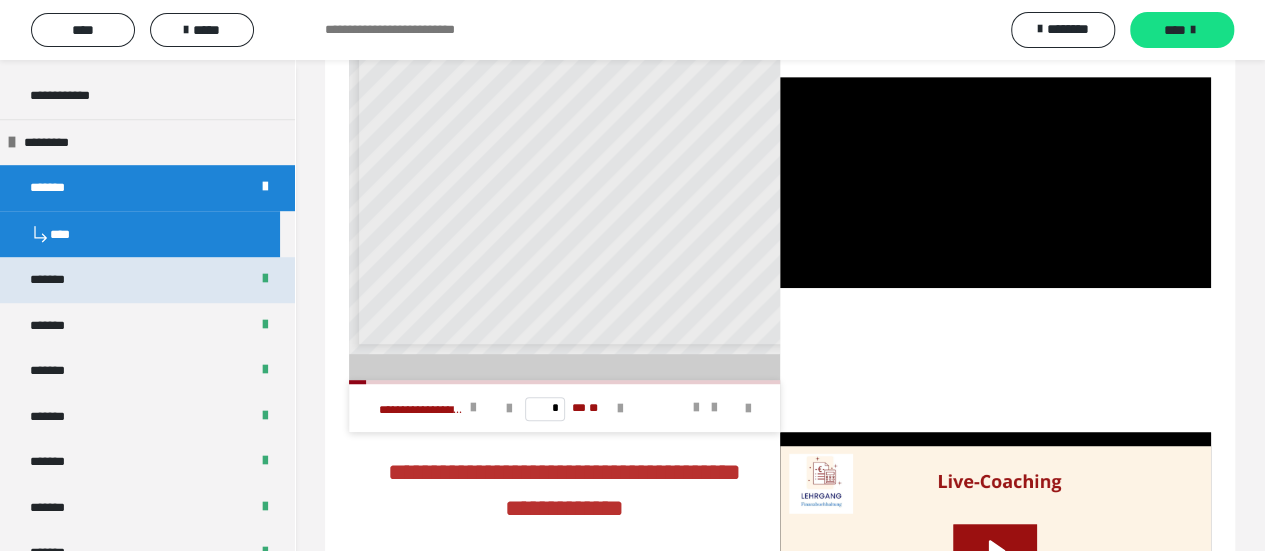 click on "*******" at bounding box center (58, 280) 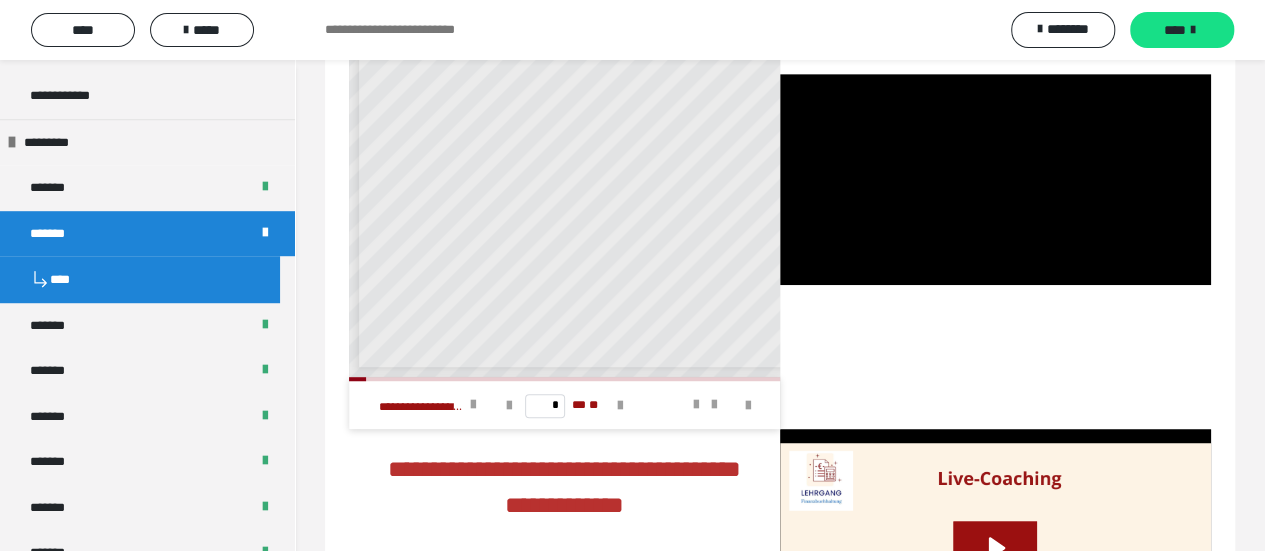 scroll, scrollTop: 4294, scrollLeft: 0, axis: vertical 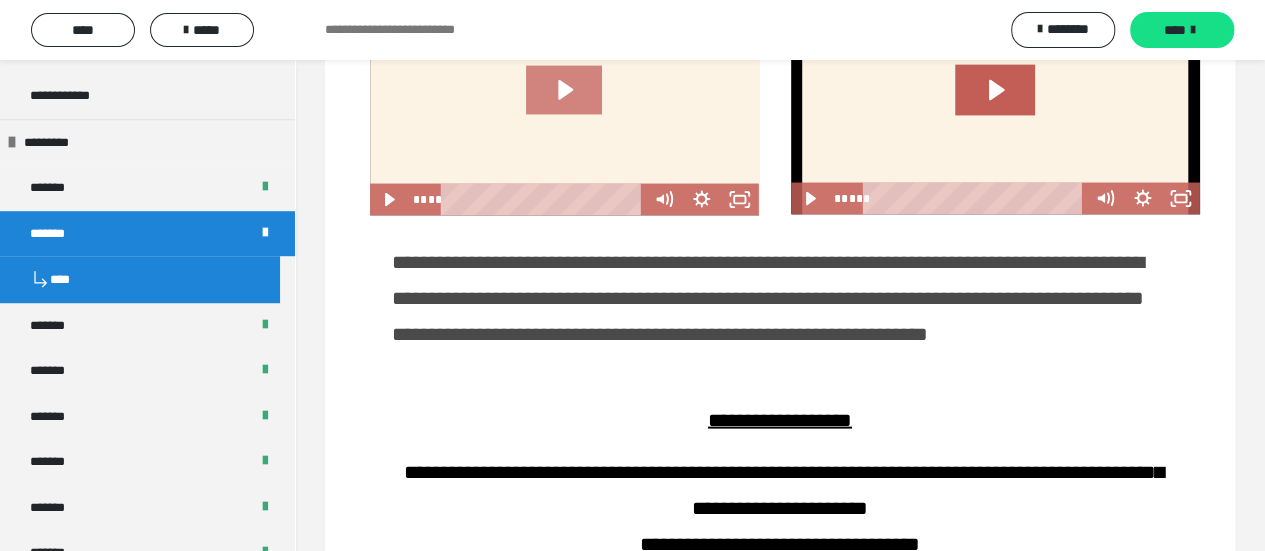 click 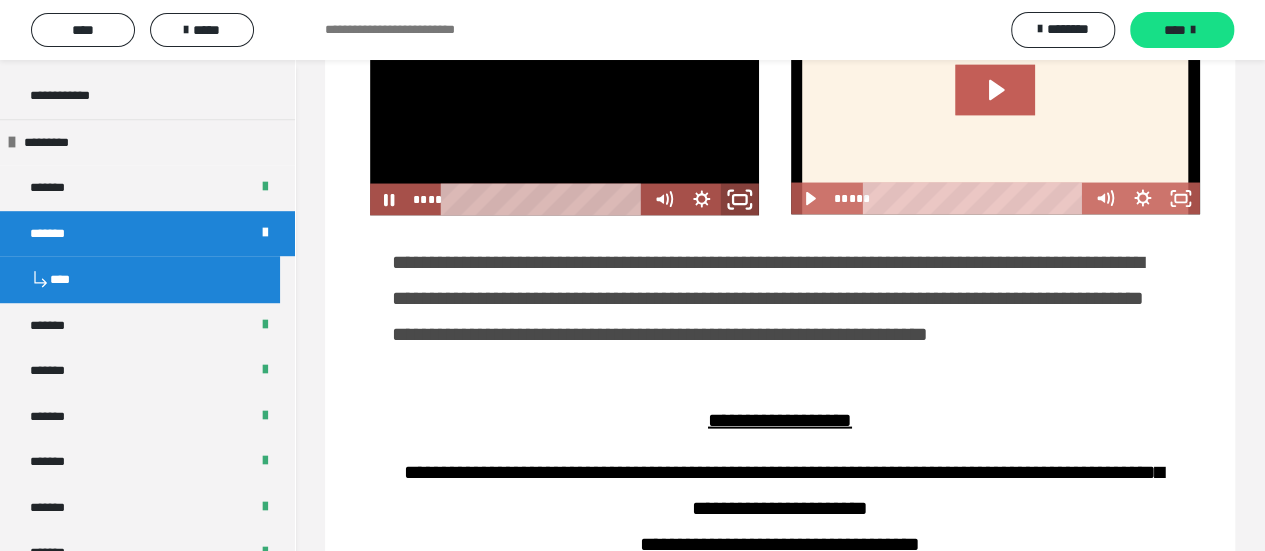 click 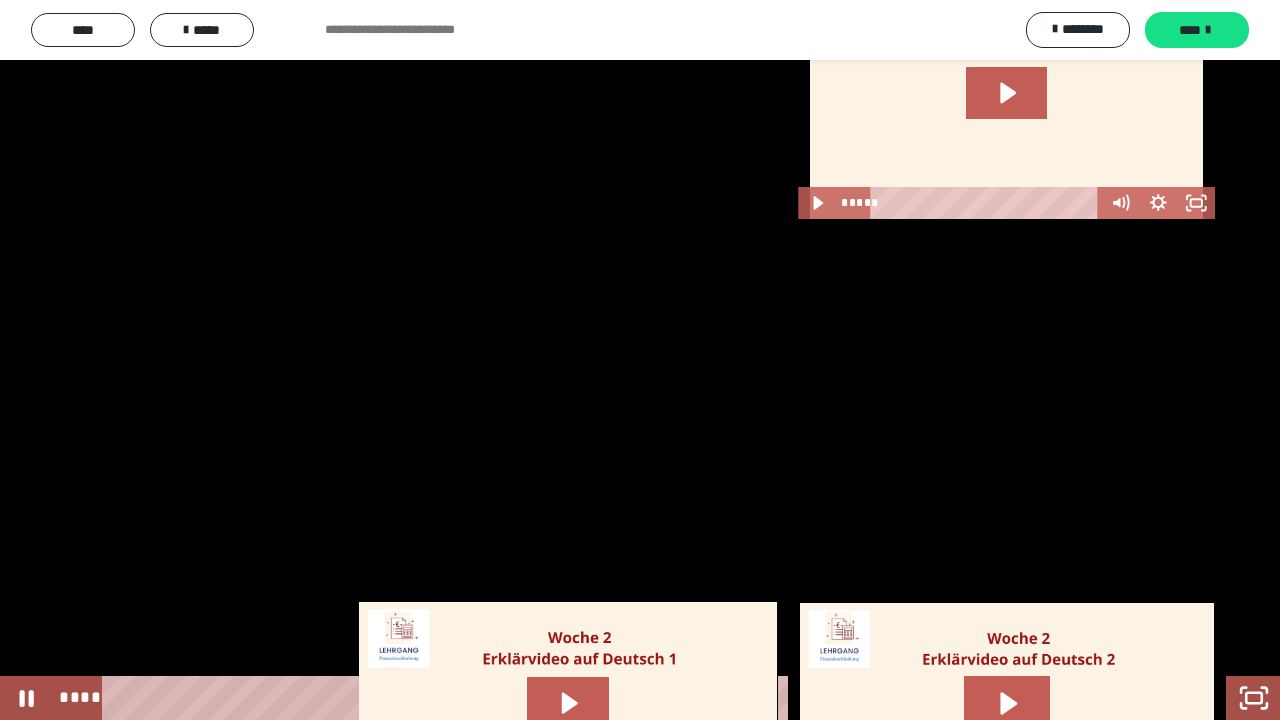 drag, startPoint x: 307, startPoint y: 693, endPoint x: 168, endPoint y: 674, distance: 140.29256 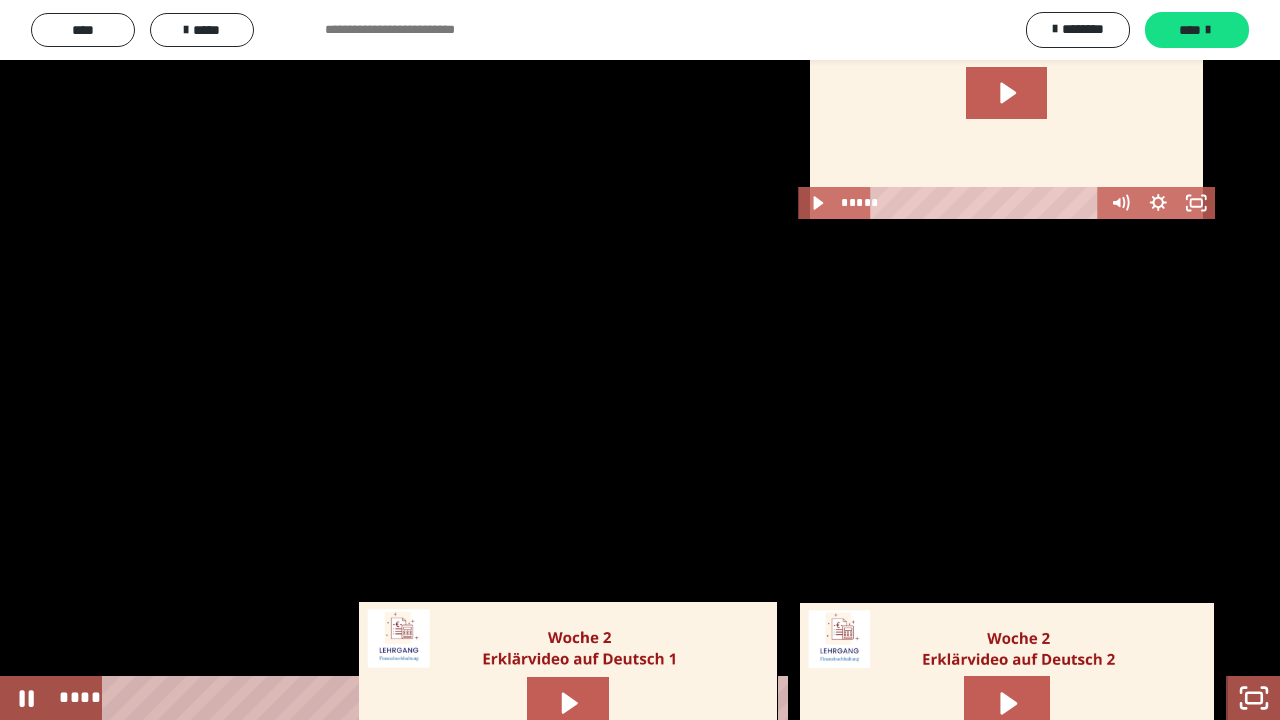 click 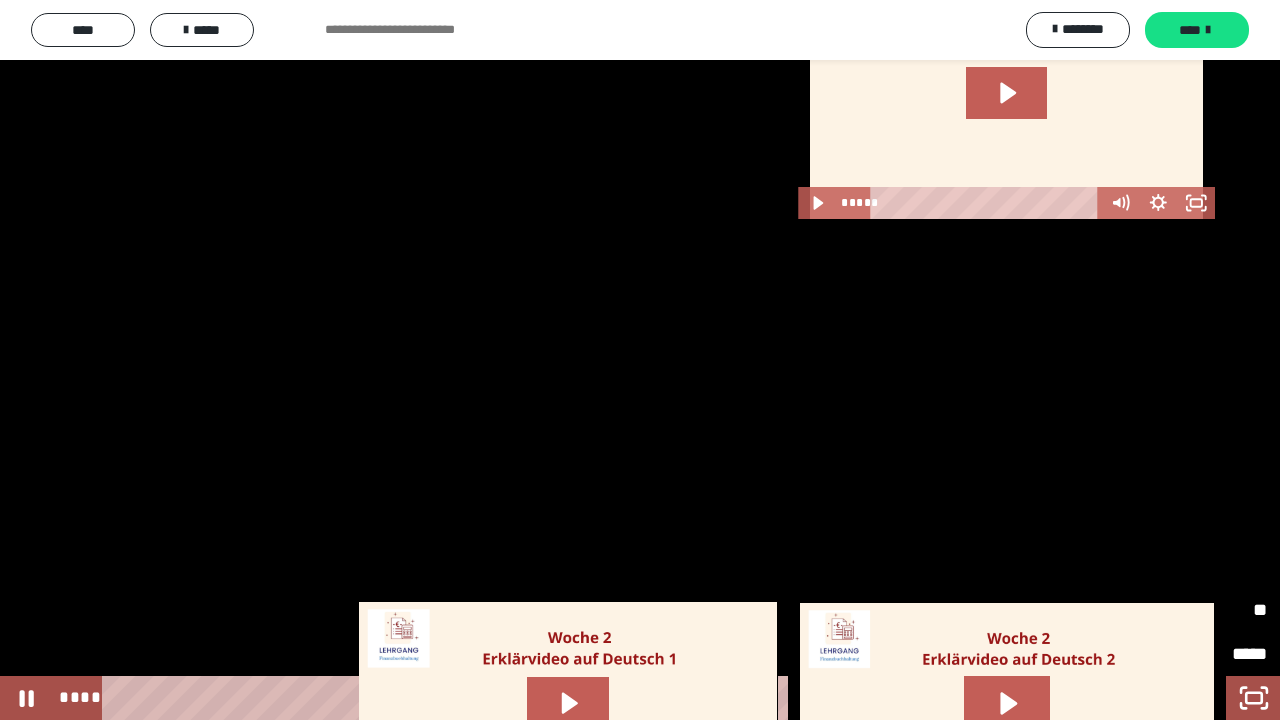 click on "*****" at bounding box center (1130, 610) 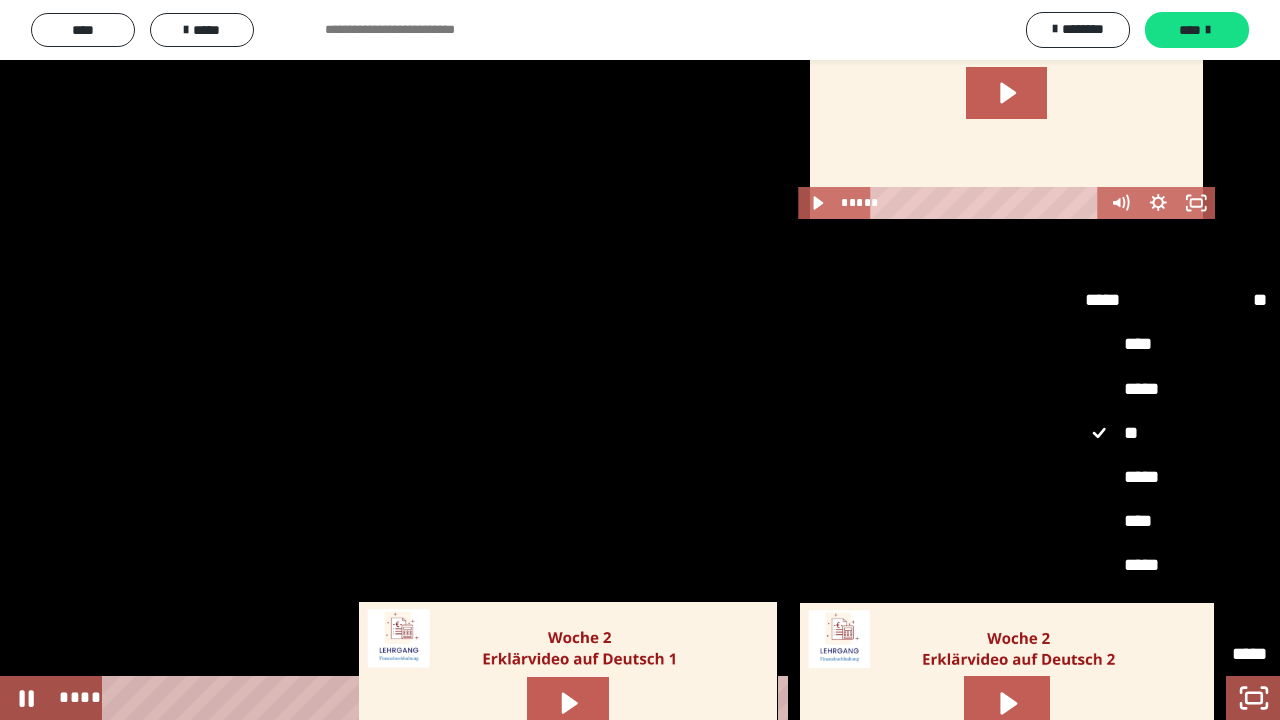 click on "**" at bounding box center (1176, 610) 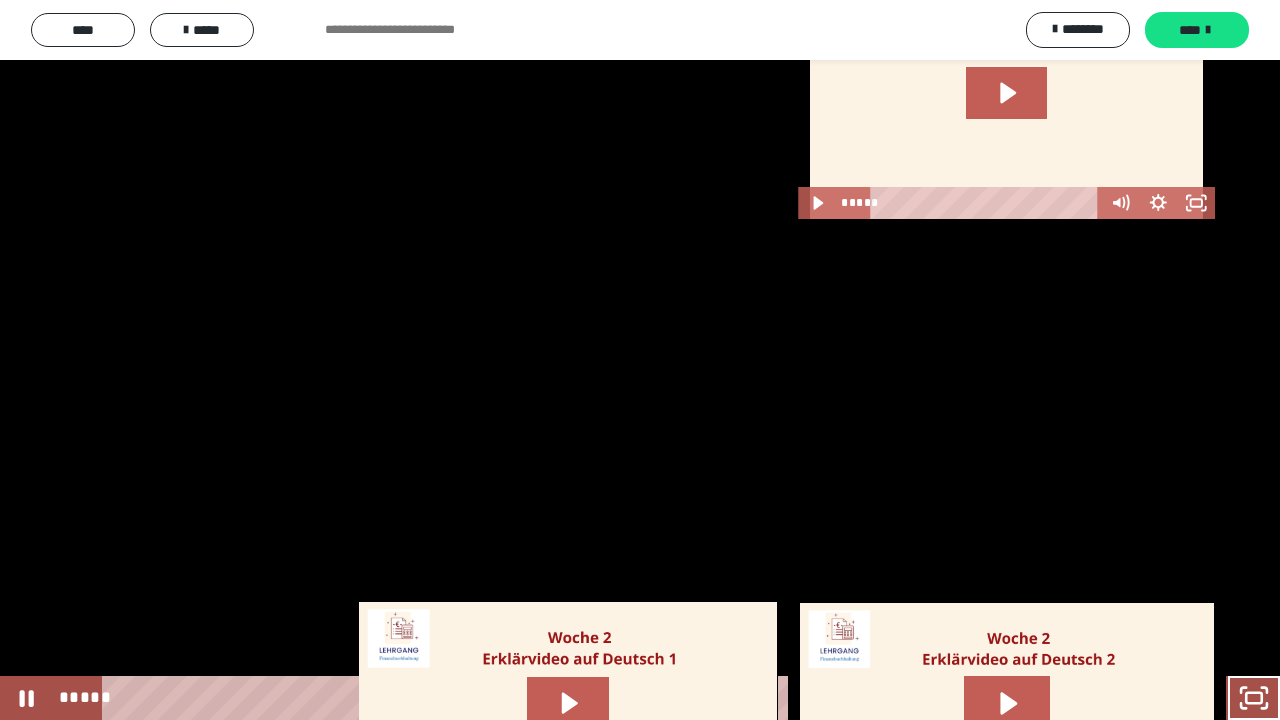 click at bounding box center (640, 360) 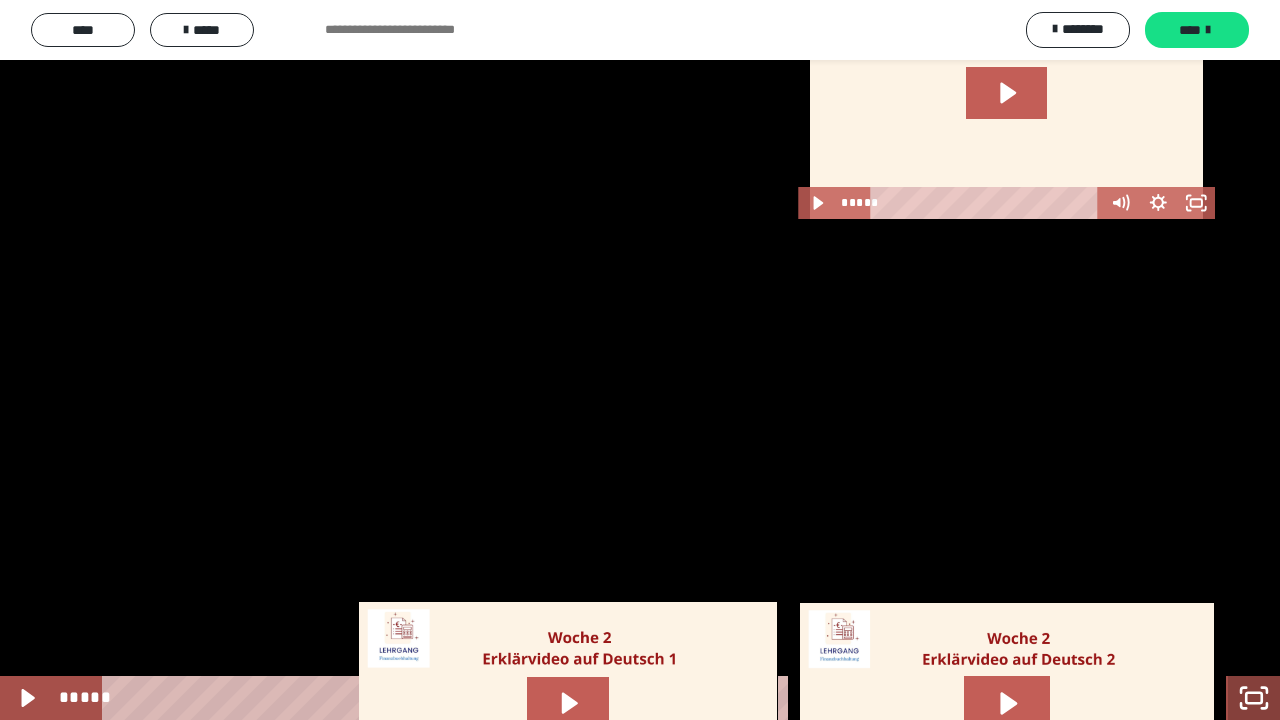 click 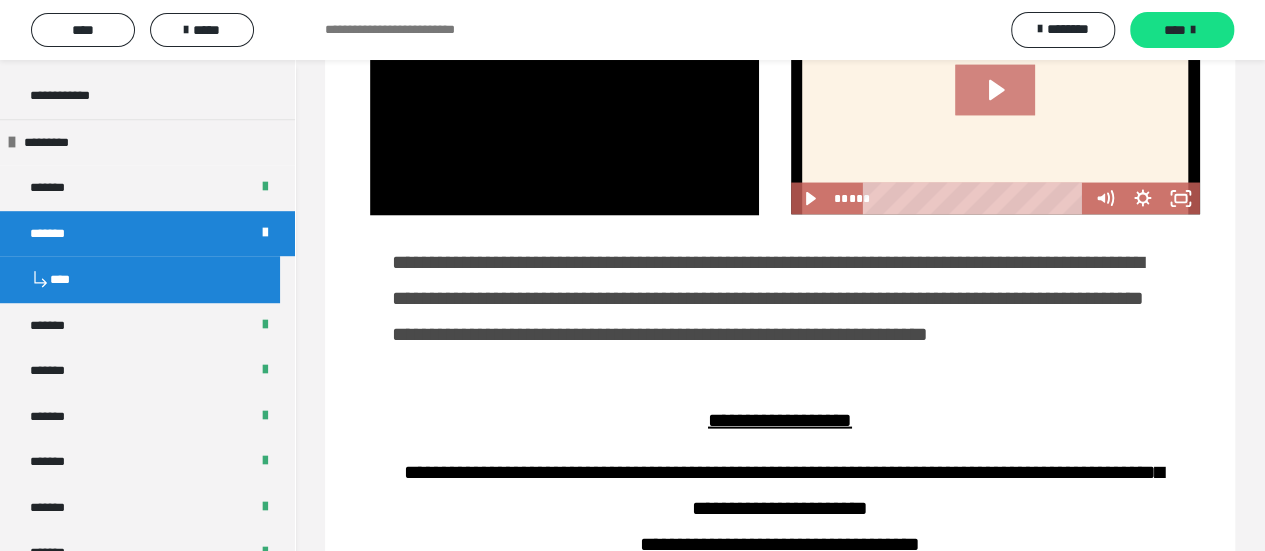 click 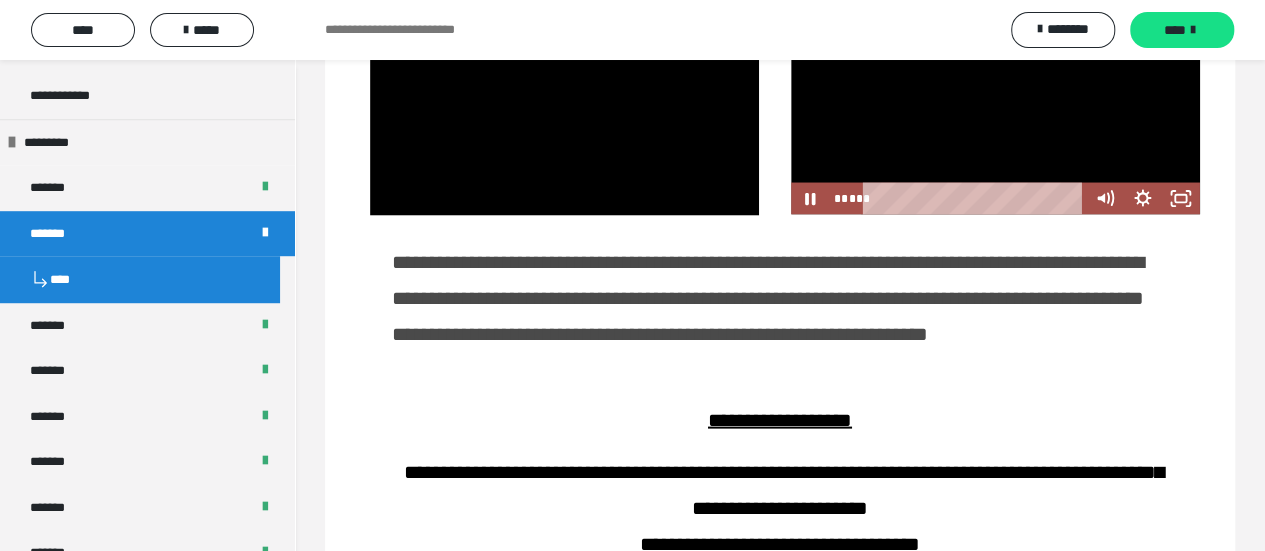 click 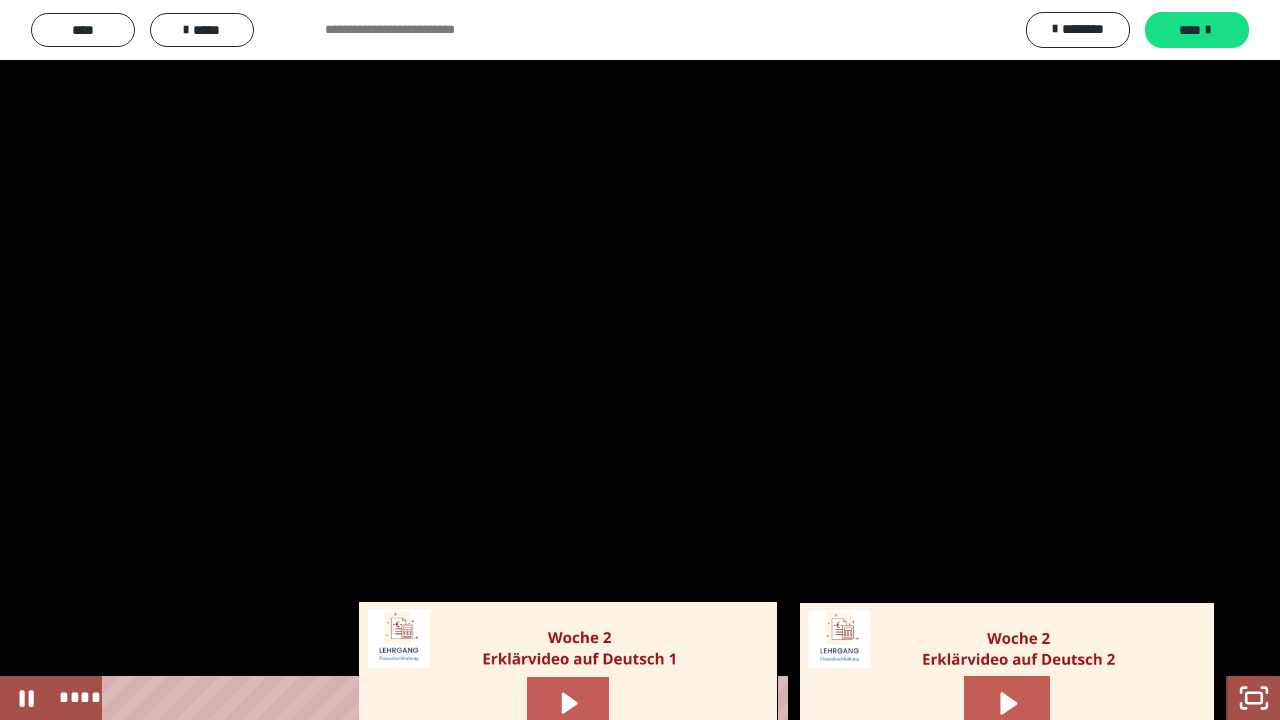 click 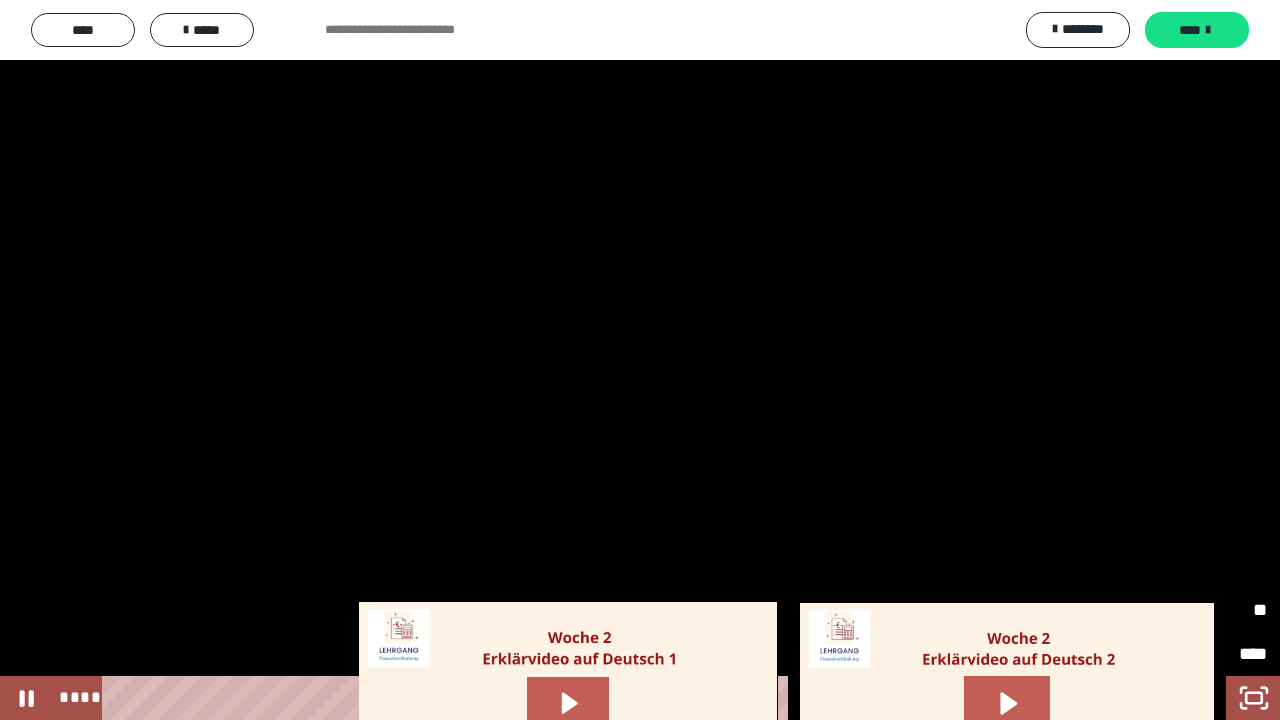 click on "*****" at bounding box center [1169, 609] 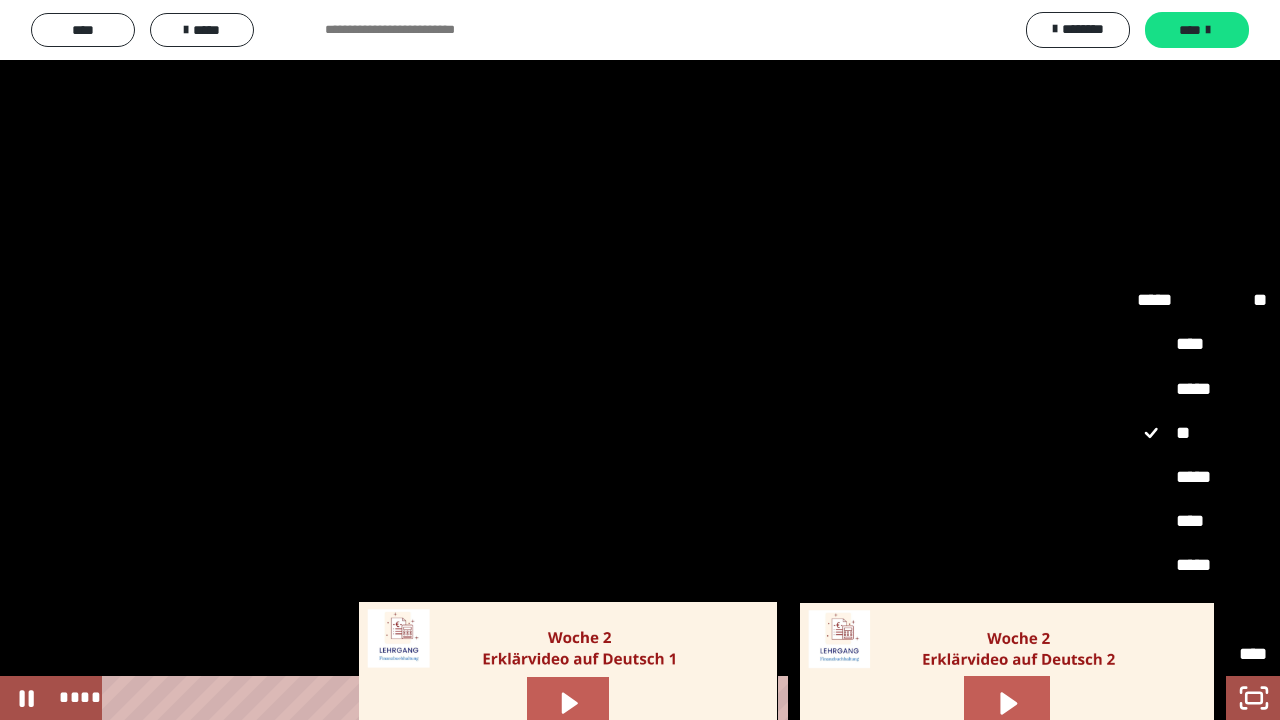 click on "**" at bounding box center [1202, 610] 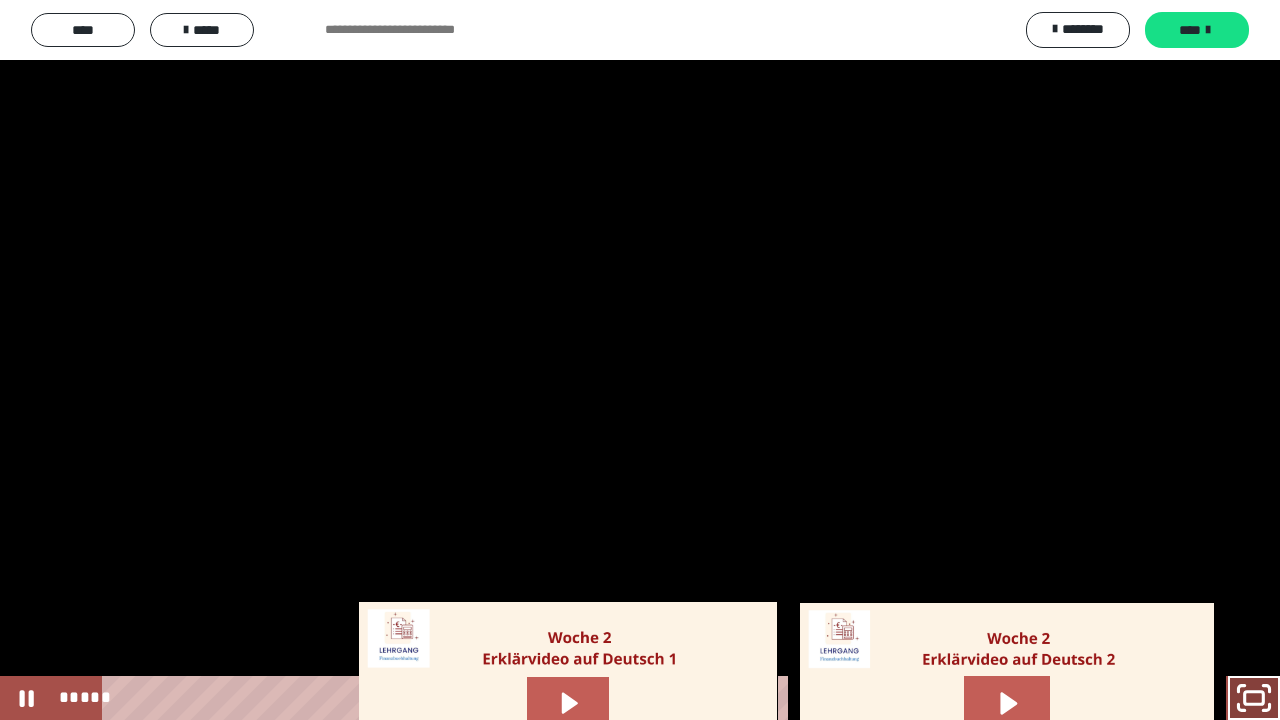 click 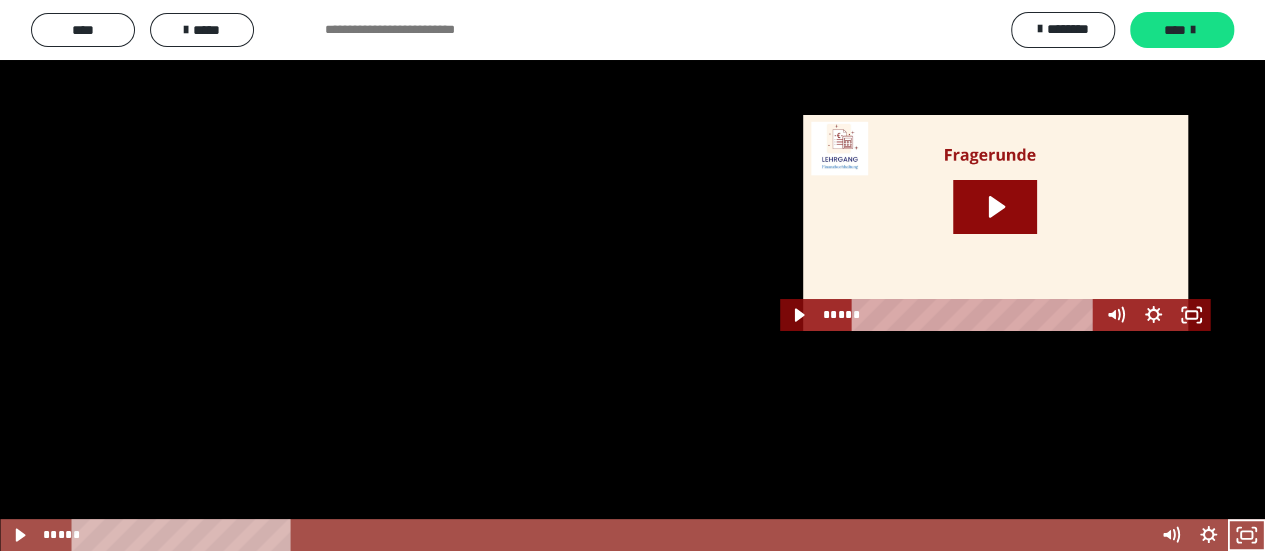 scroll, scrollTop: 3718, scrollLeft: 0, axis: vertical 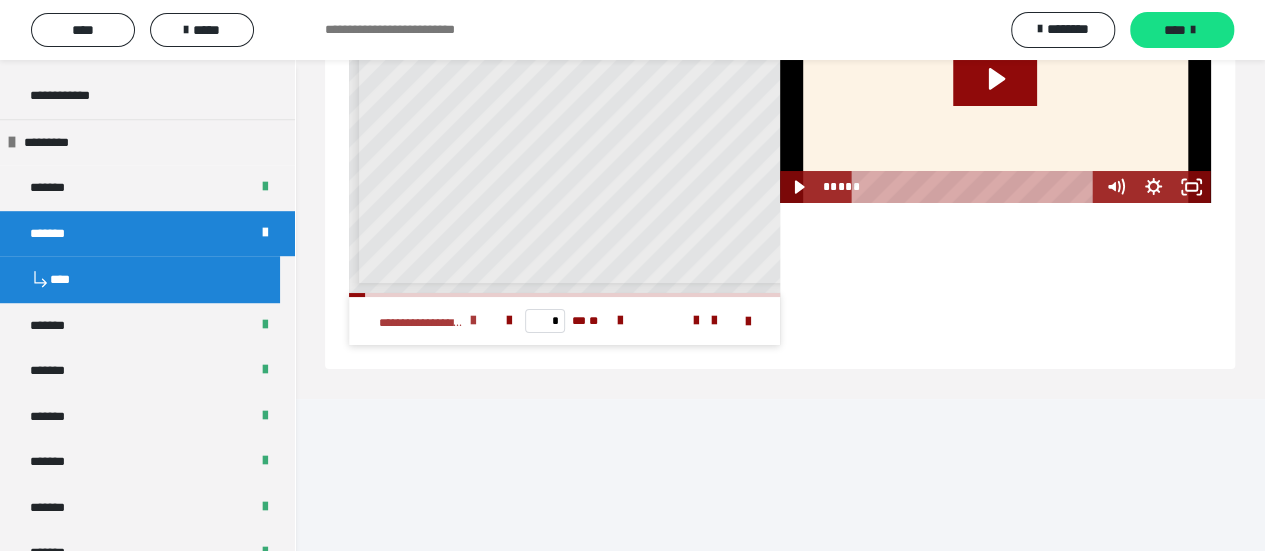 click at bounding box center [473, 321] 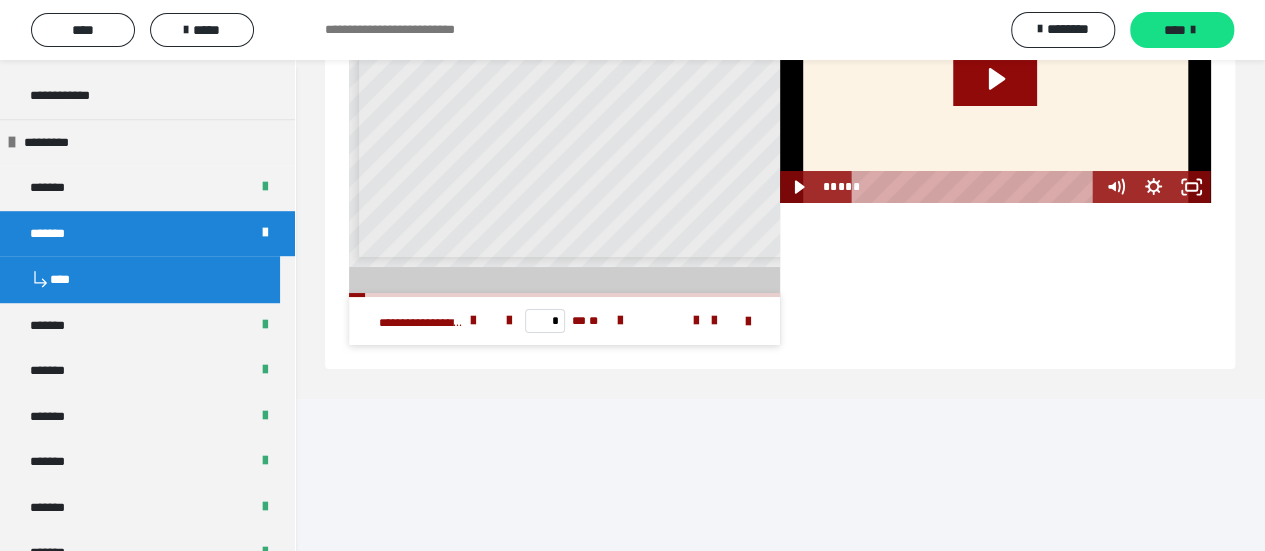 scroll, scrollTop: 33, scrollLeft: 0, axis: vertical 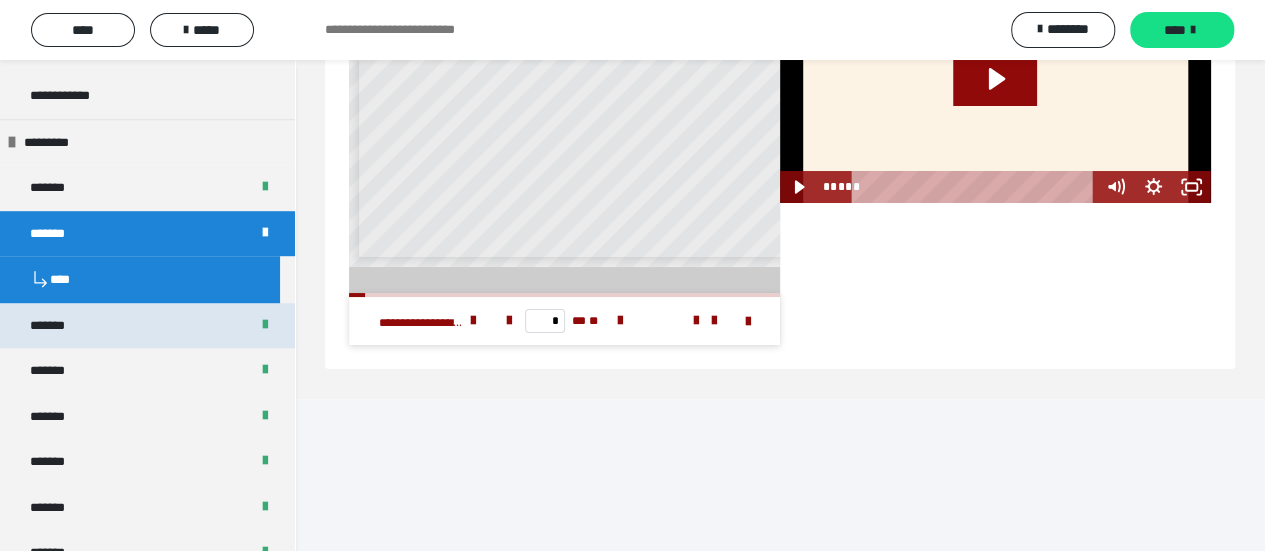 click on "*******" at bounding box center (147, 326) 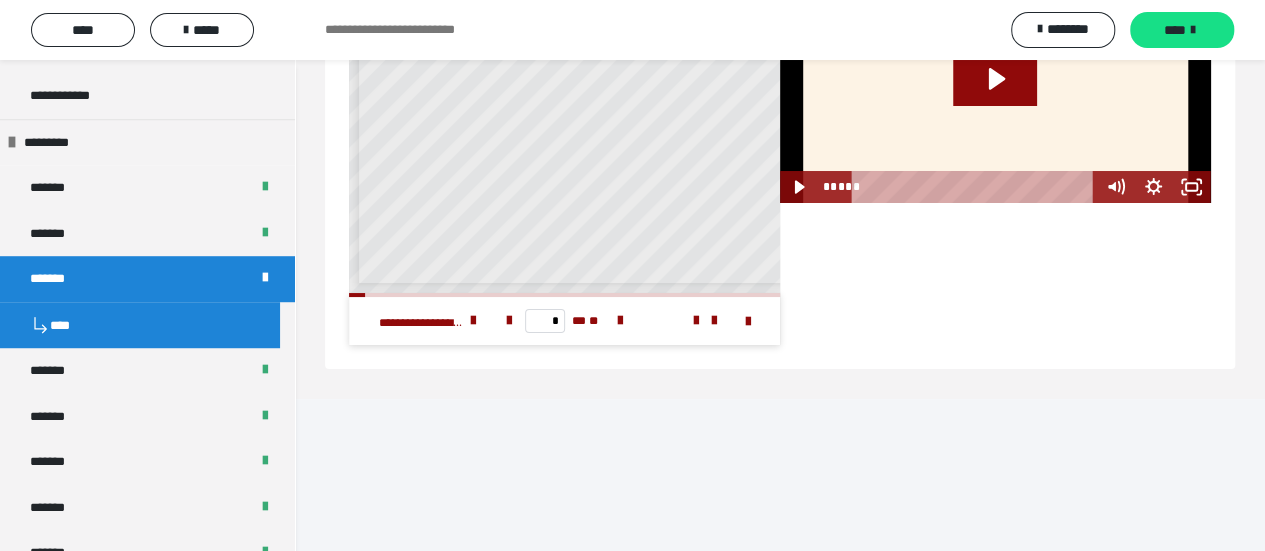 scroll, scrollTop: 3741, scrollLeft: 0, axis: vertical 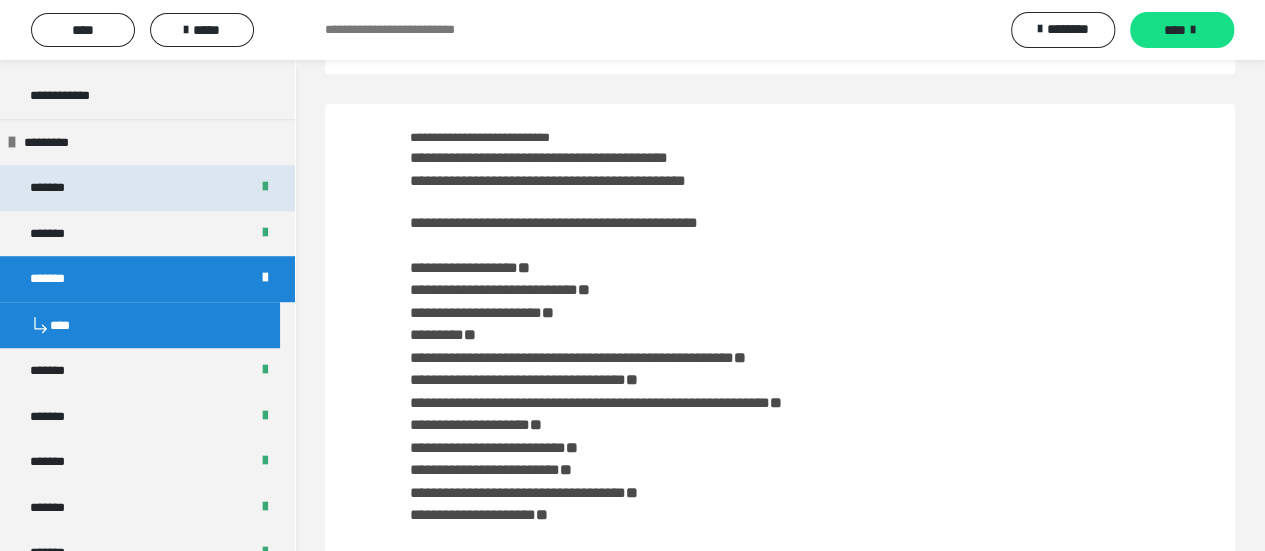 click on "*******" at bounding box center (147, 188) 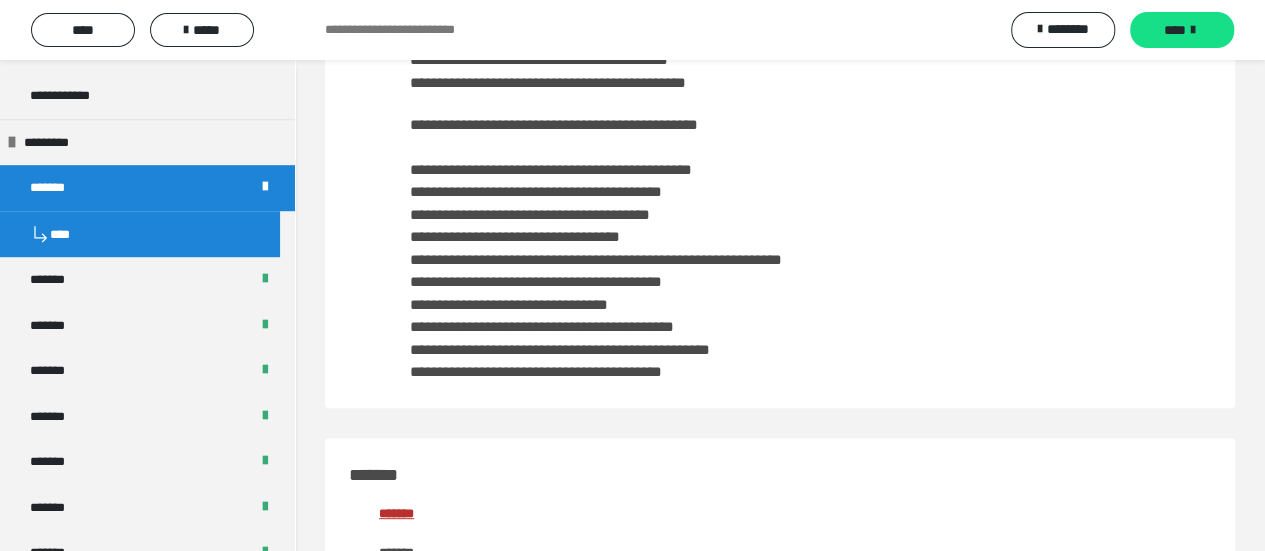 scroll, scrollTop: 200, scrollLeft: 0, axis: vertical 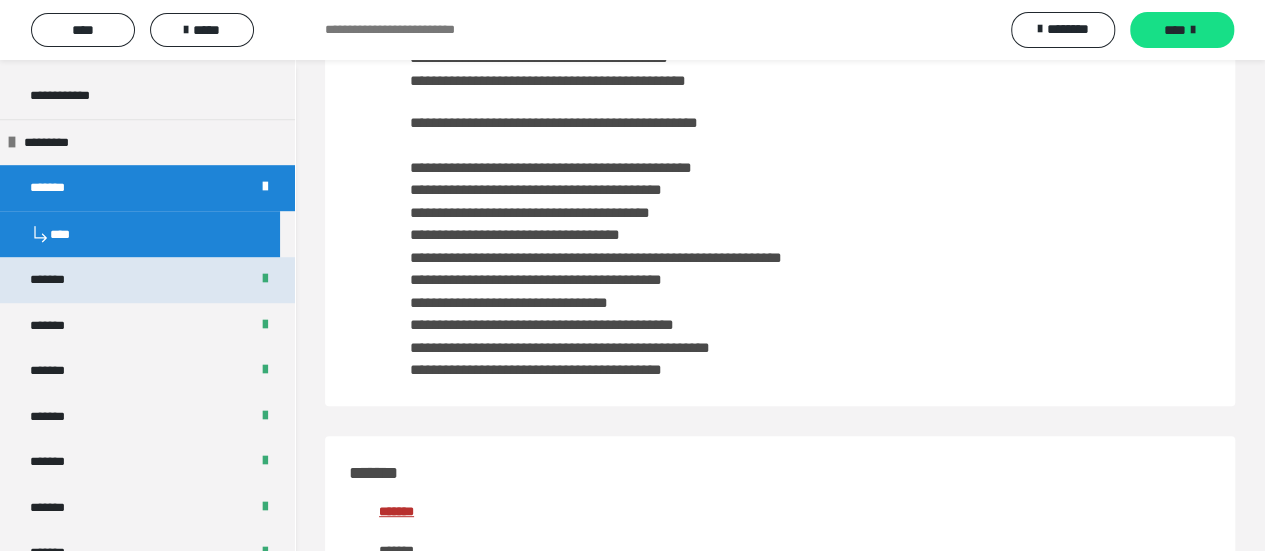 click on "*******" at bounding box center (58, 280) 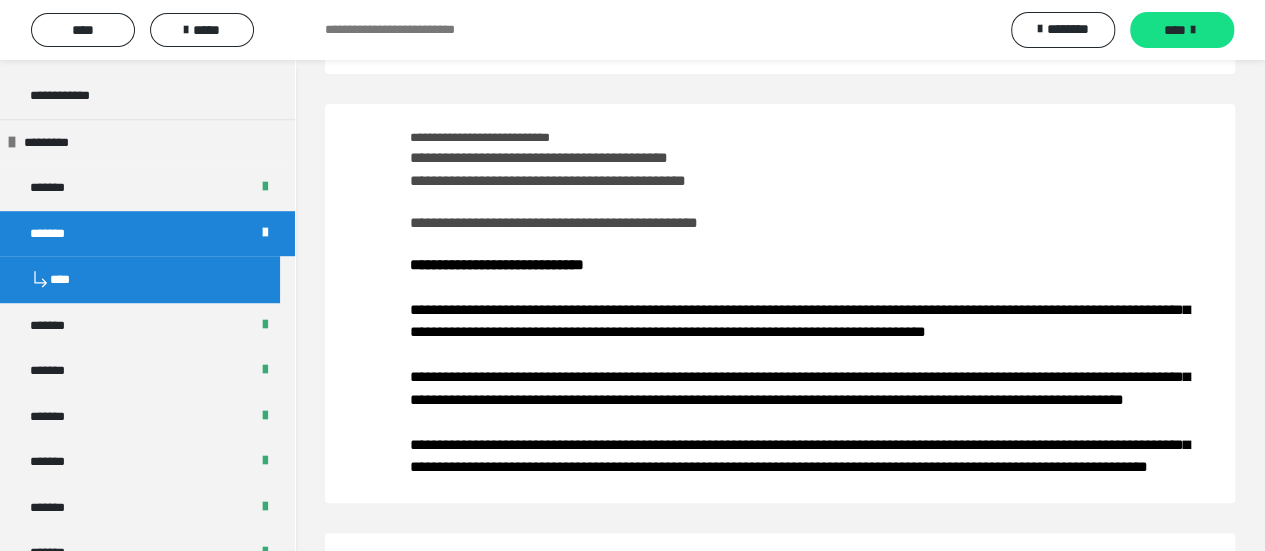 scroll, scrollTop: 200, scrollLeft: 0, axis: vertical 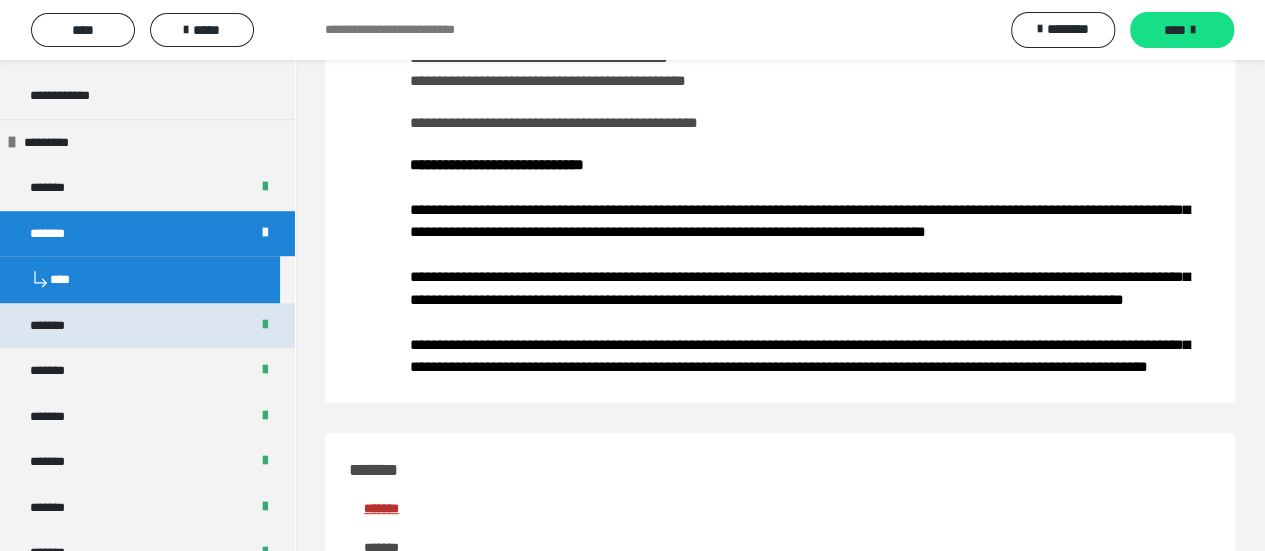 click on "*******" at bounding box center [147, 326] 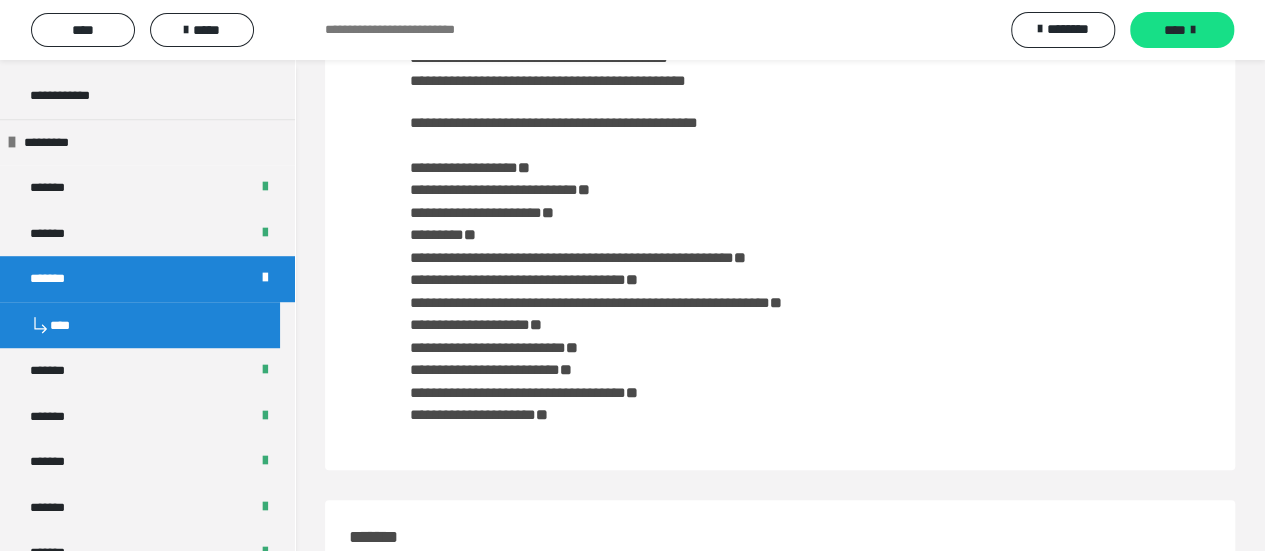 scroll, scrollTop: 222, scrollLeft: 0, axis: vertical 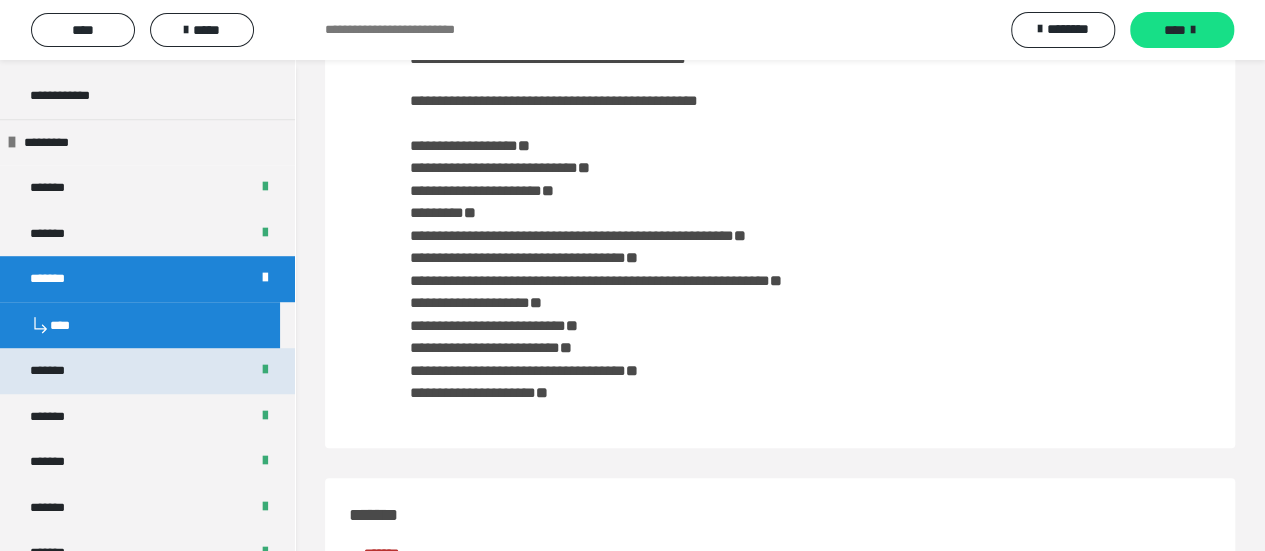 click on "*******" at bounding box center (147, 371) 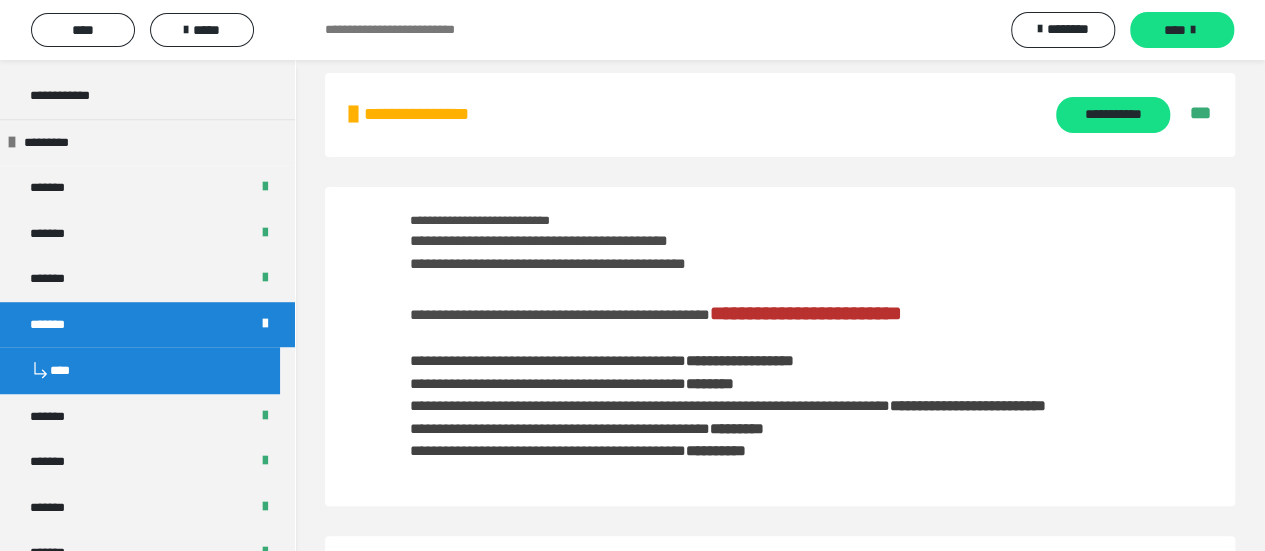 scroll, scrollTop: 0, scrollLeft: 0, axis: both 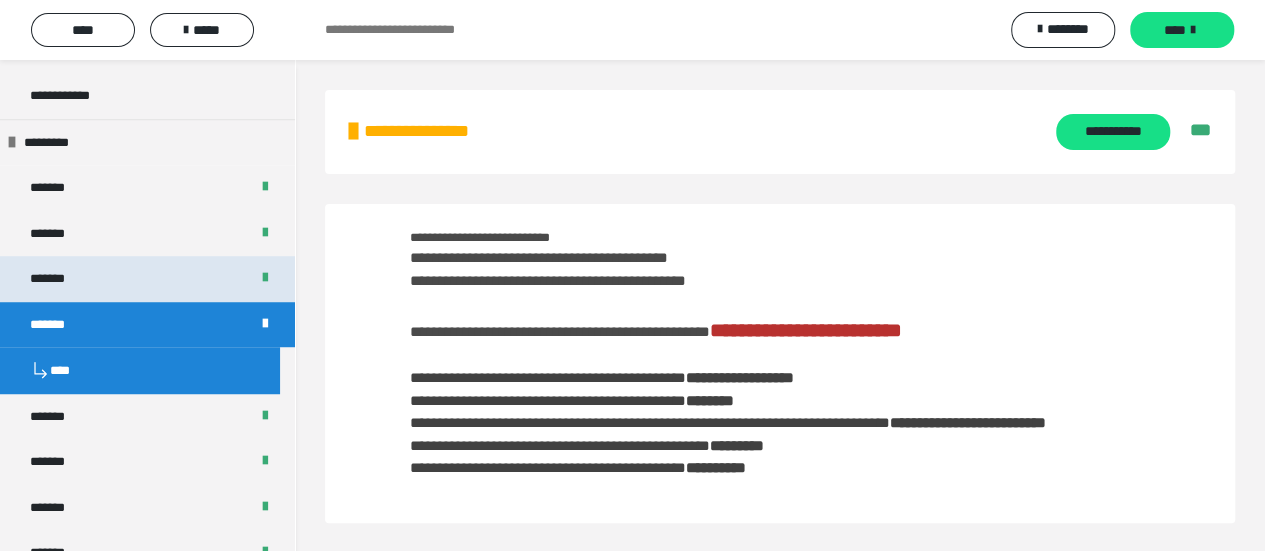 click on "*******" at bounding box center (147, 279) 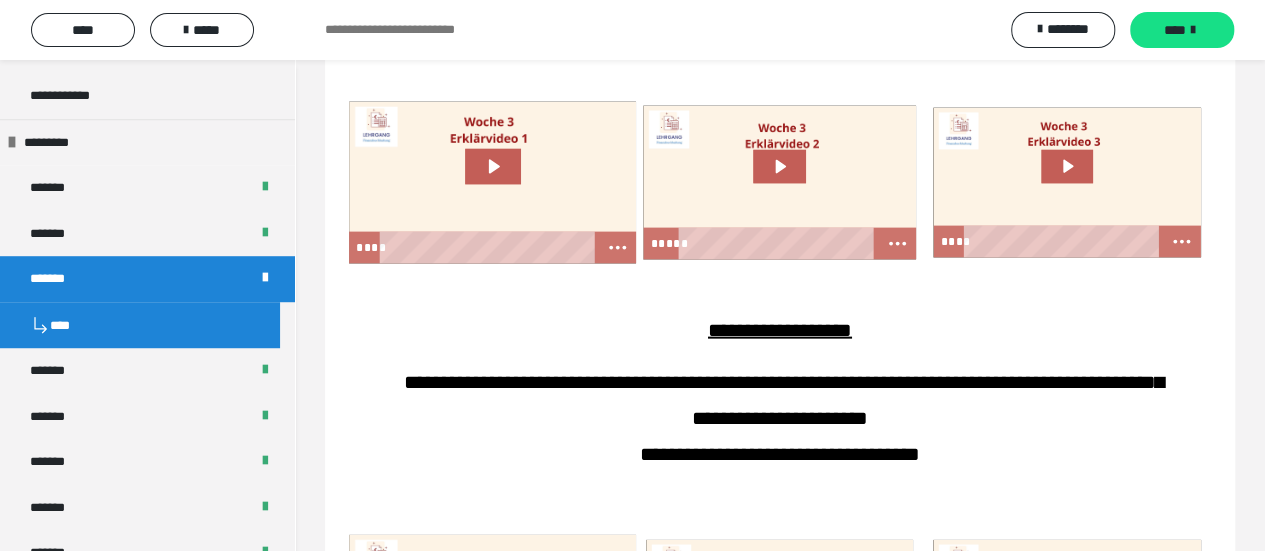 scroll, scrollTop: 2000, scrollLeft: 0, axis: vertical 